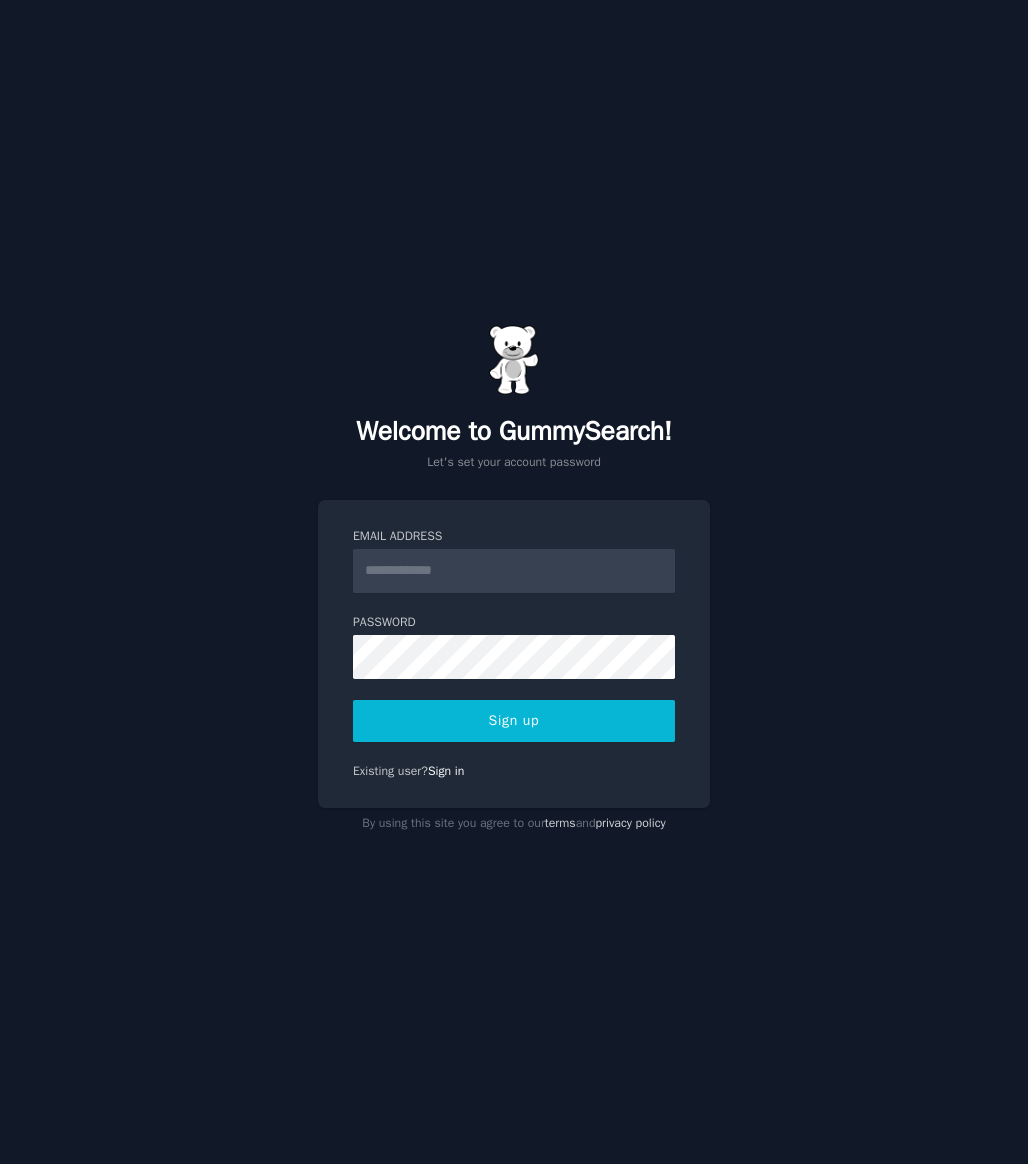 scroll, scrollTop: 0, scrollLeft: 0, axis: both 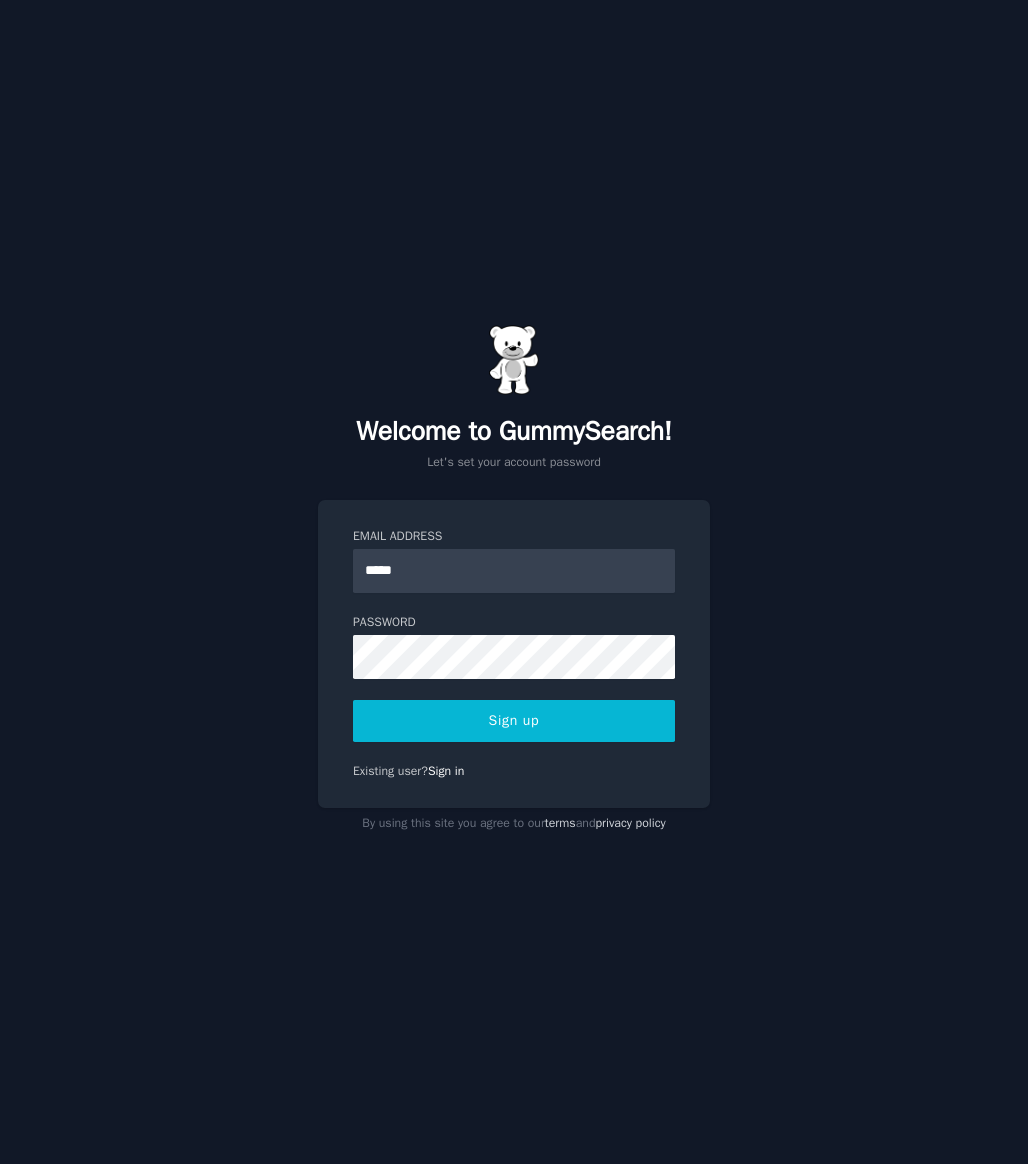 type on "**********" 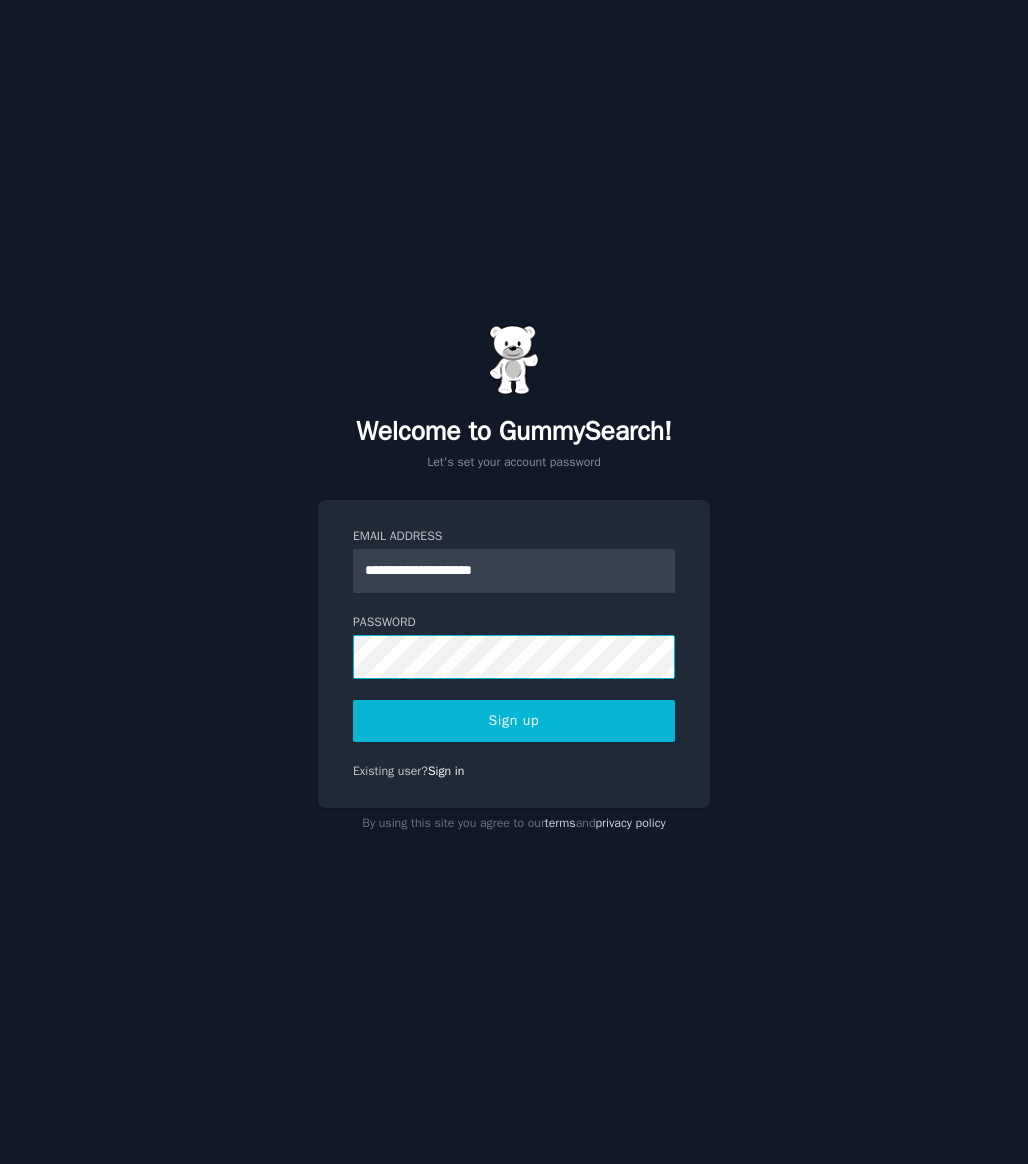 click on "Sign up" at bounding box center (514, 721) 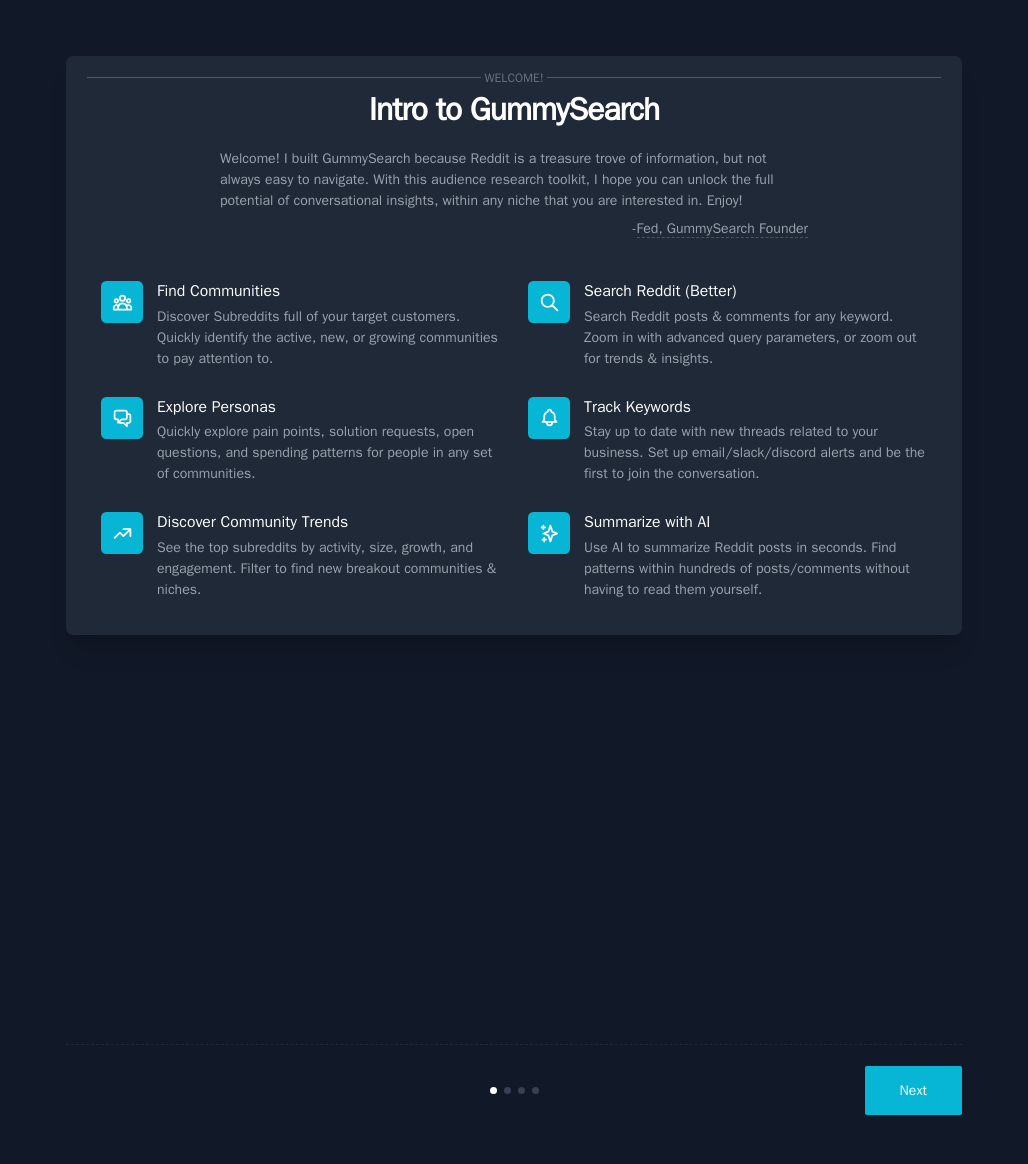 scroll, scrollTop: 0, scrollLeft: 0, axis: both 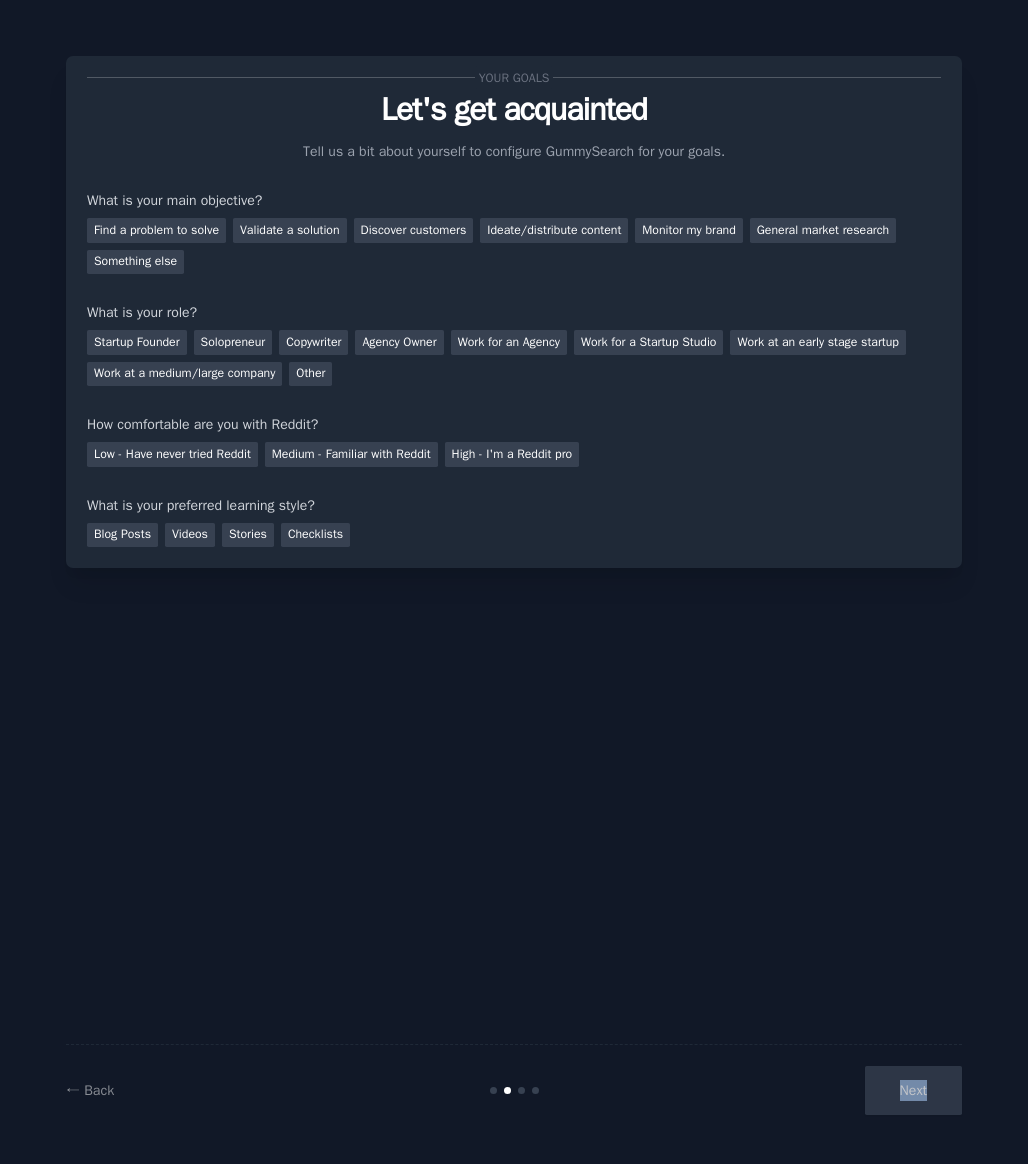click on "Next" at bounding box center [812, 1090] 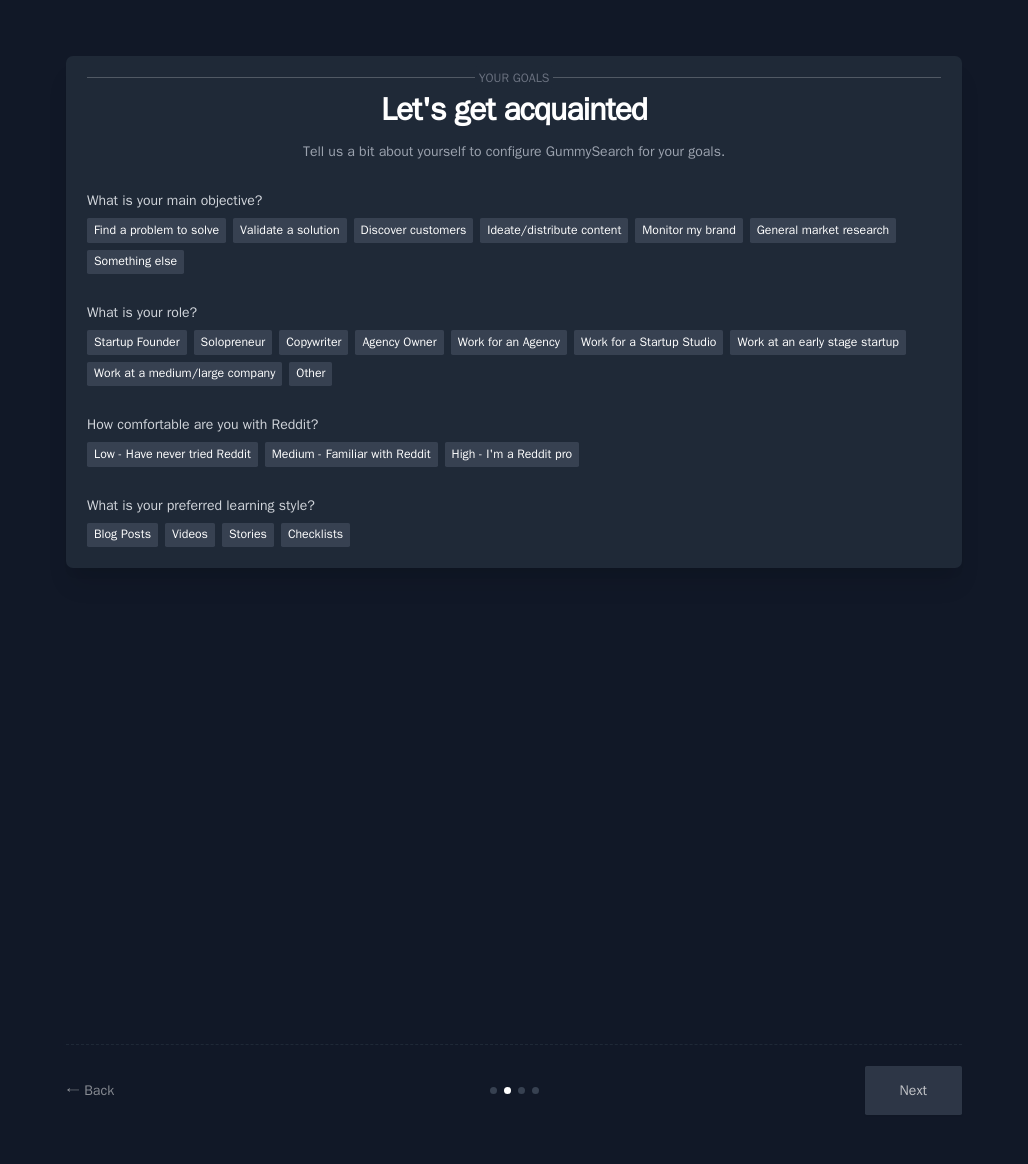 click on "Next" at bounding box center [812, 1090] 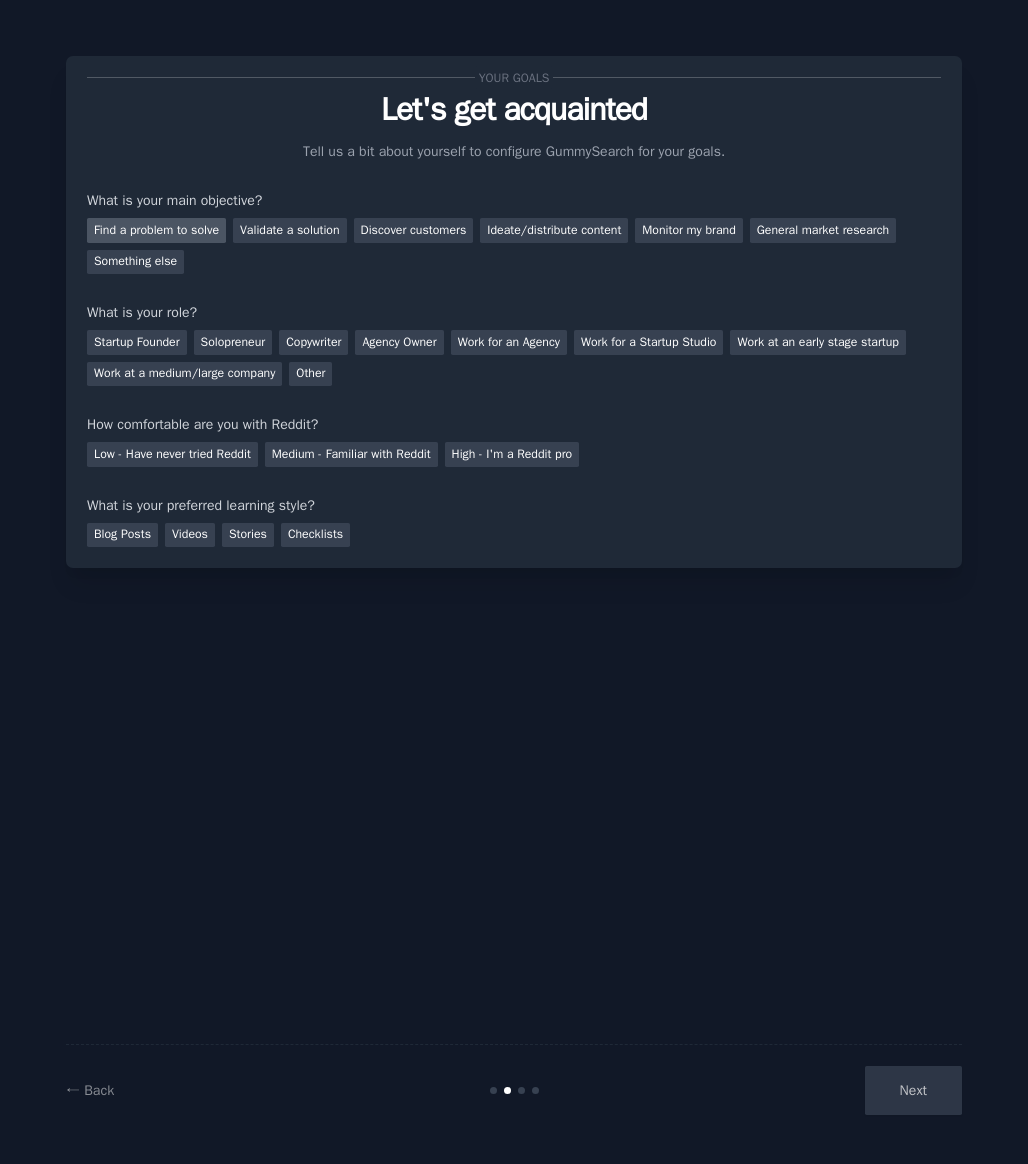 click on "Find a problem to solve" at bounding box center (156, 230) 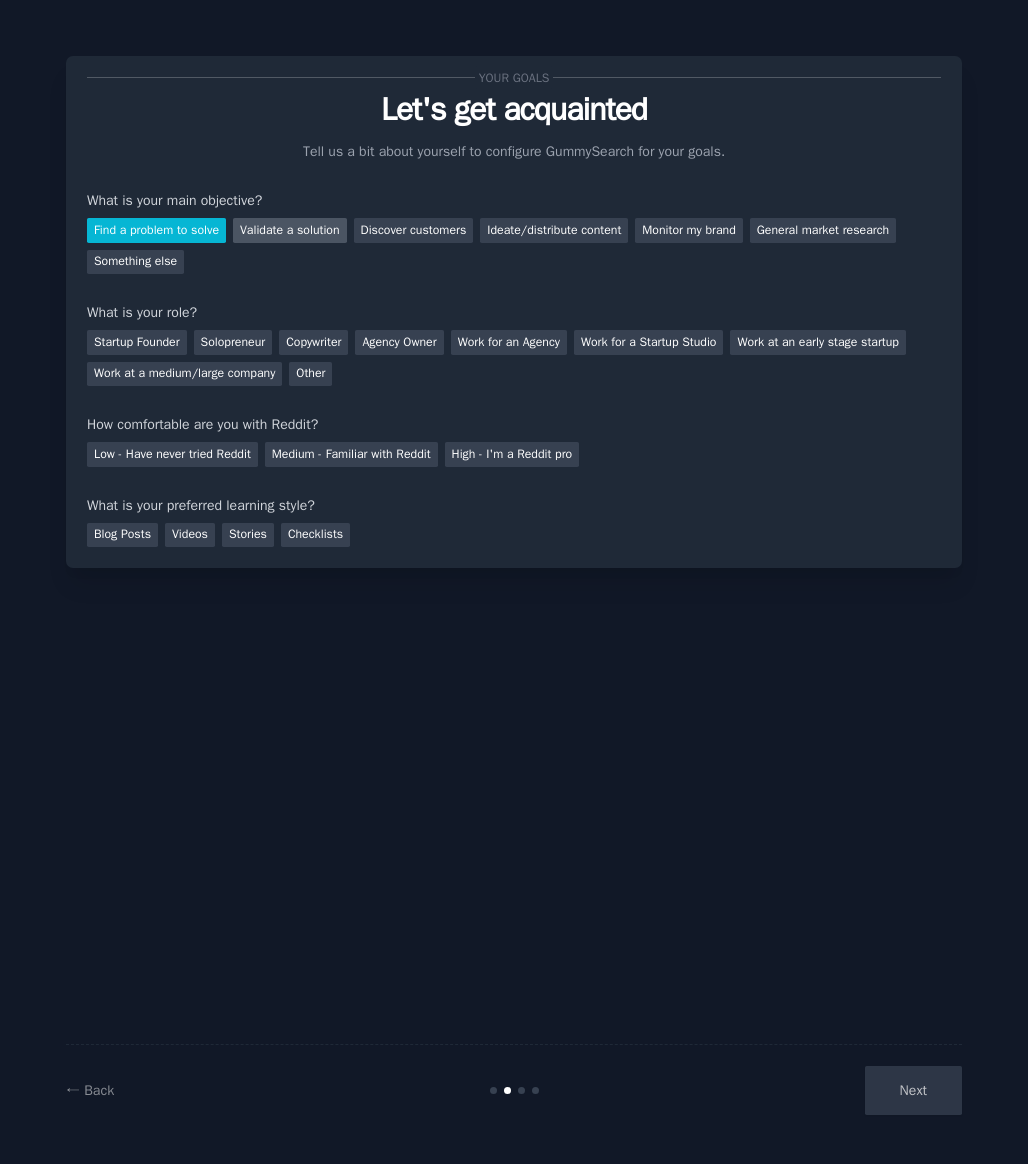 click on "Validate a solution" at bounding box center (290, 230) 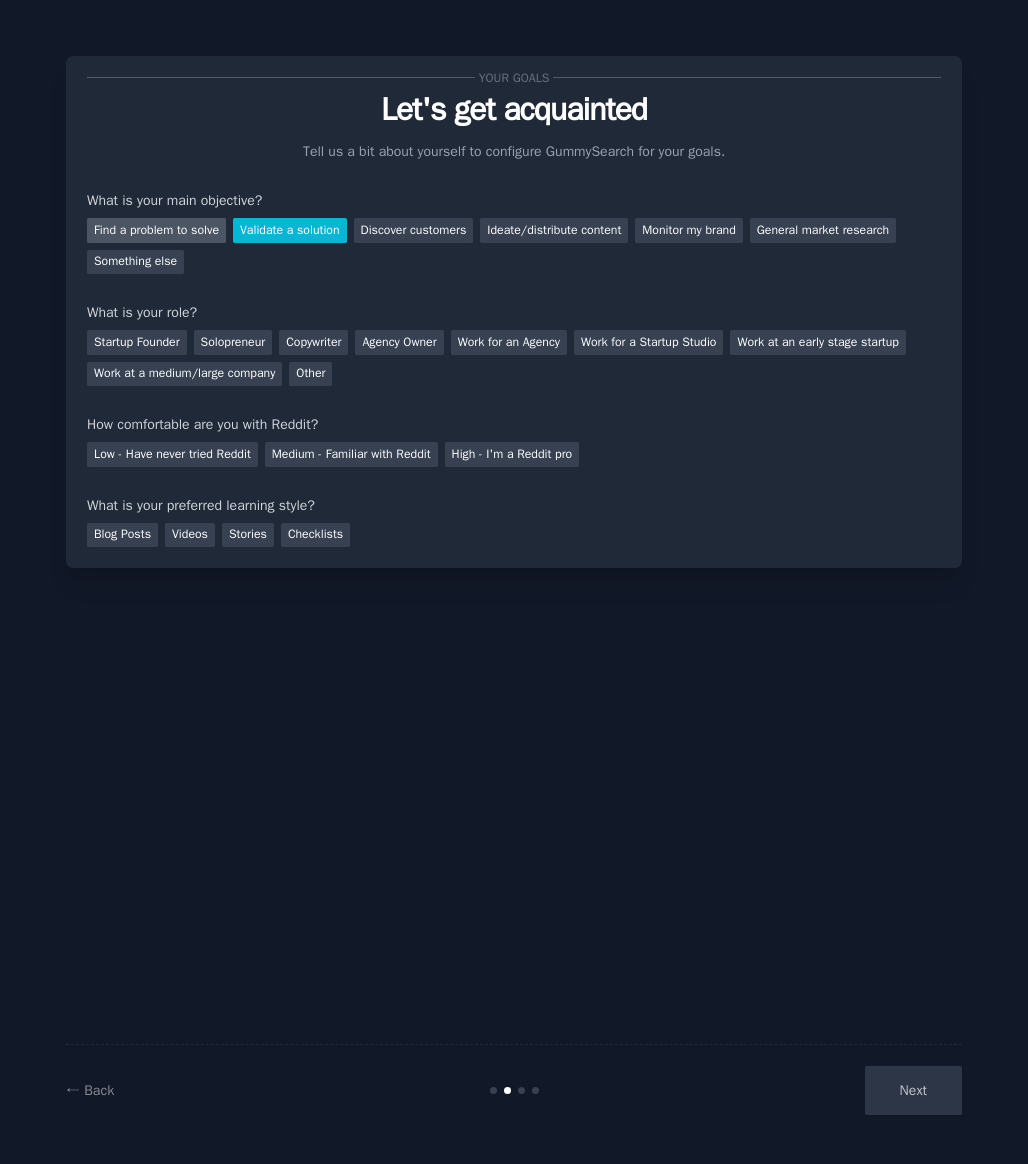 click on "Find a problem to solve" at bounding box center [156, 230] 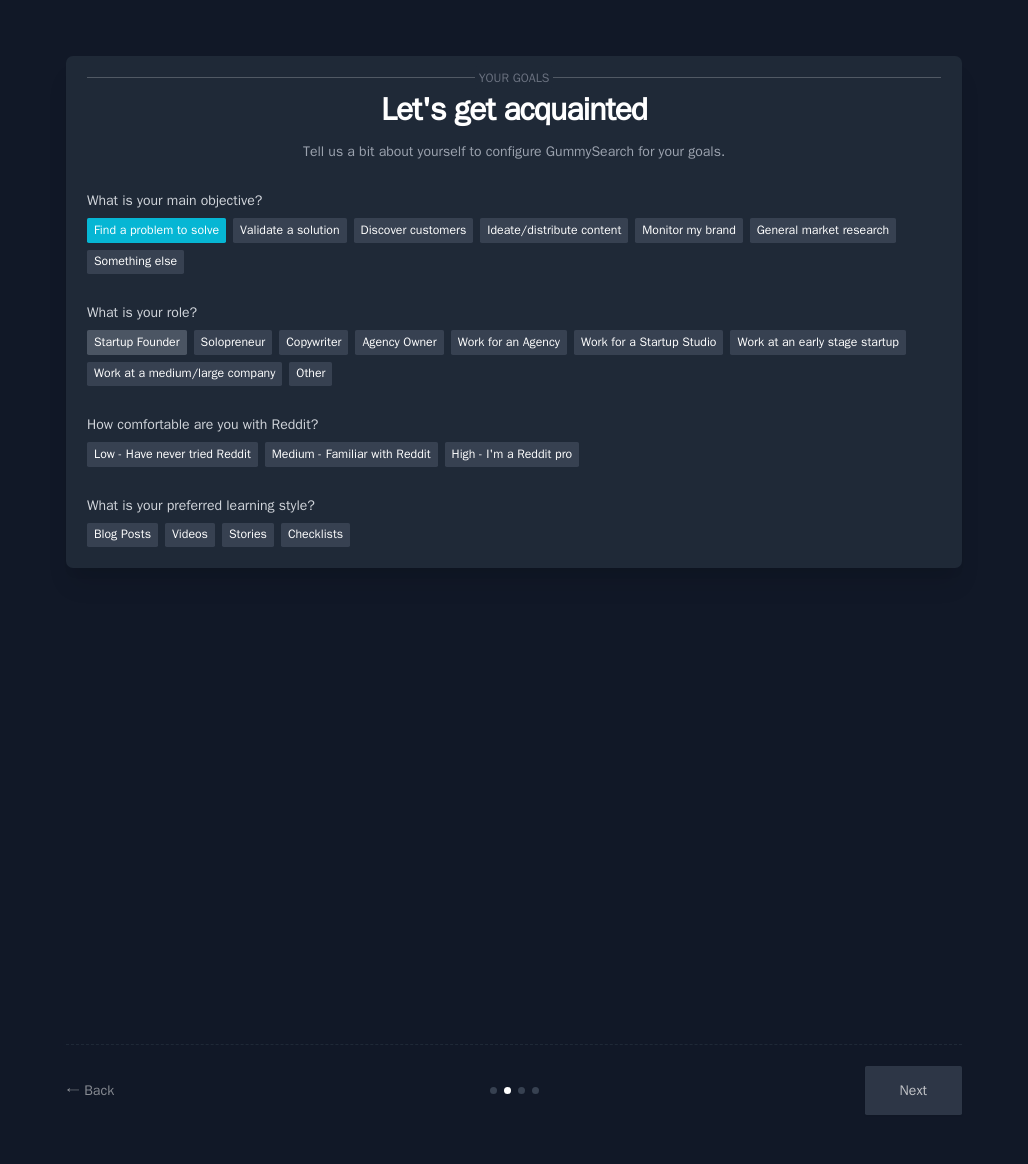 click on "Startup Founder" at bounding box center (137, 342) 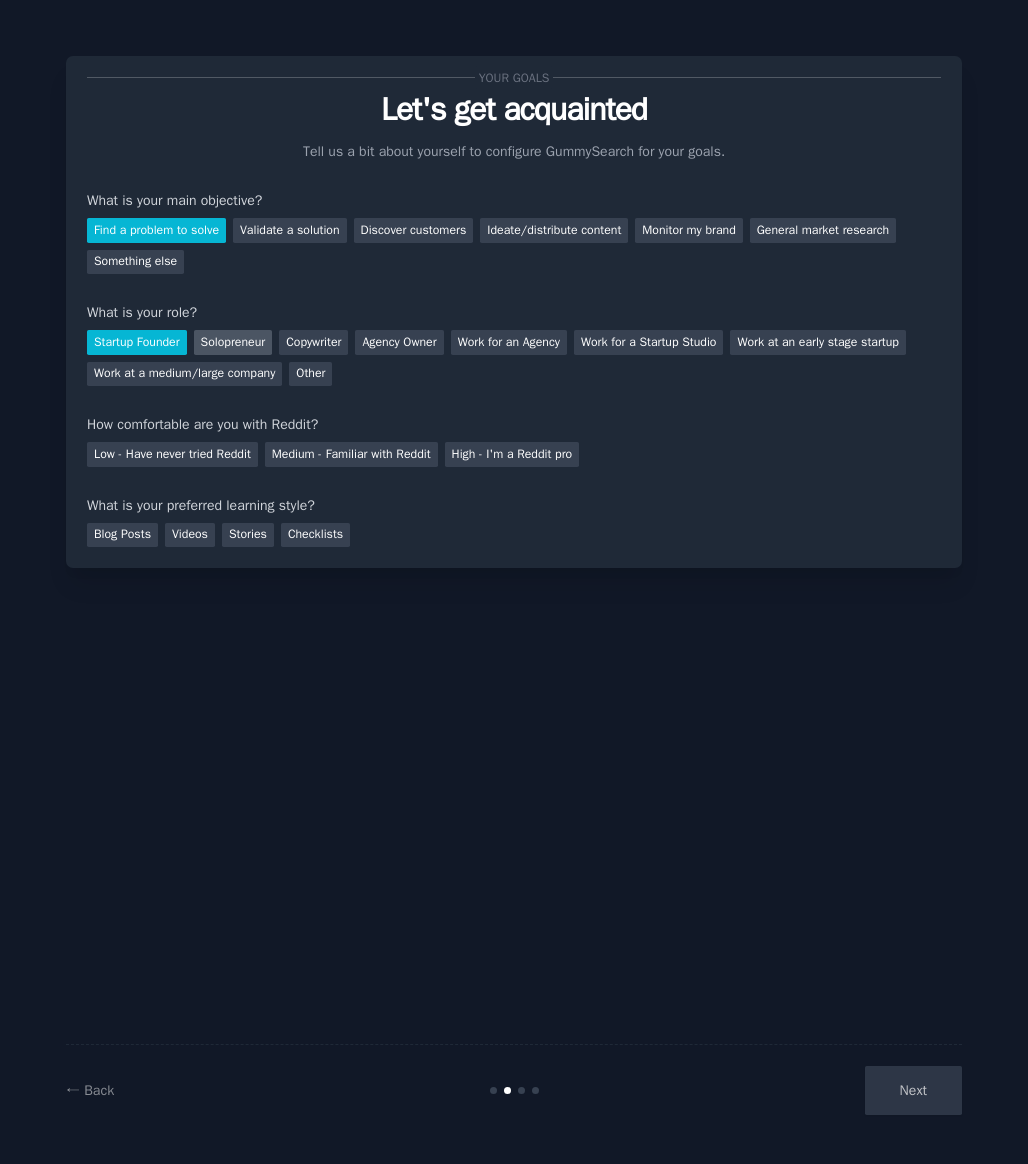 click on "Solopreneur" at bounding box center [233, 342] 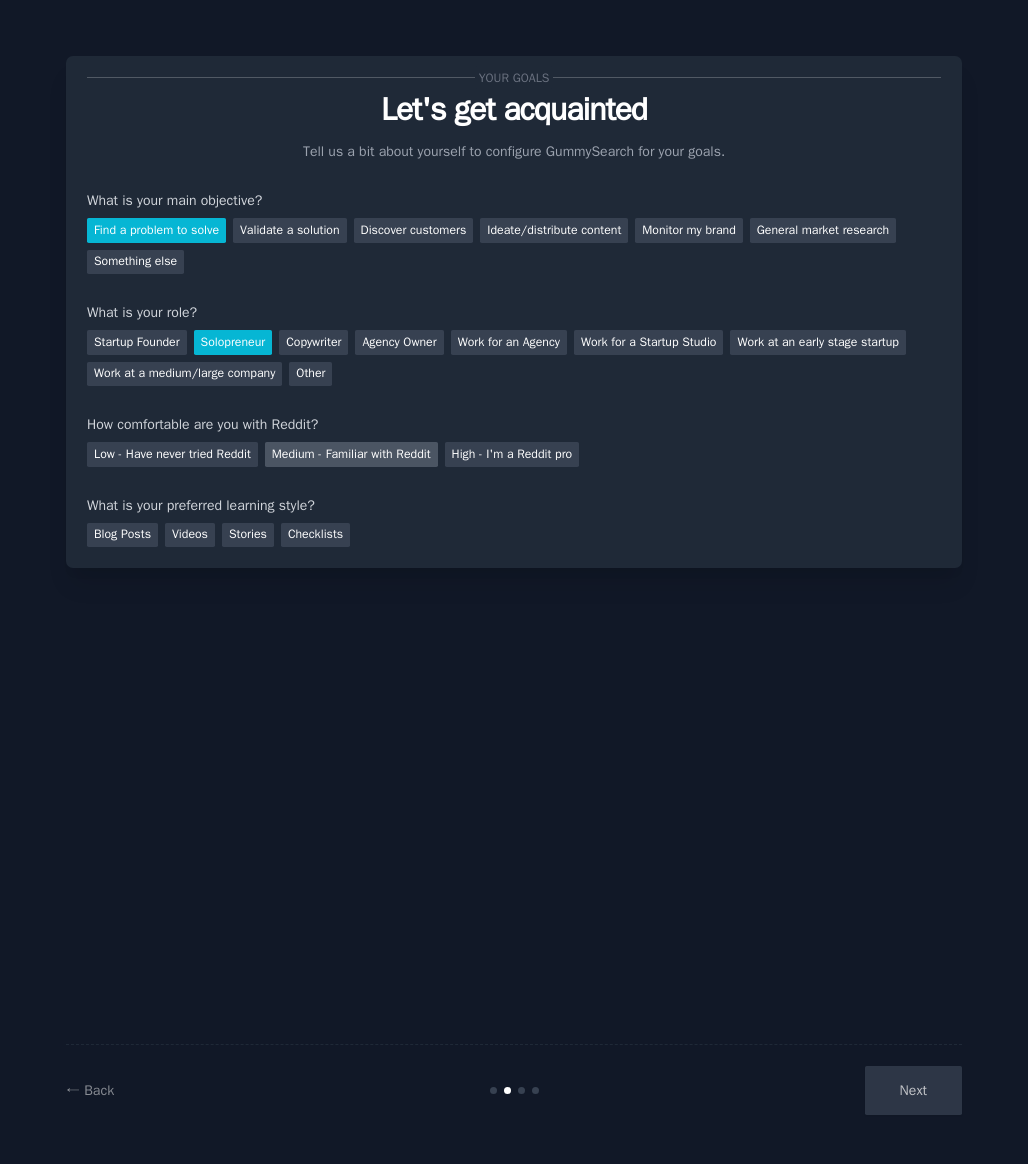 click on "Medium - Familiar with Reddit" at bounding box center (351, 454) 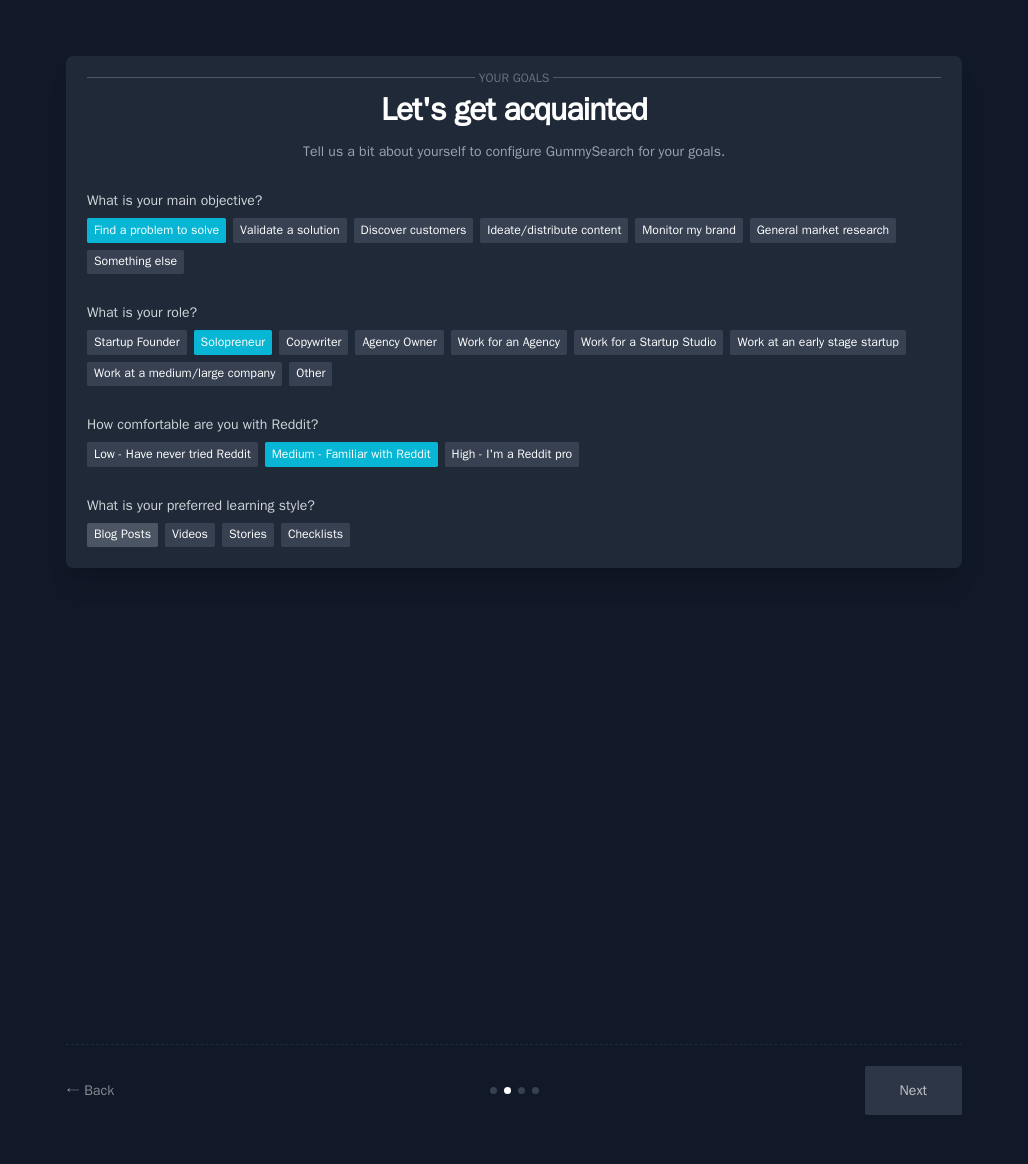 click on "Blog Posts" at bounding box center (122, 535) 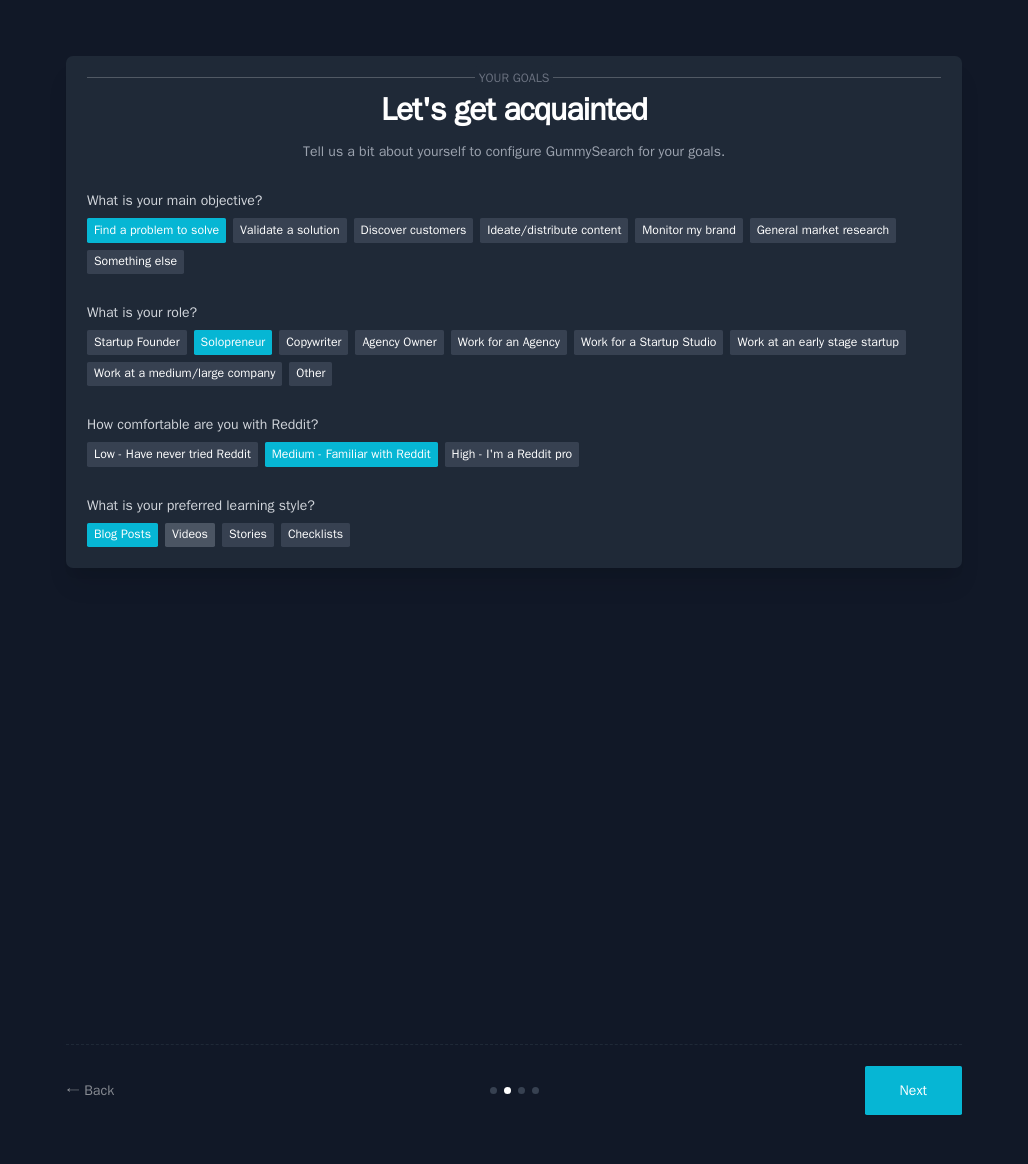 click on "Videos" at bounding box center (190, 535) 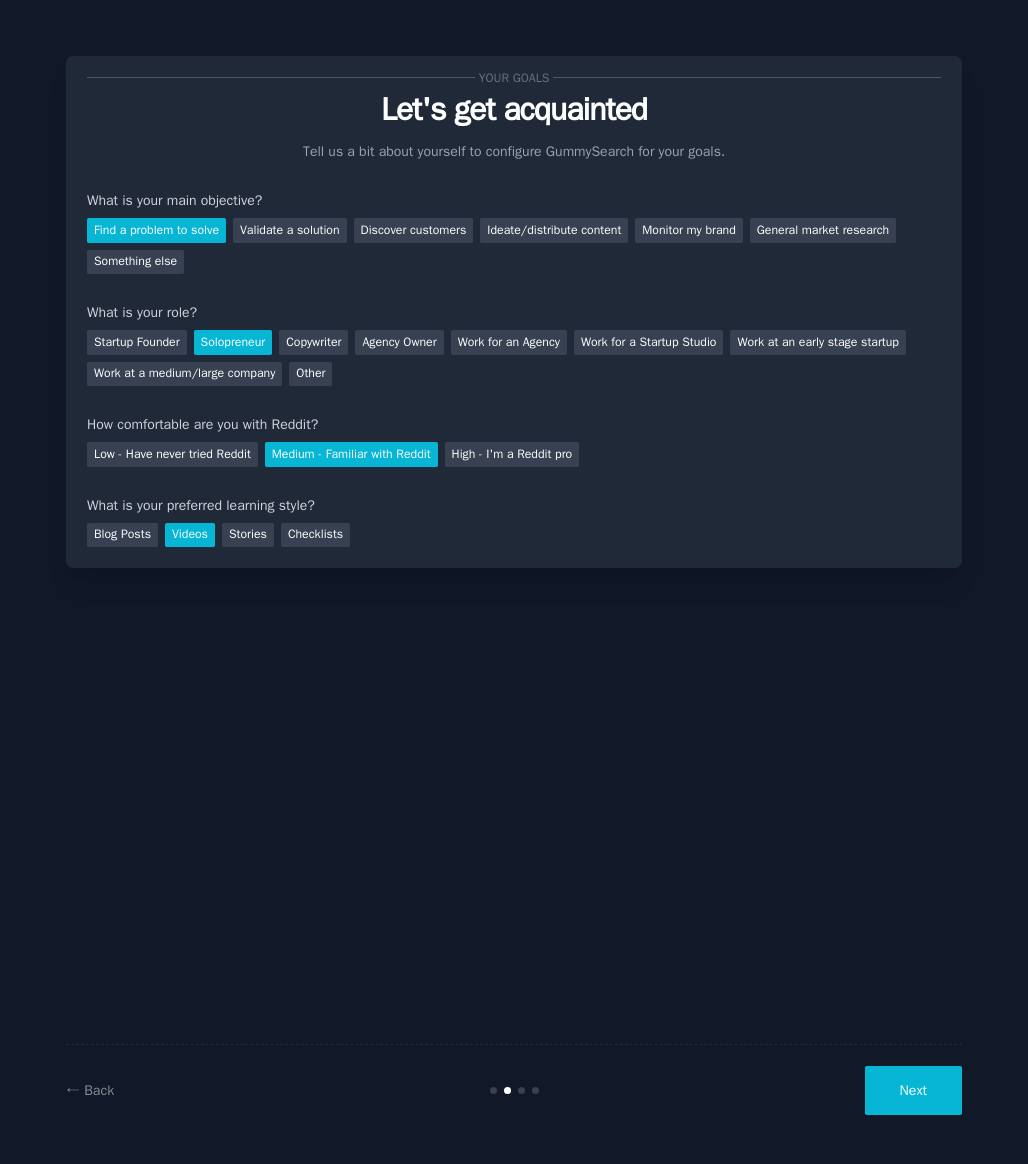 click on "Next" at bounding box center (913, 1090) 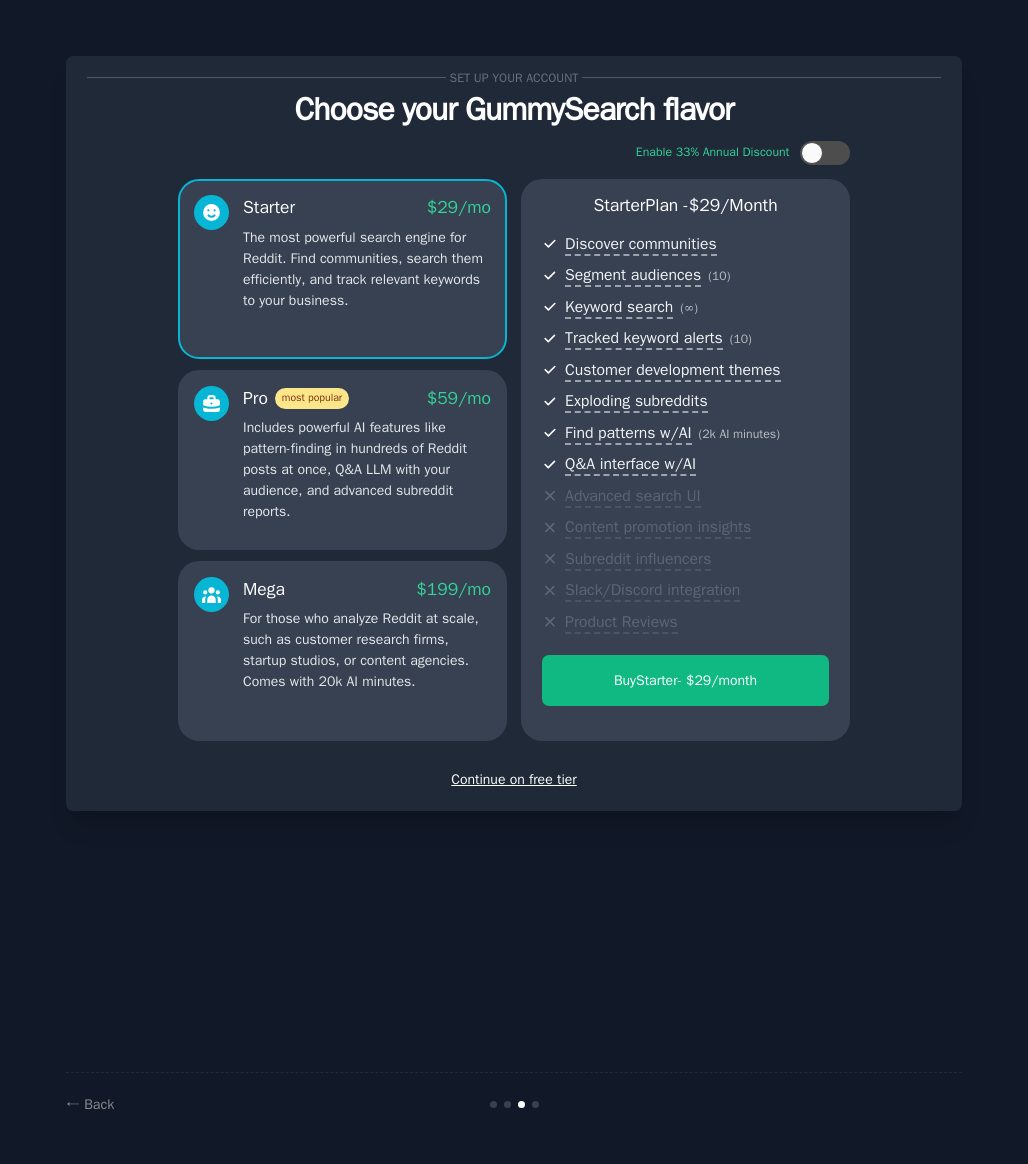 click on "Set up your account Choose your GummySearch flavor Enable [PERCENT]% Annual Discount Starter $ [PRICE] /mo The most powerful search engine for Reddit. Find communities, search them efficiently, and track relevant keywords to your business. Pro most popular $ [PRICE] /mo Includes powerful AI features like pattern-finding in hundreds of Reddit posts at once, Q&A LLM with your audience, and advanced subreddit reports. Mega $ [PRICE] /mo For those who analyze Reddit at scale, such as customer research firms, startup studios, or content agencies. Comes with [NUMBER]k AI minutes. Starter Plan - $ [PRICE] /month Discover communities Segment audiences ( [NUMBER] ) Keyword search ( ∞ ) Tracked keyword alerts ( [NUMBER] ) Customer development themes Exploding subreddits Find patterns w/AI ( [NUMBER]k AI minutes ) Q&A interface w/AI Advanced search UI Content promotion insights Subreddit influencers Slack/Discord integration Product Reviews Buy Starter - $ [PRICE] /month Continue on free tier" at bounding box center (514, 433) 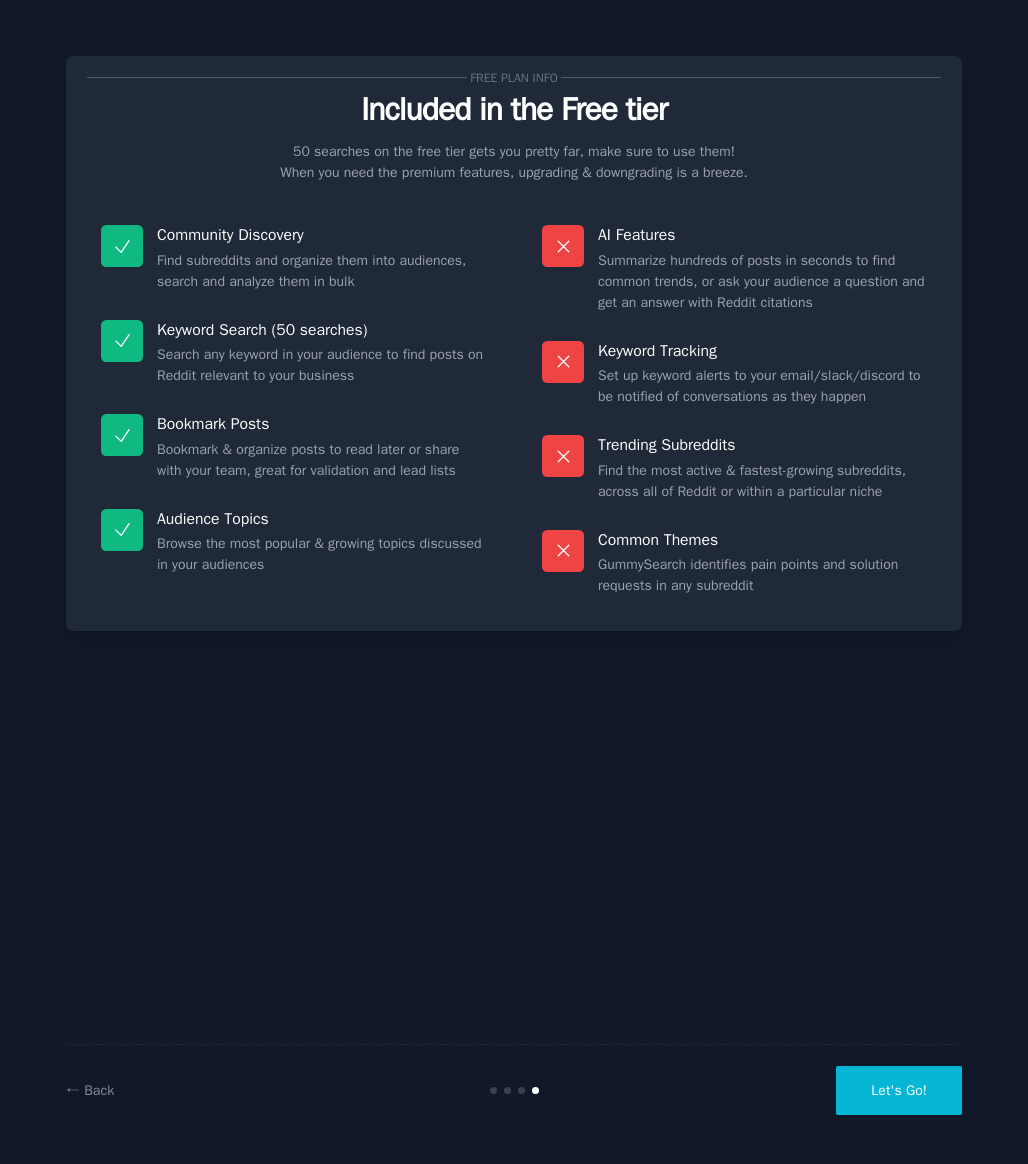click on "Let's Go!" at bounding box center [899, 1090] 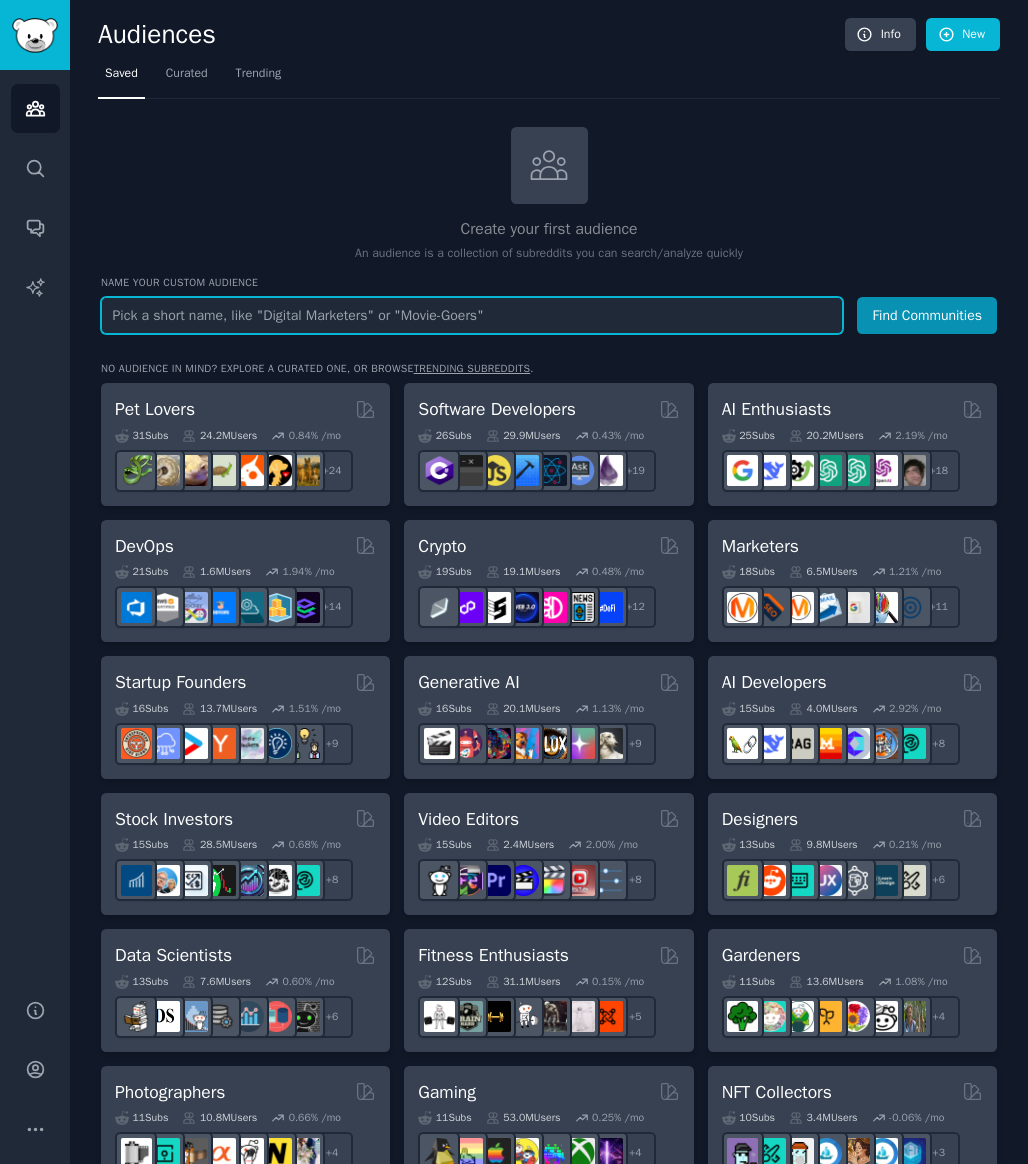 click at bounding box center [472, 315] 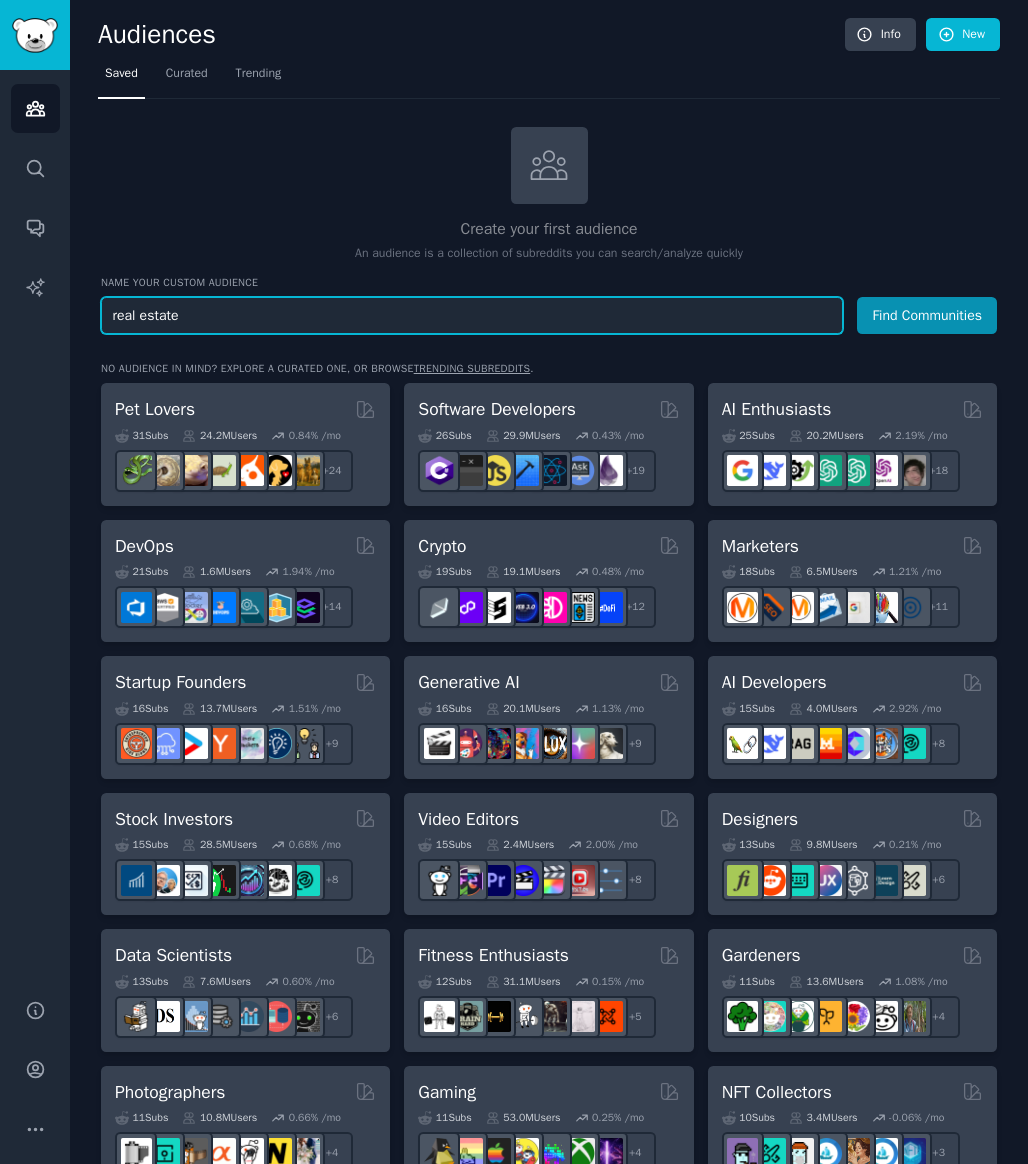 type on "real estate" 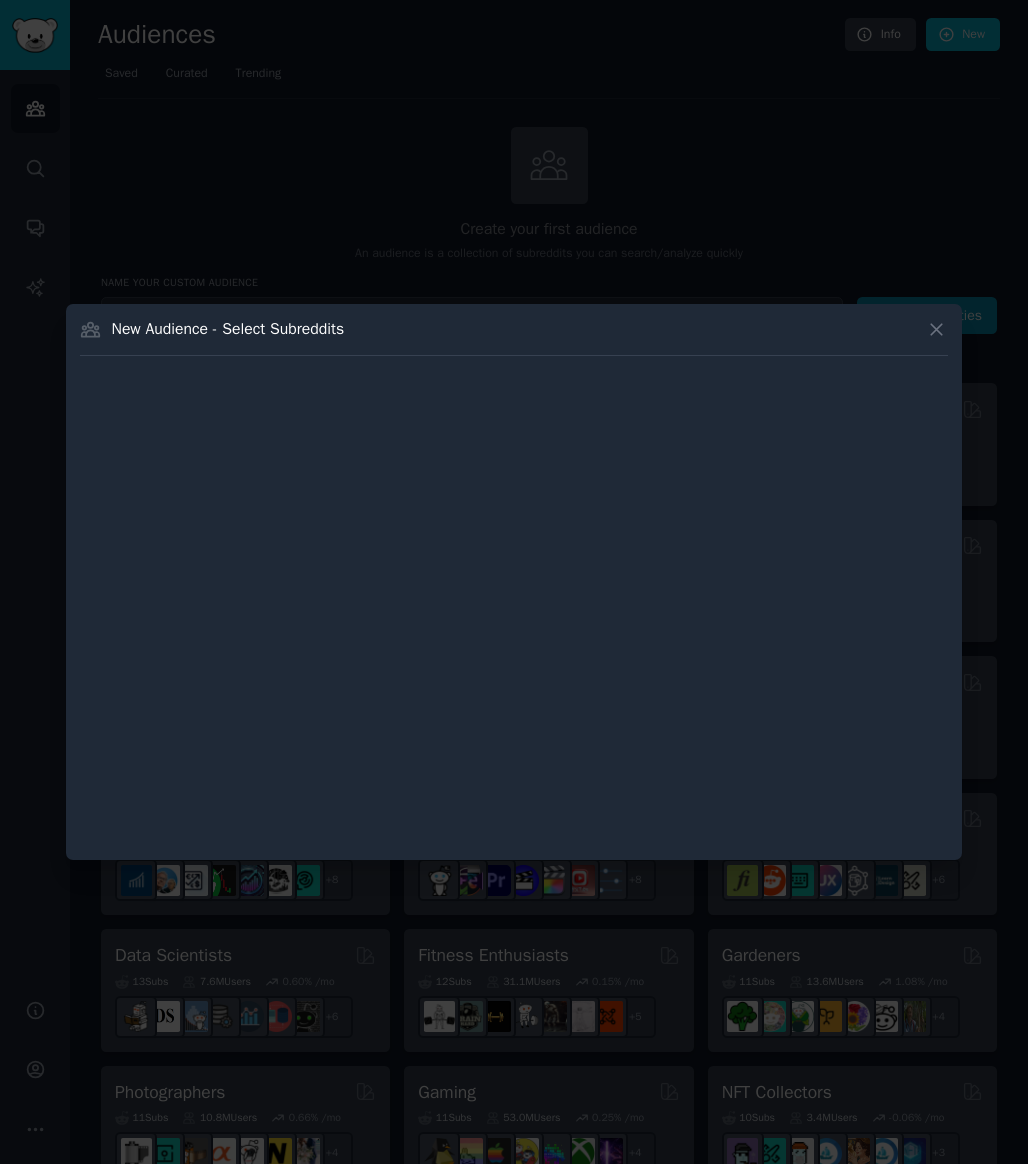 type 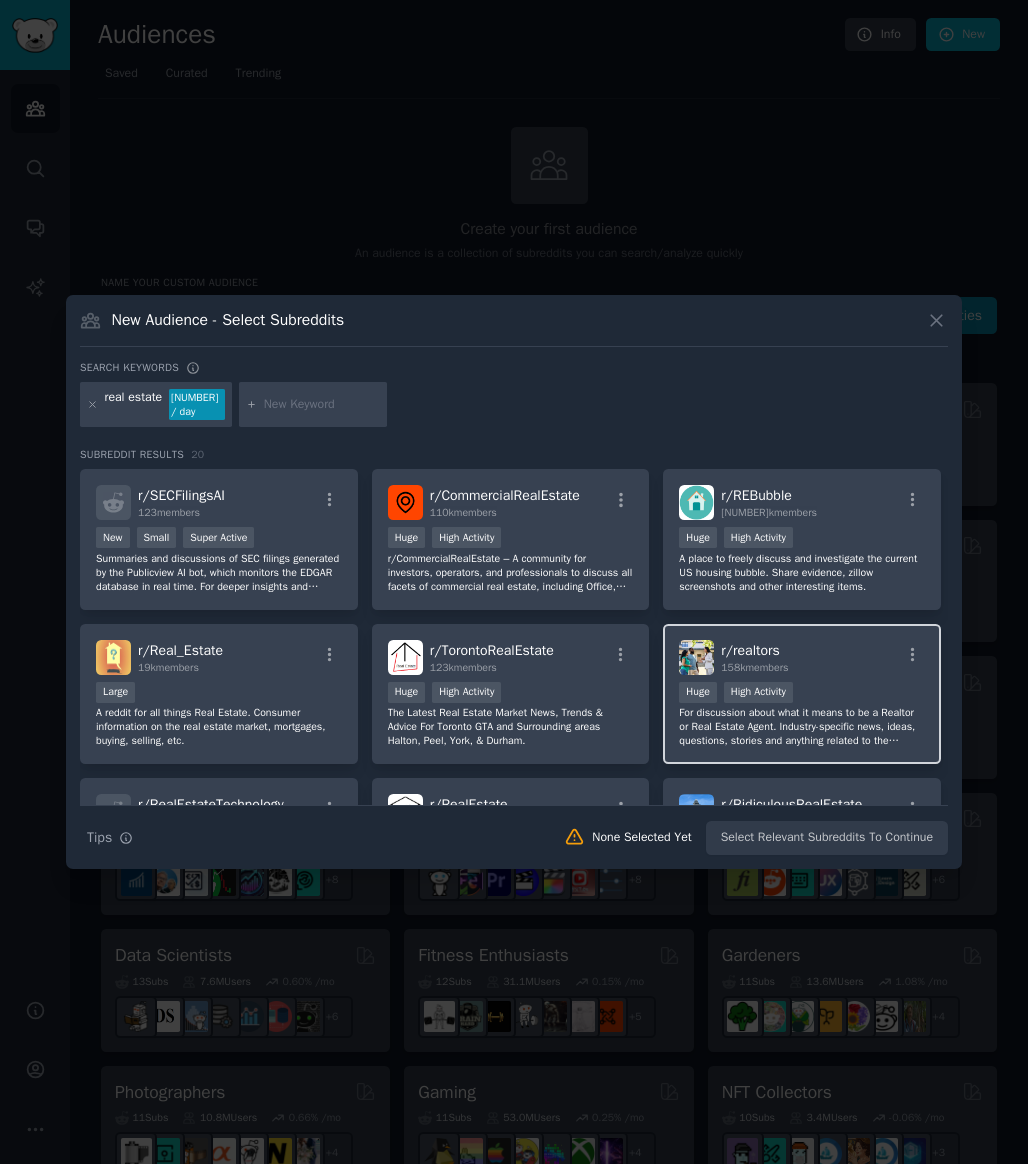 click on "[NUMBER] members" at bounding box center (754, 667) 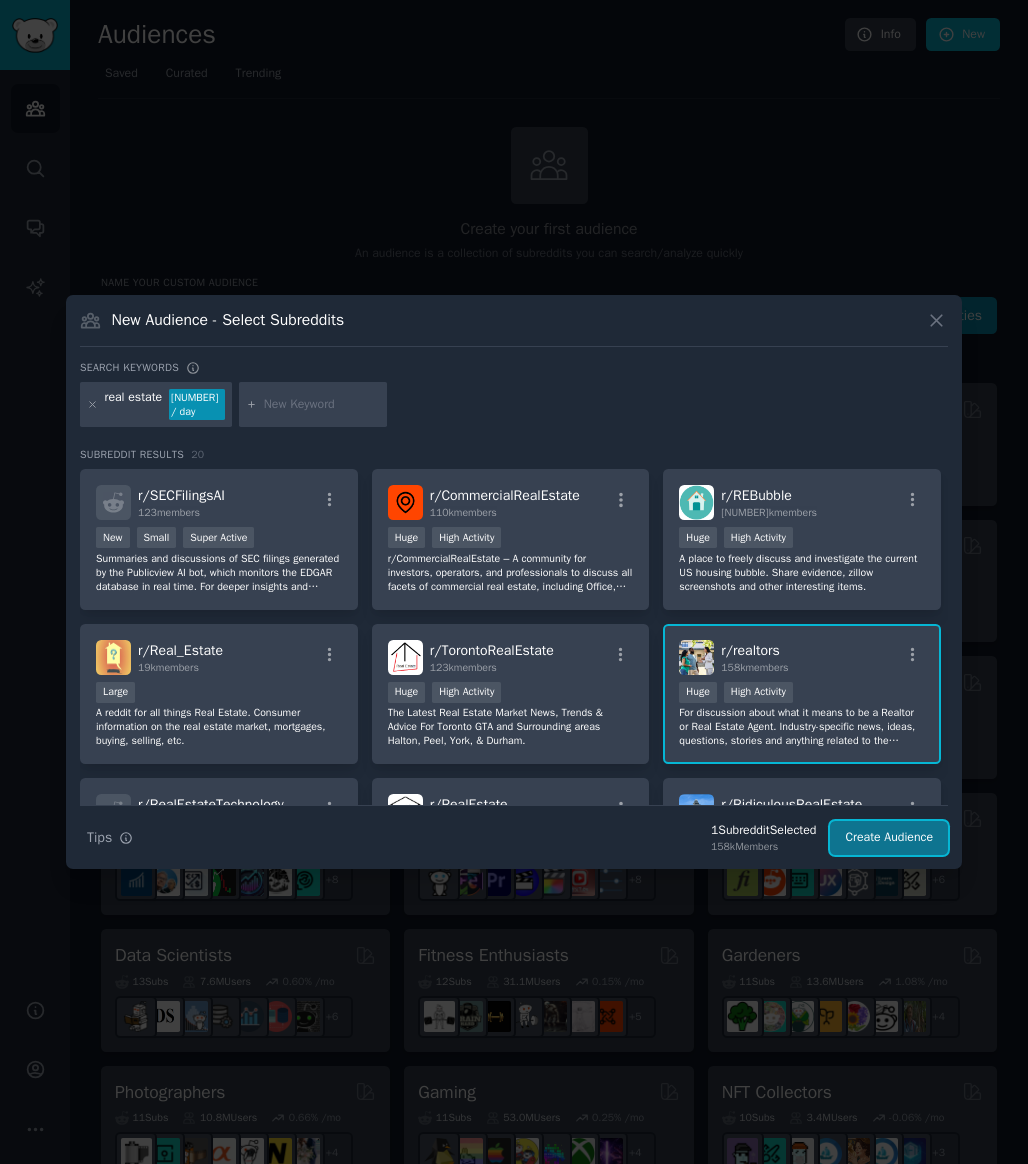 click on "Create Audience" at bounding box center (889, 838) 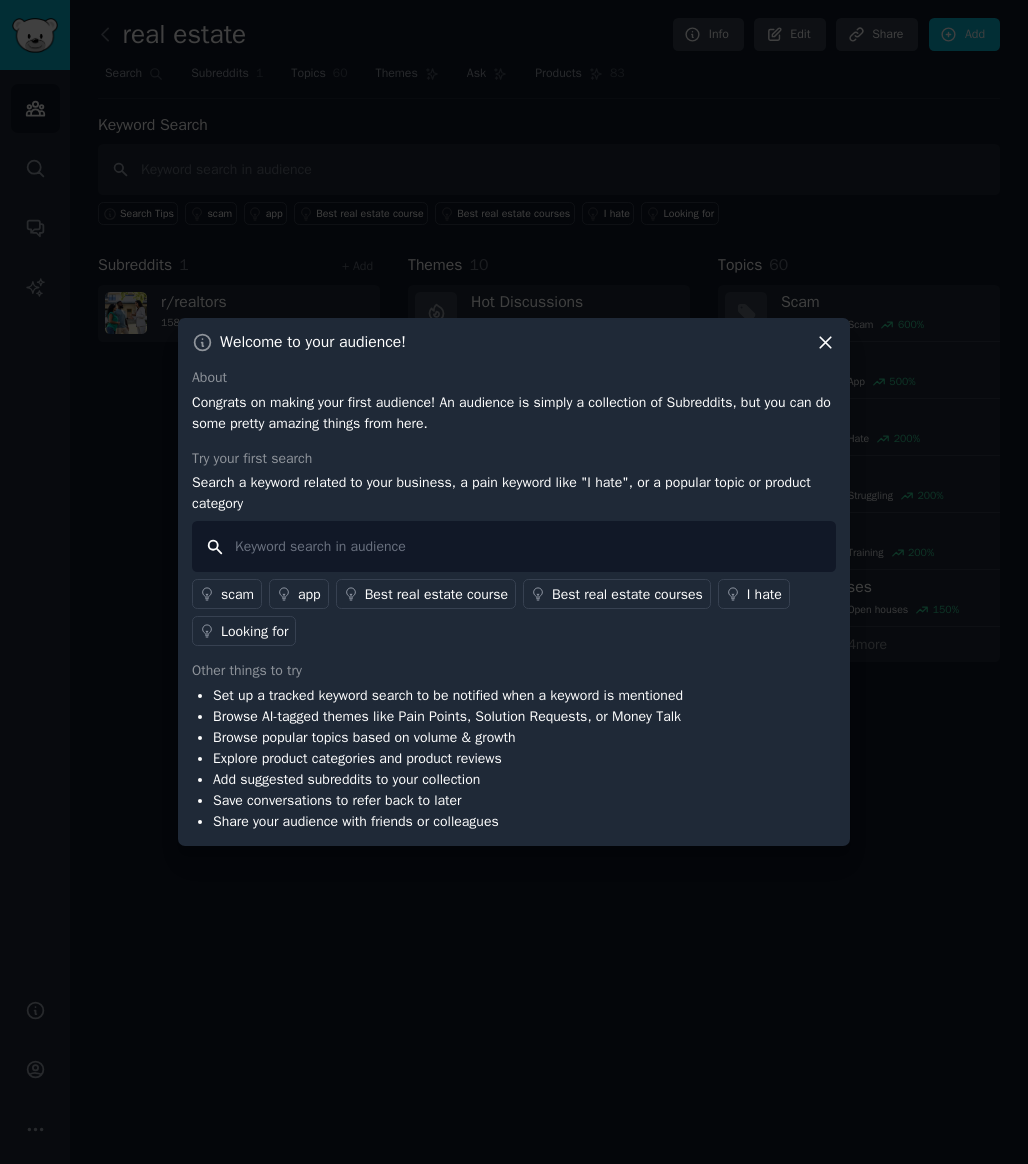 click at bounding box center (514, 546) 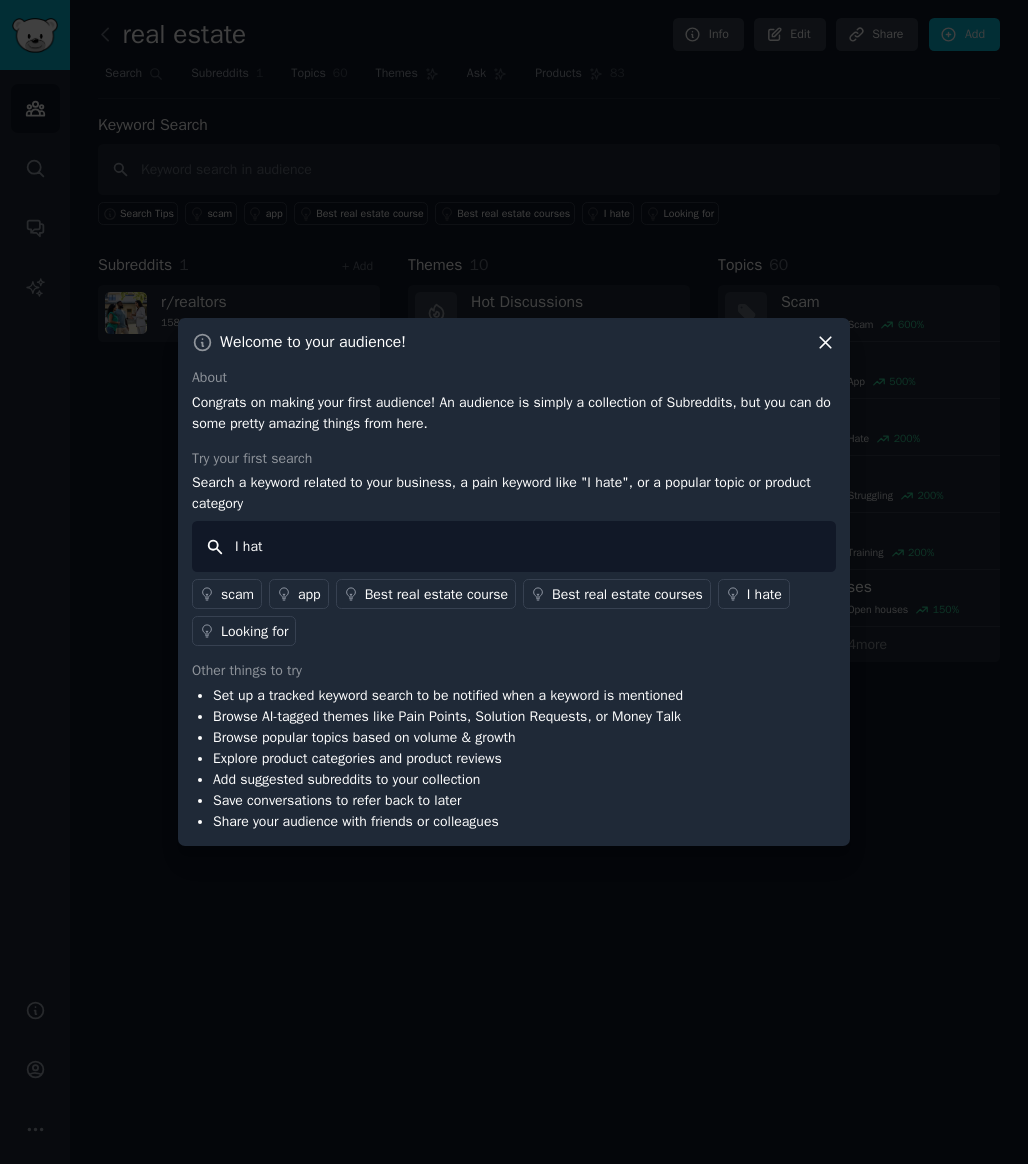 type on "I hate" 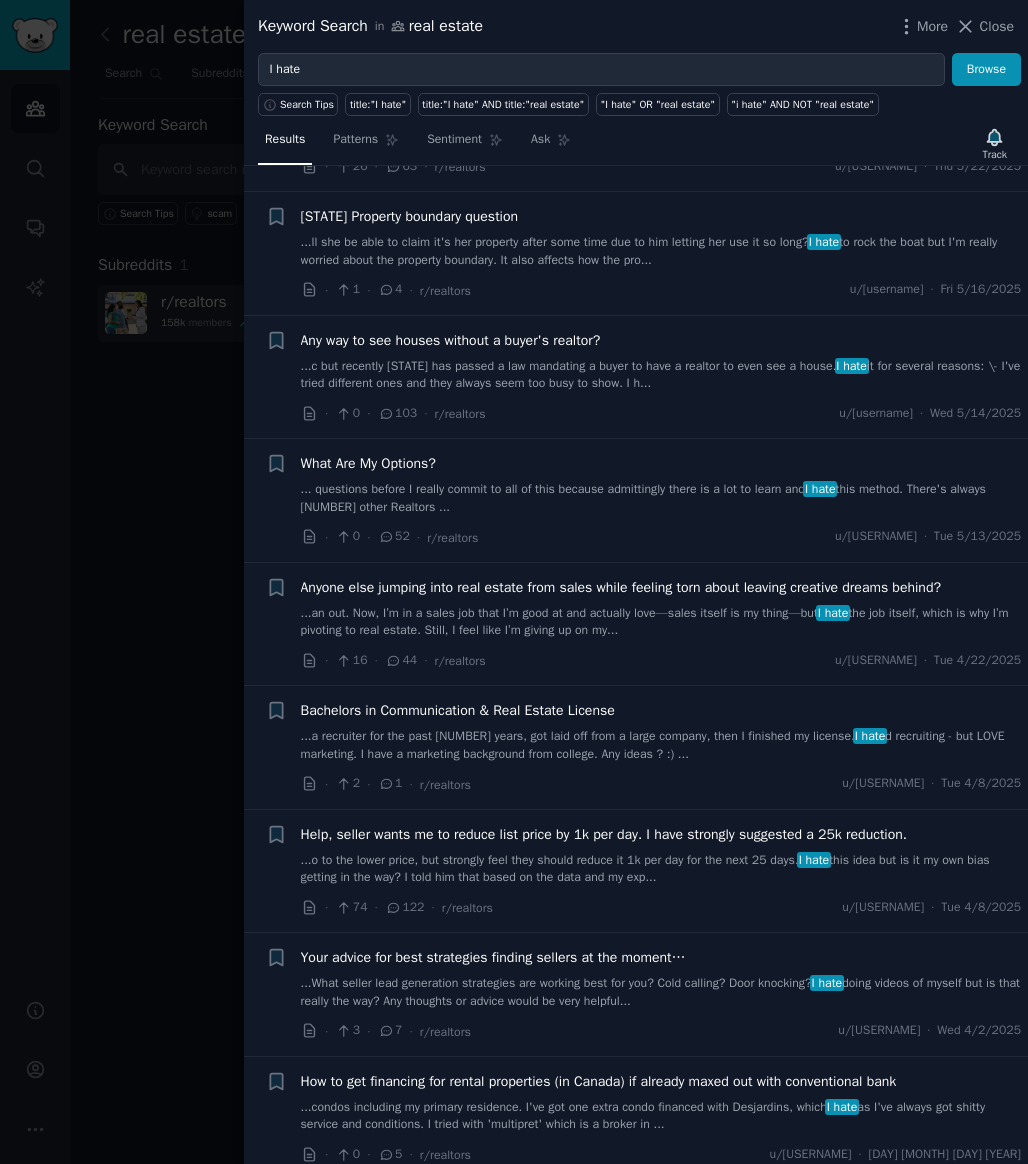 scroll, scrollTop: 1128, scrollLeft: 0, axis: vertical 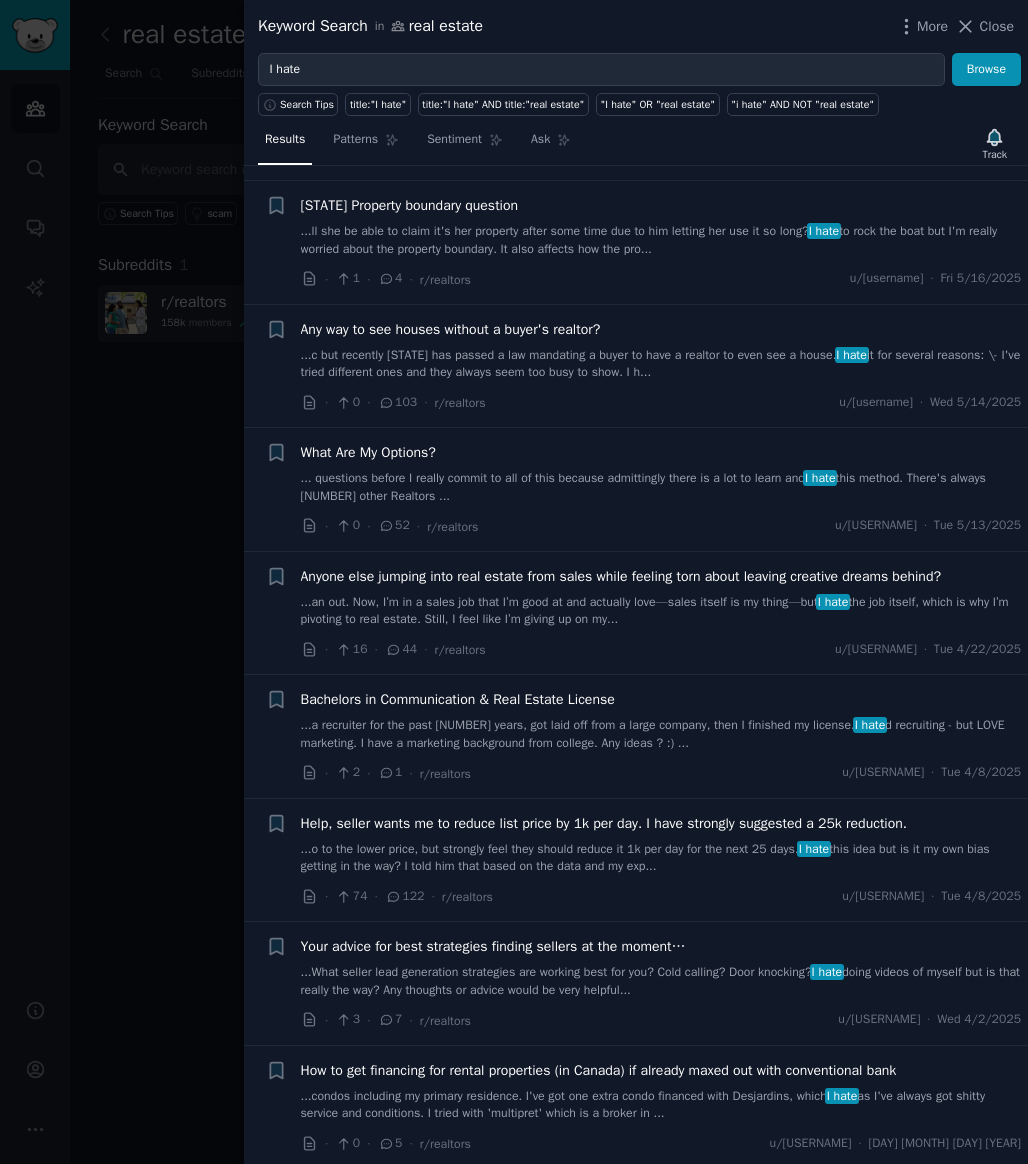 type 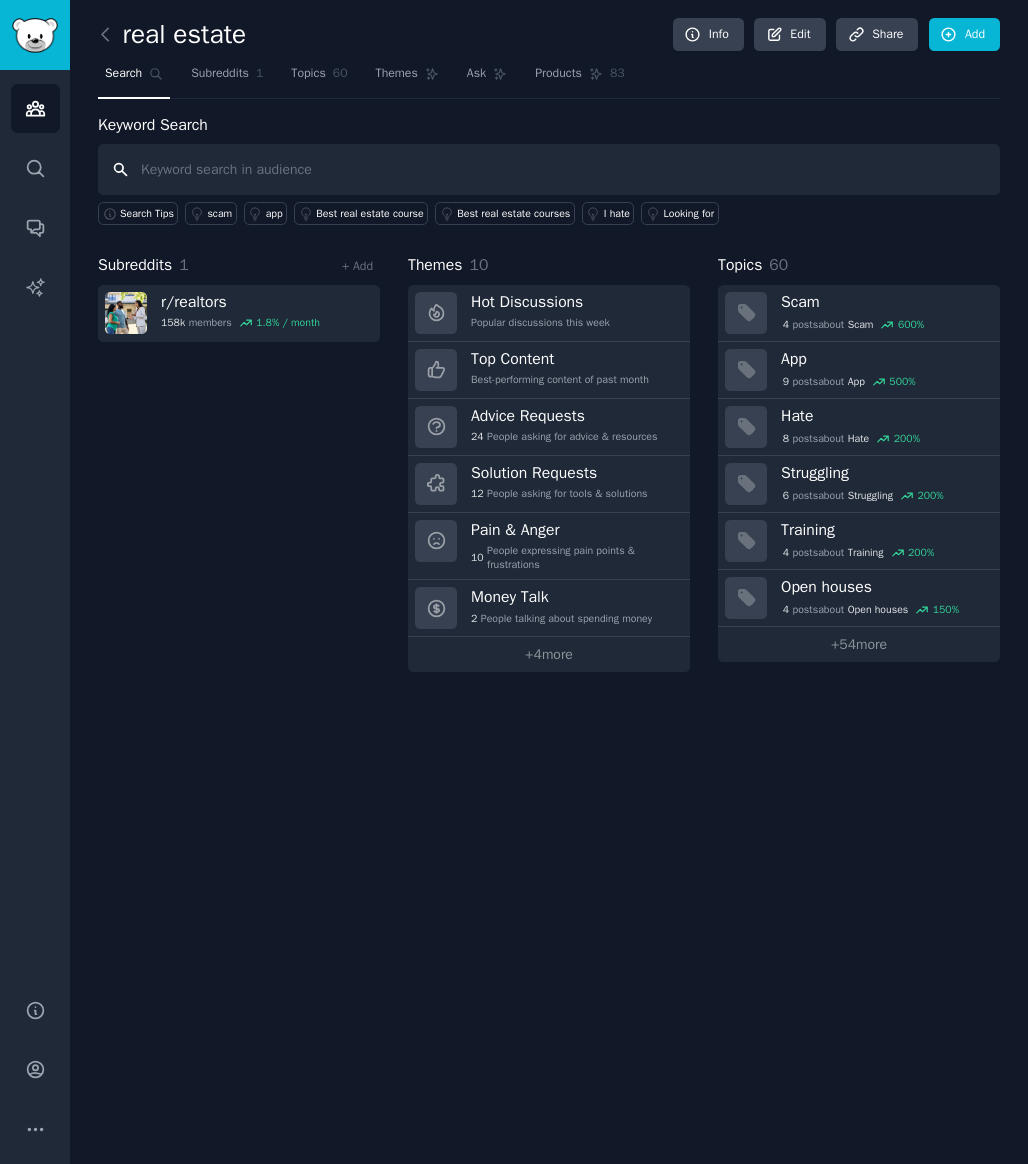 click at bounding box center (549, 169) 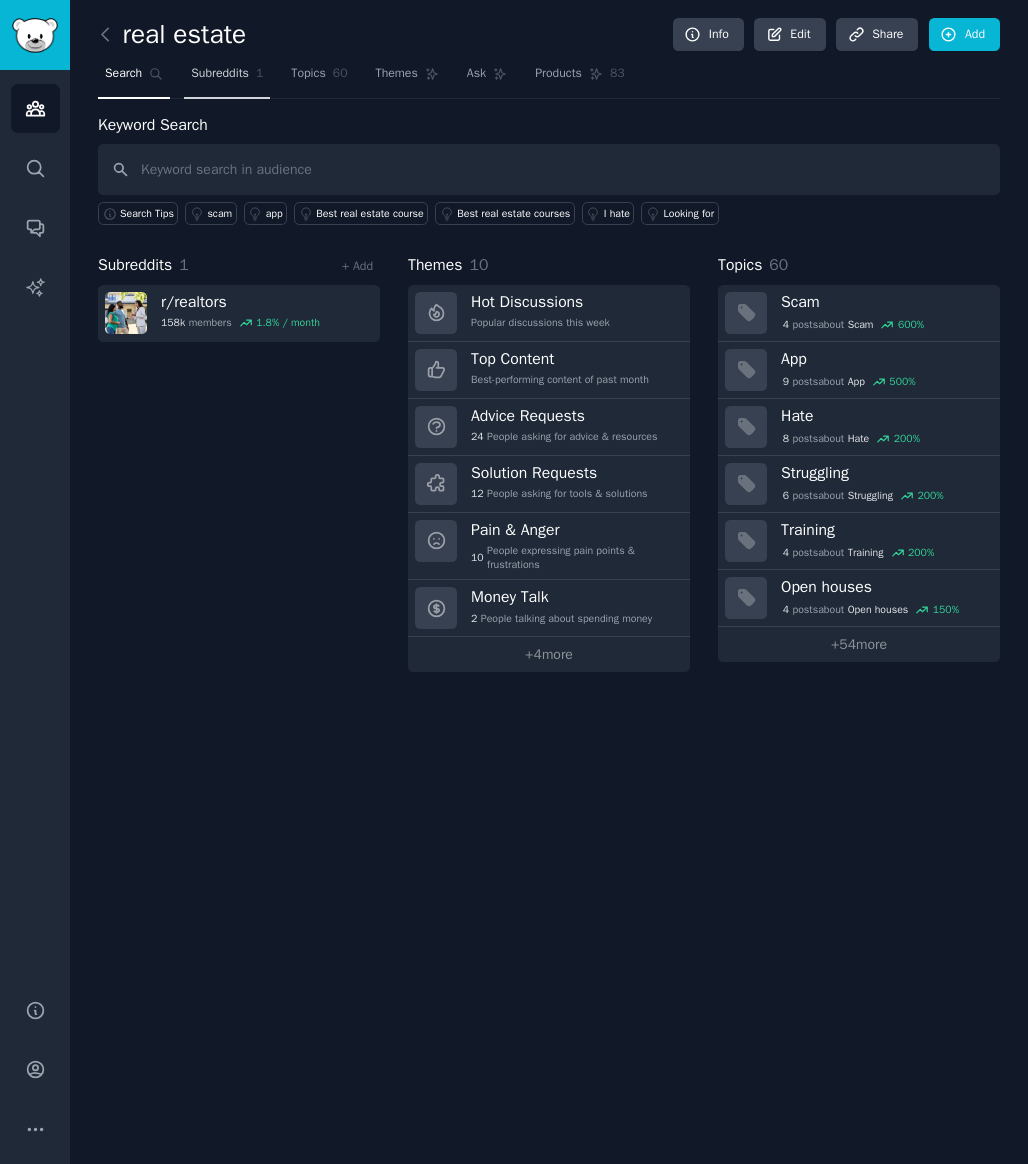 click on "Subreddits" at bounding box center [220, 74] 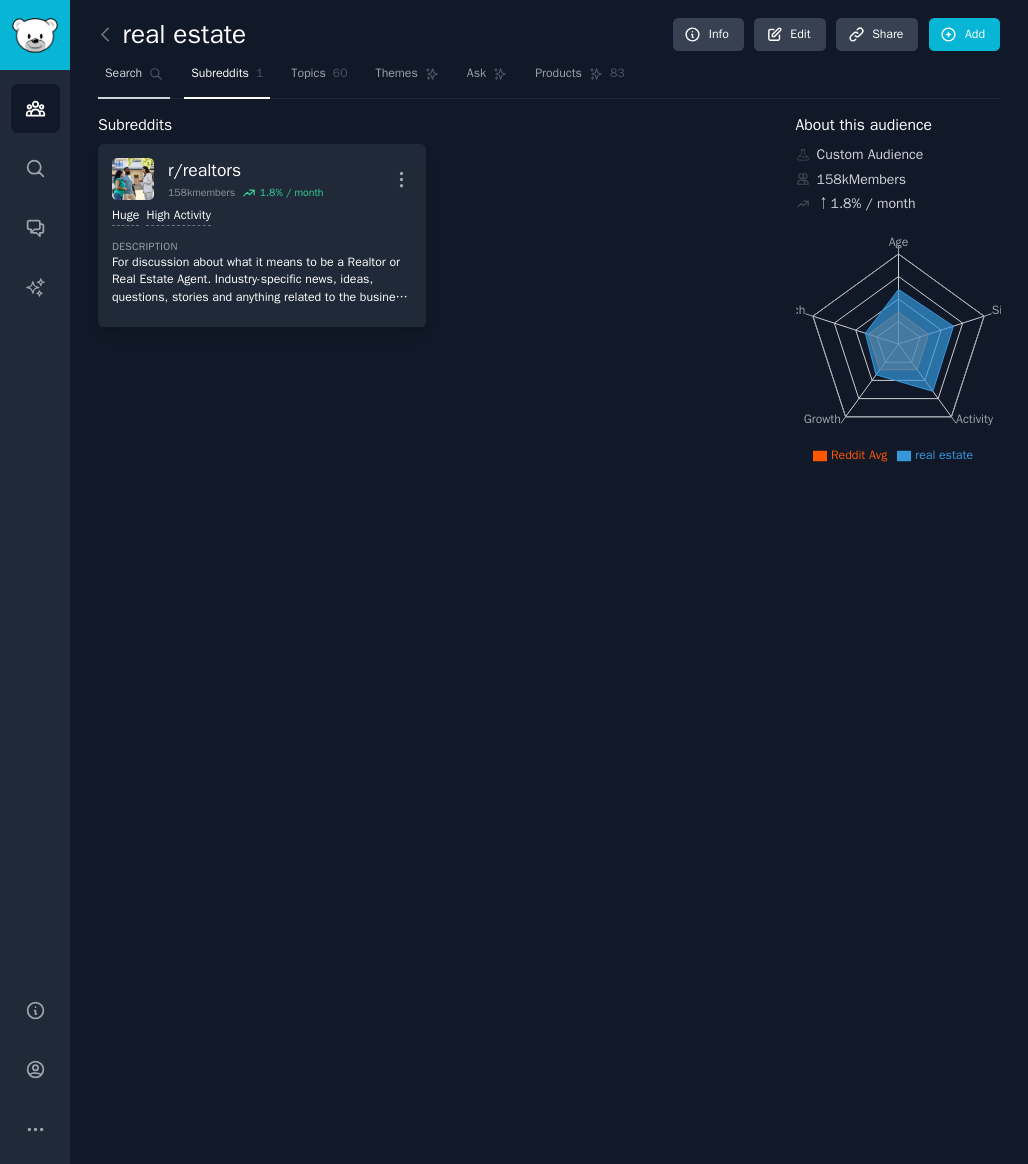 click on "Search" at bounding box center [123, 74] 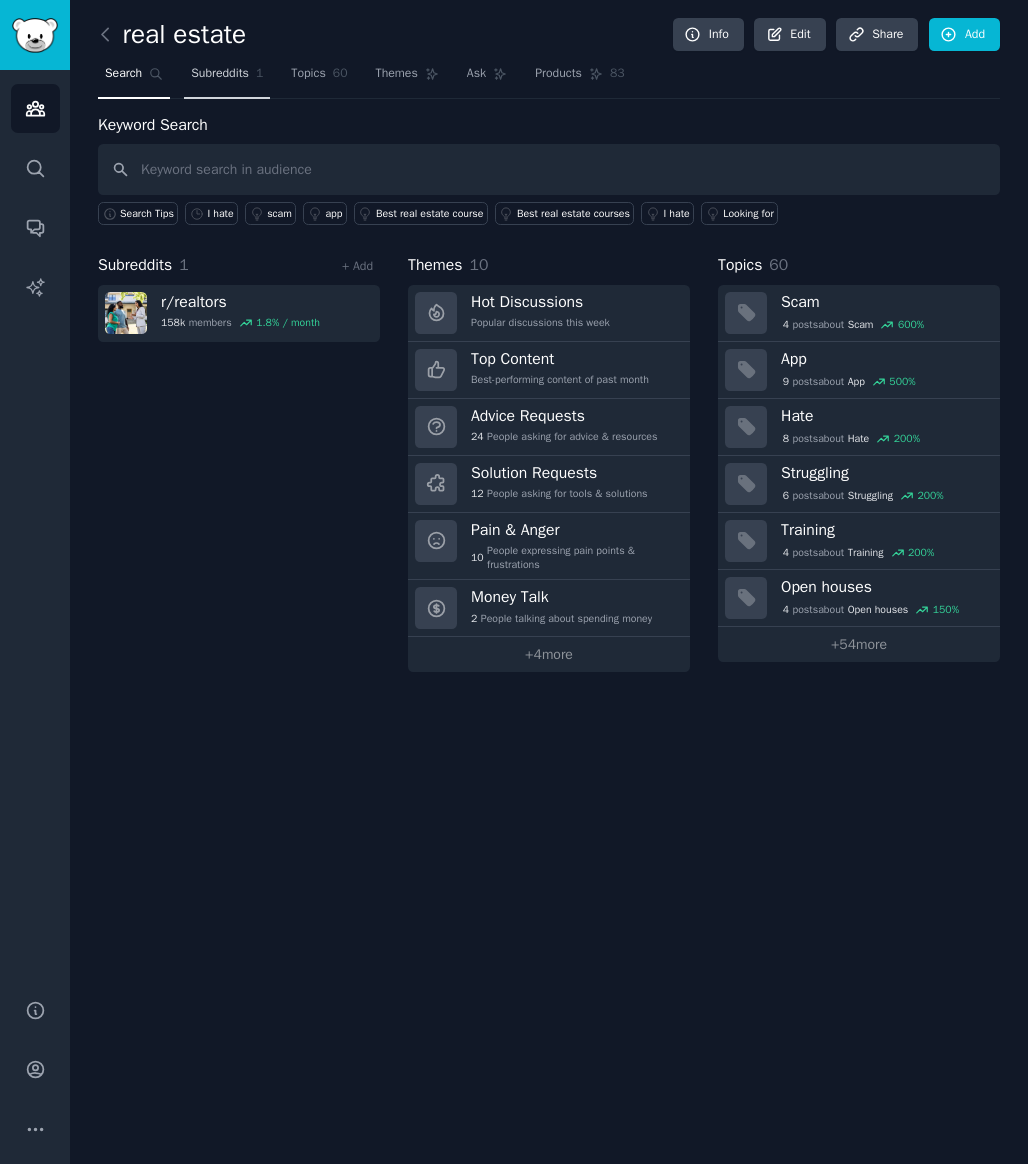 click on "Subreddits" at bounding box center (220, 74) 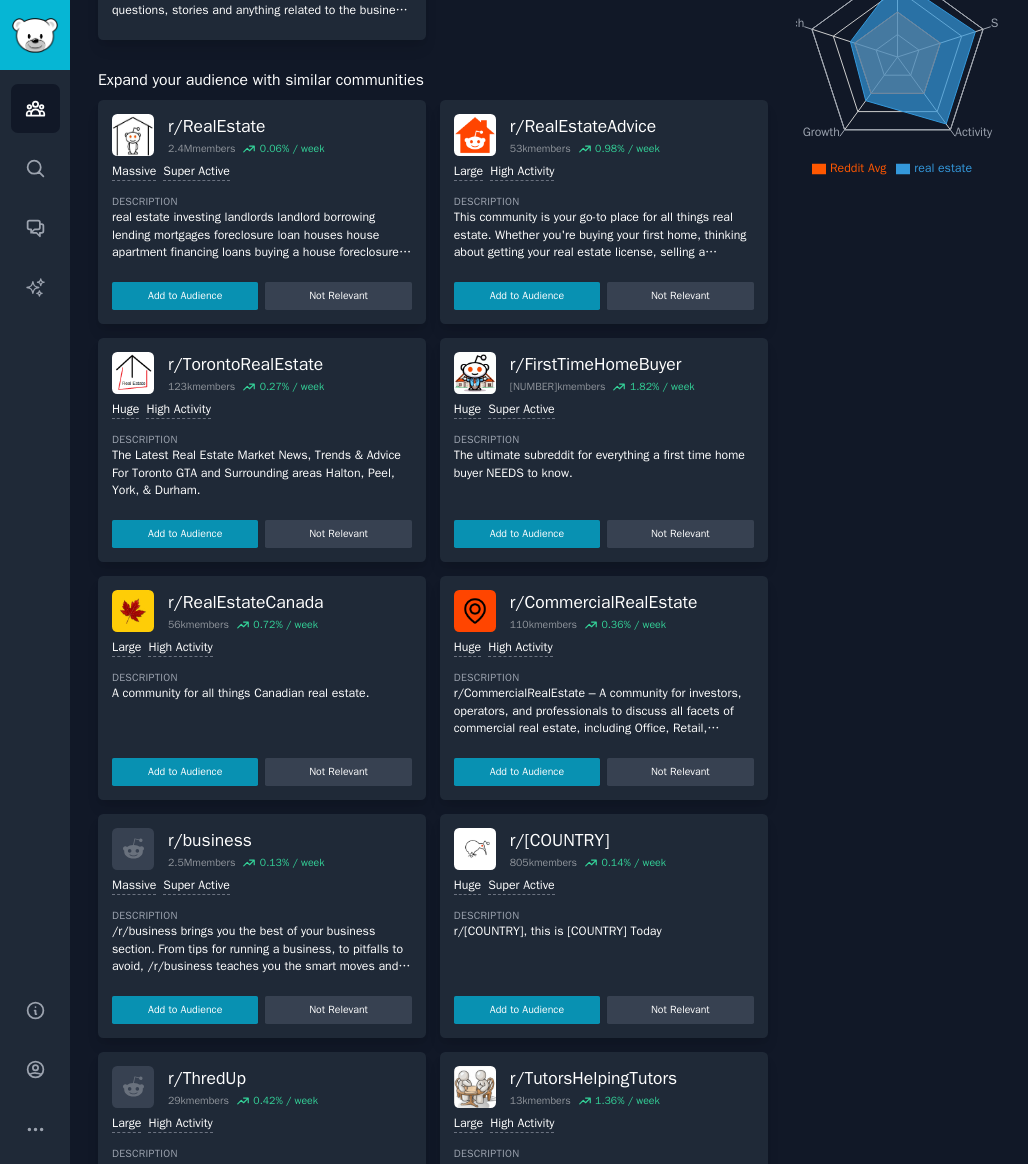scroll, scrollTop: 251, scrollLeft: 0, axis: vertical 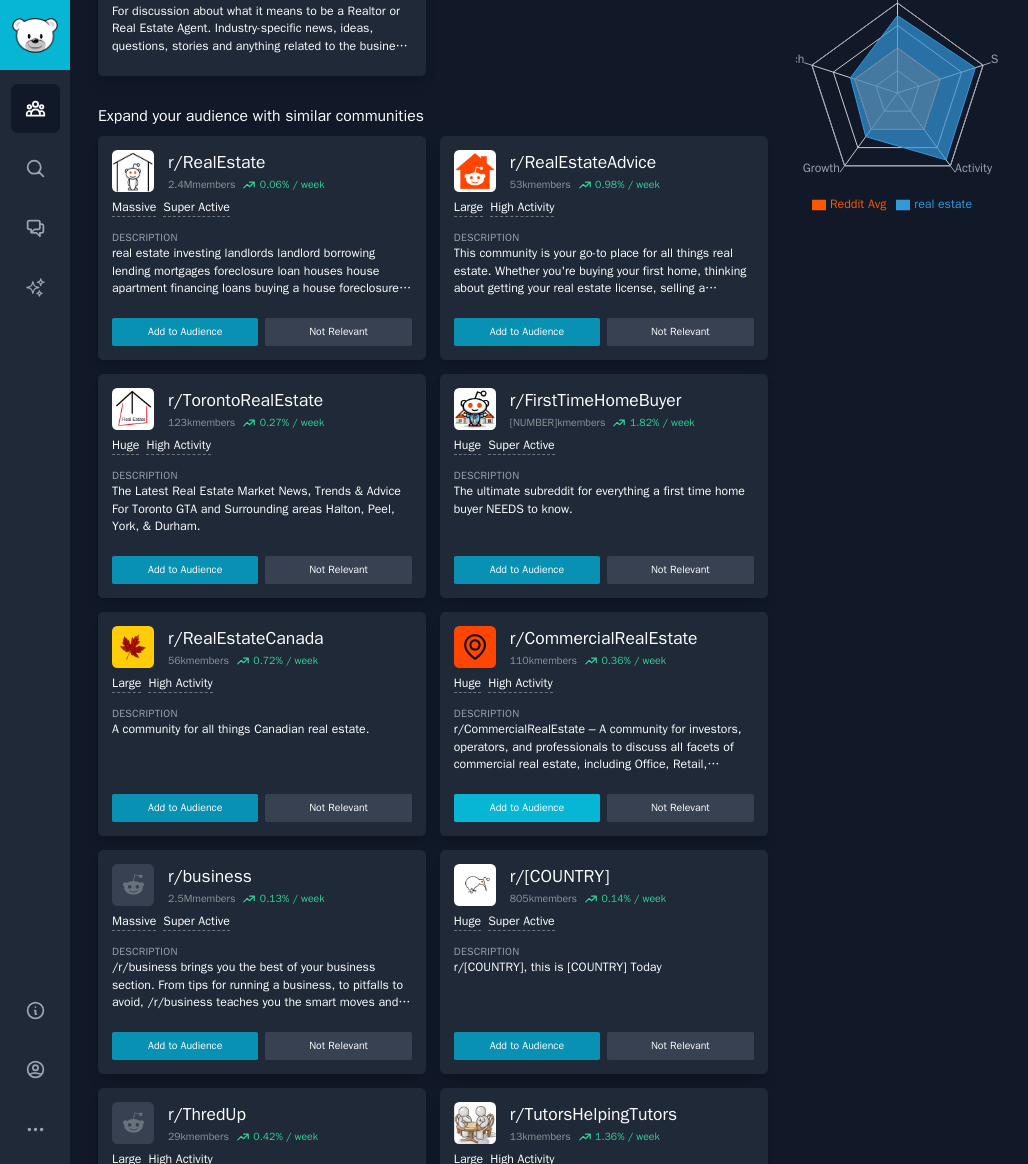 click on "Add to Audience" at bounding box center (527, 808) 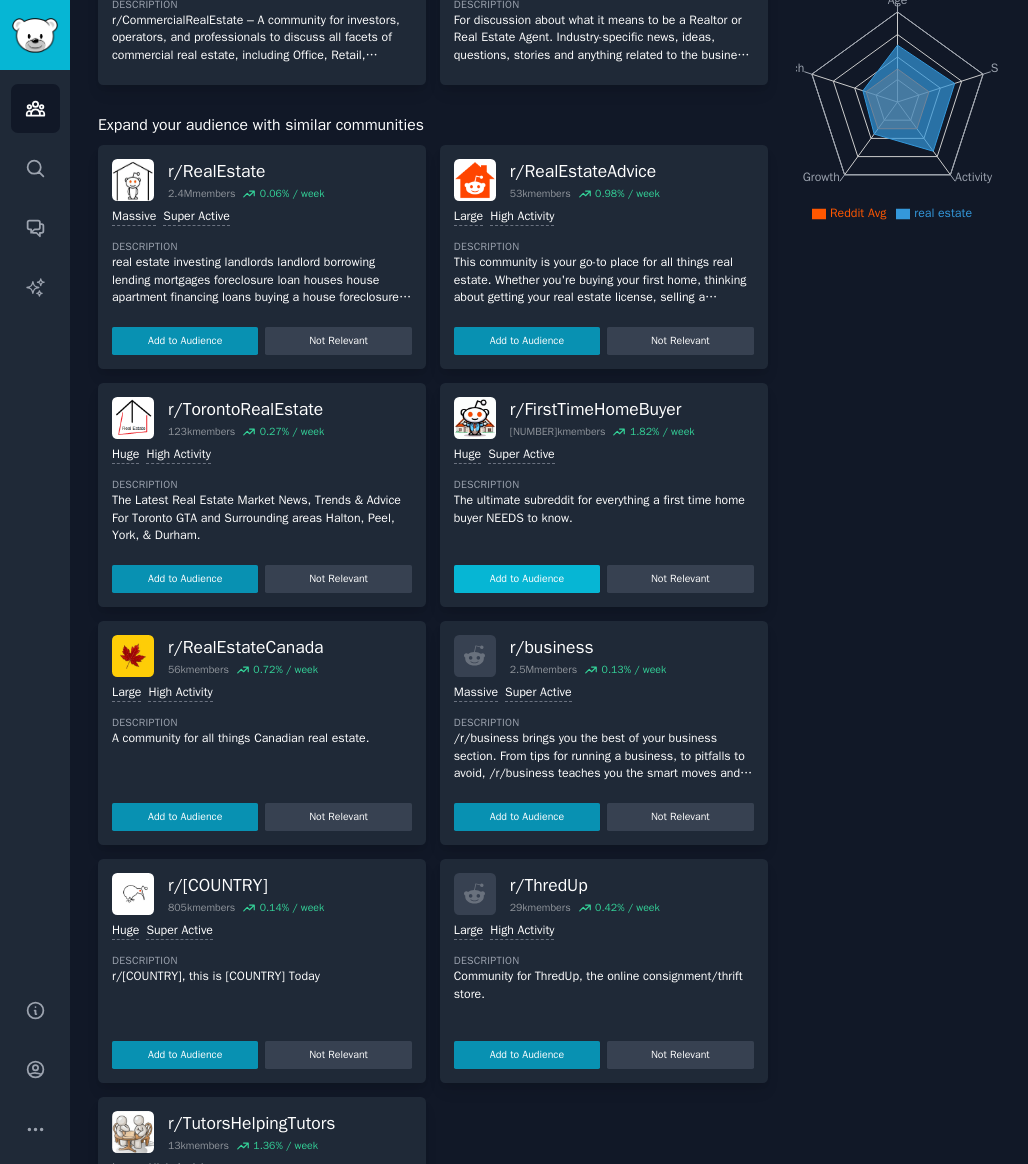 click on "Add to Audience" at bounding box center (527, 579) 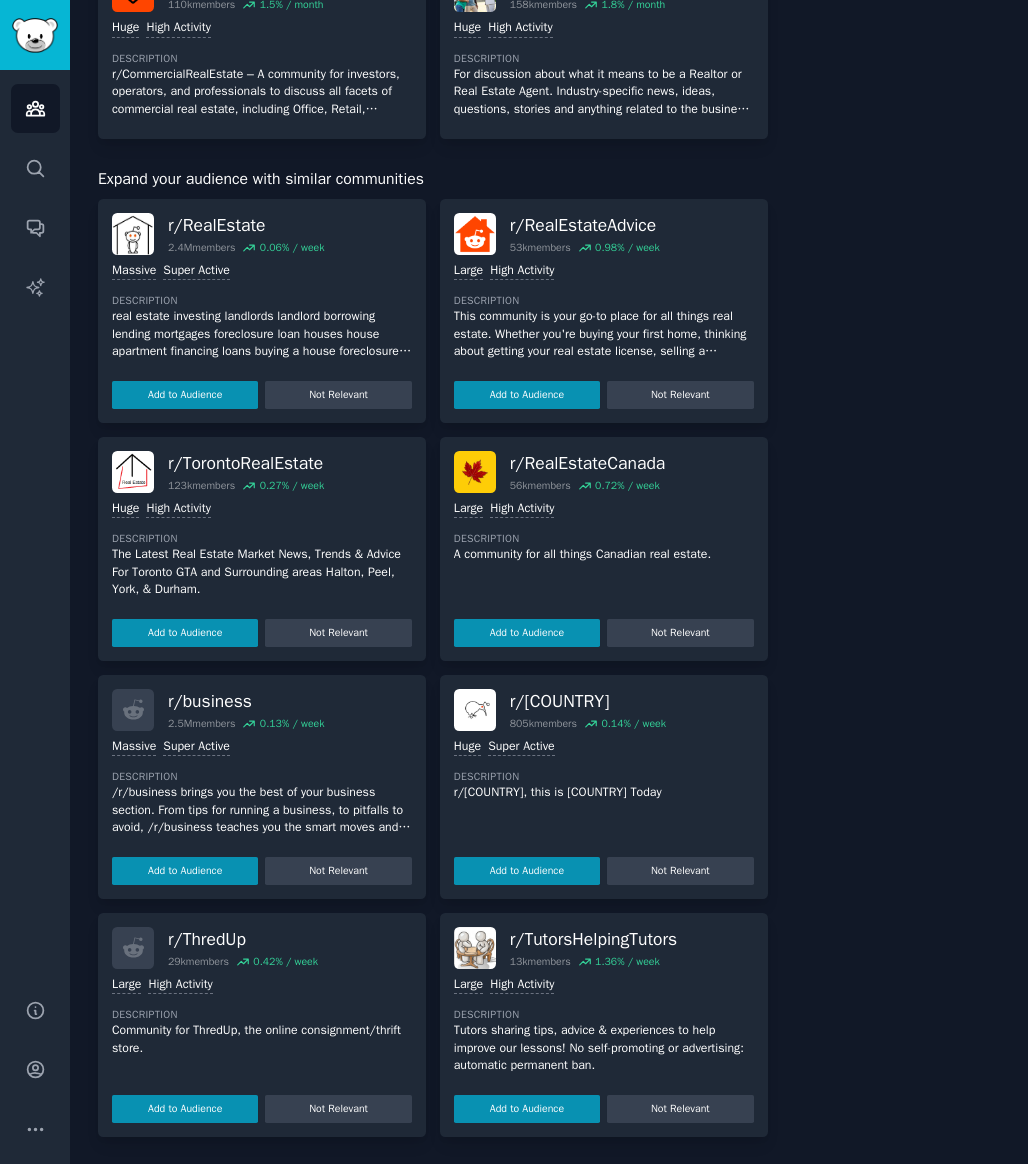 scroll, scrollTop: 242, scrollLeft: 0, axis: vertical 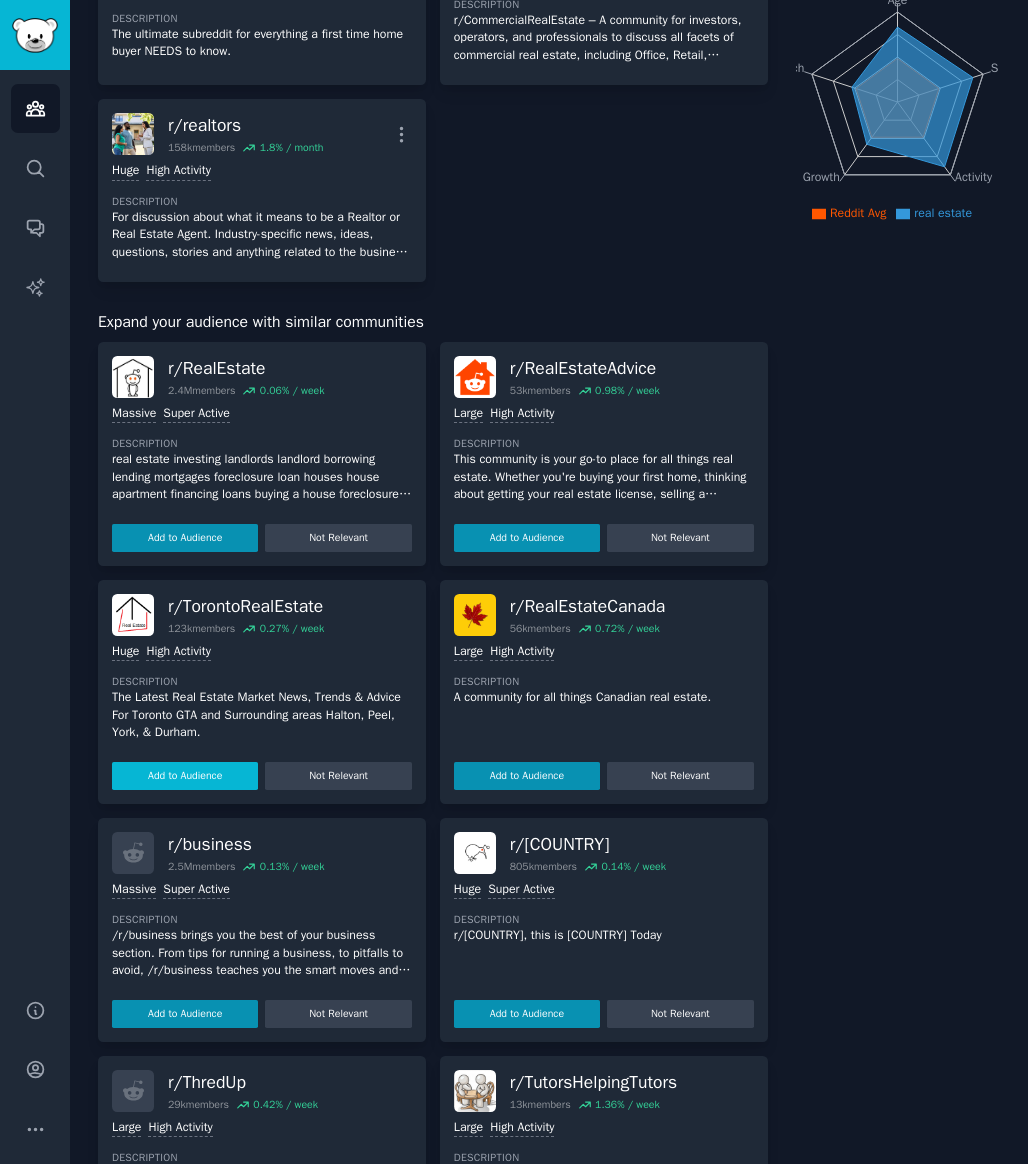 click on "Add to Audience" at bounding box center [185, 776] 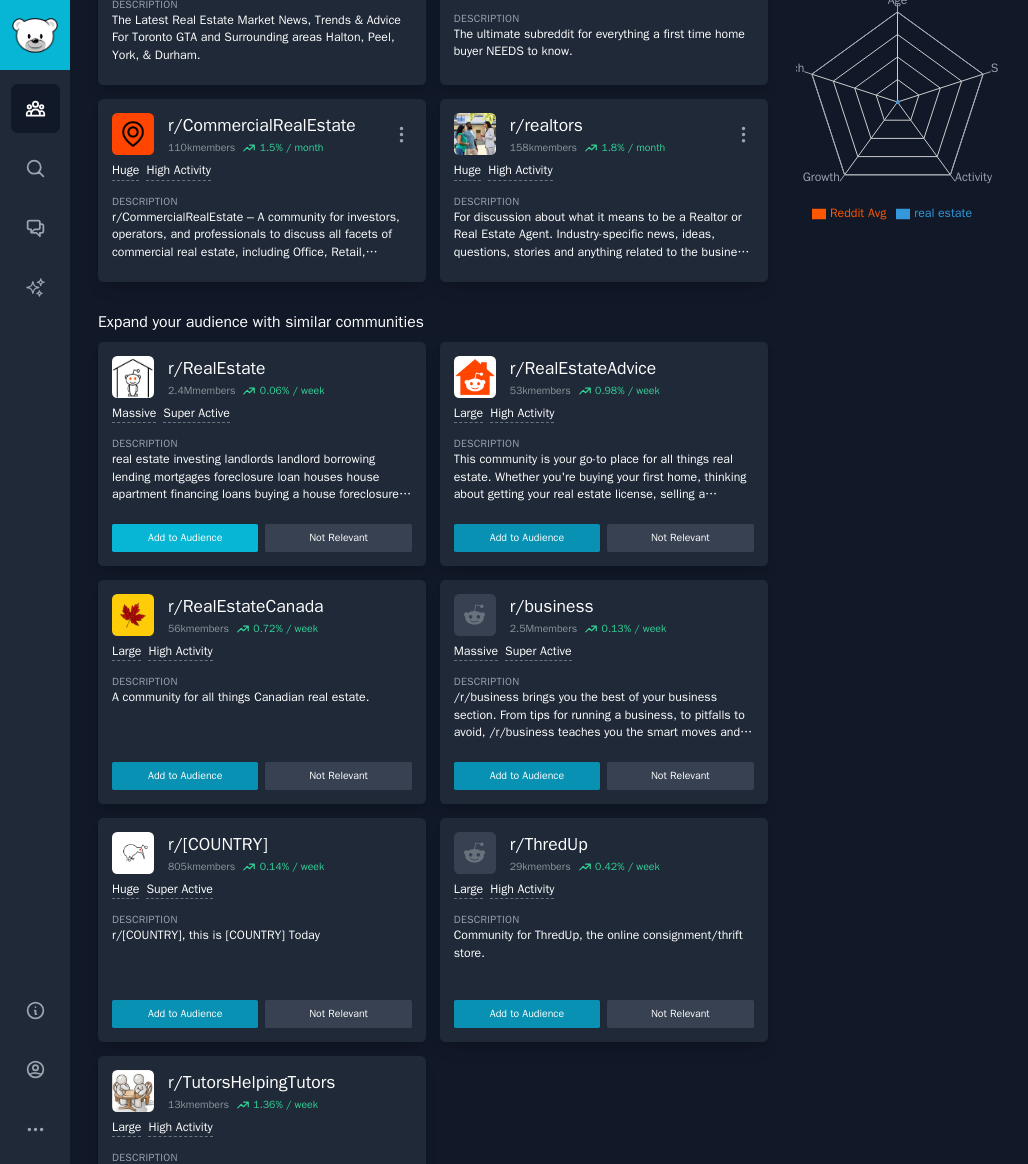 click on "Add to Audience" at bounding box center (185, 538) 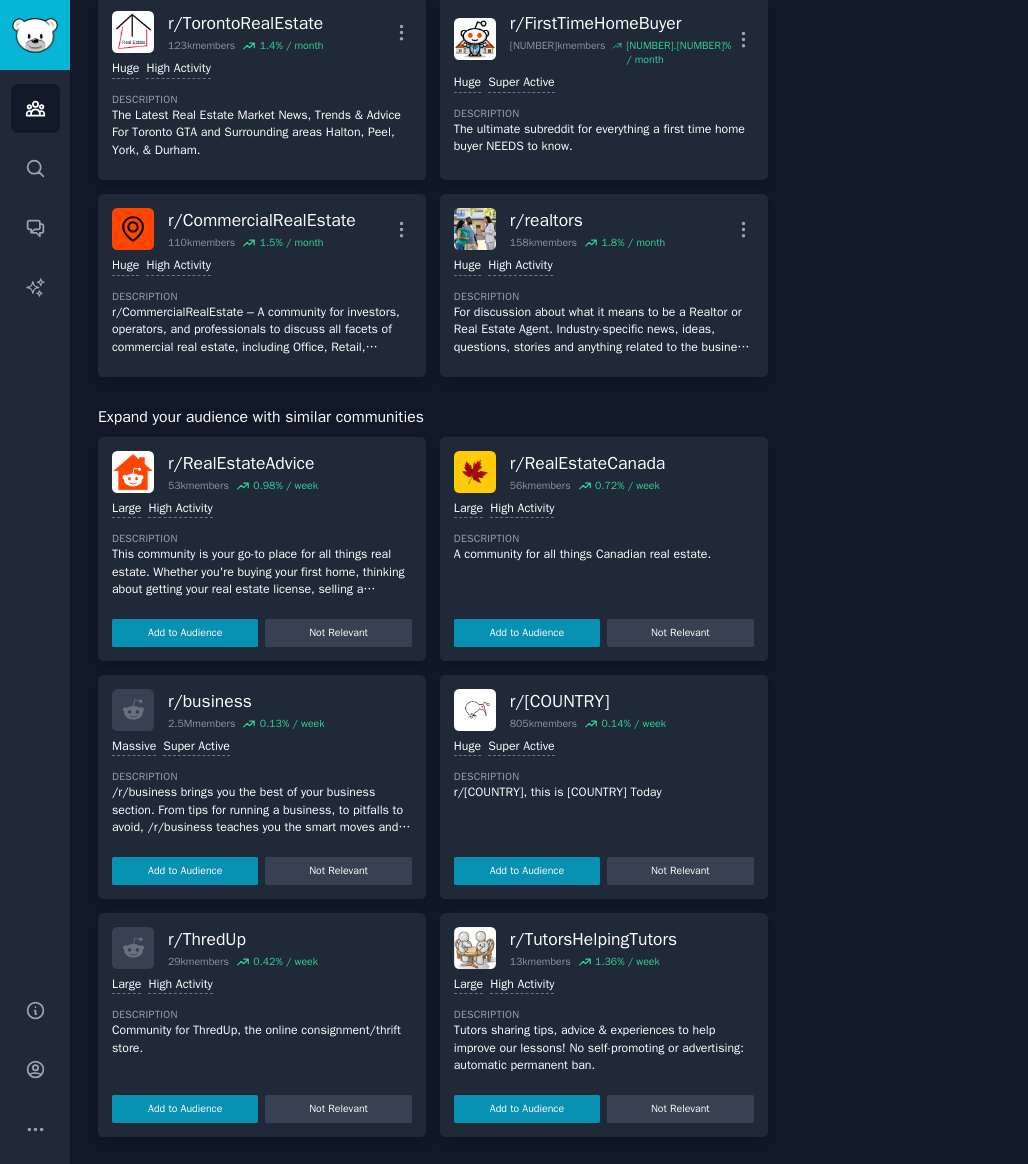 scroll, scrollTop: 242, scrollLeft: 0, axis: vertical 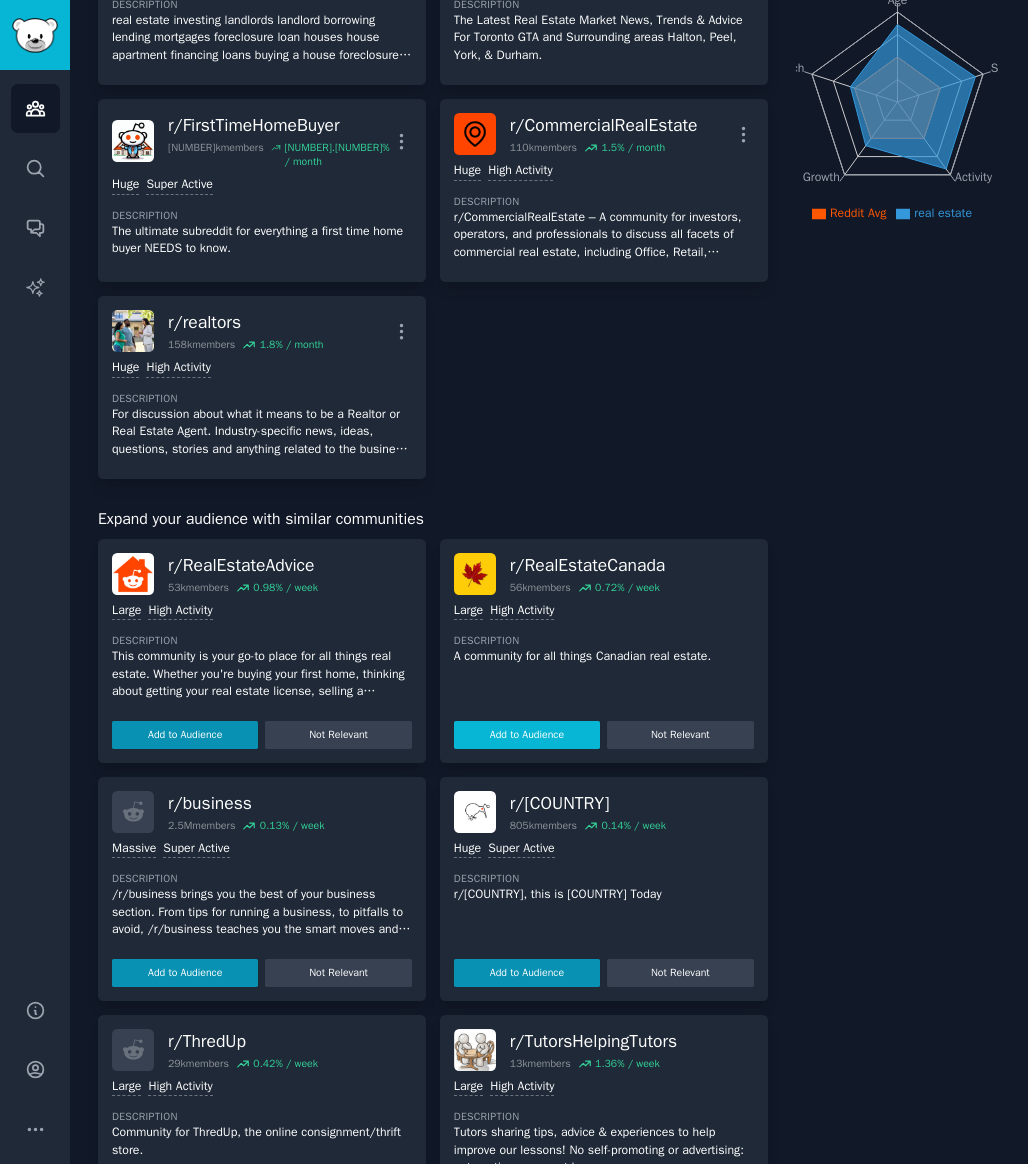 click on "Add to Audience" at bounding box center (527, 735) 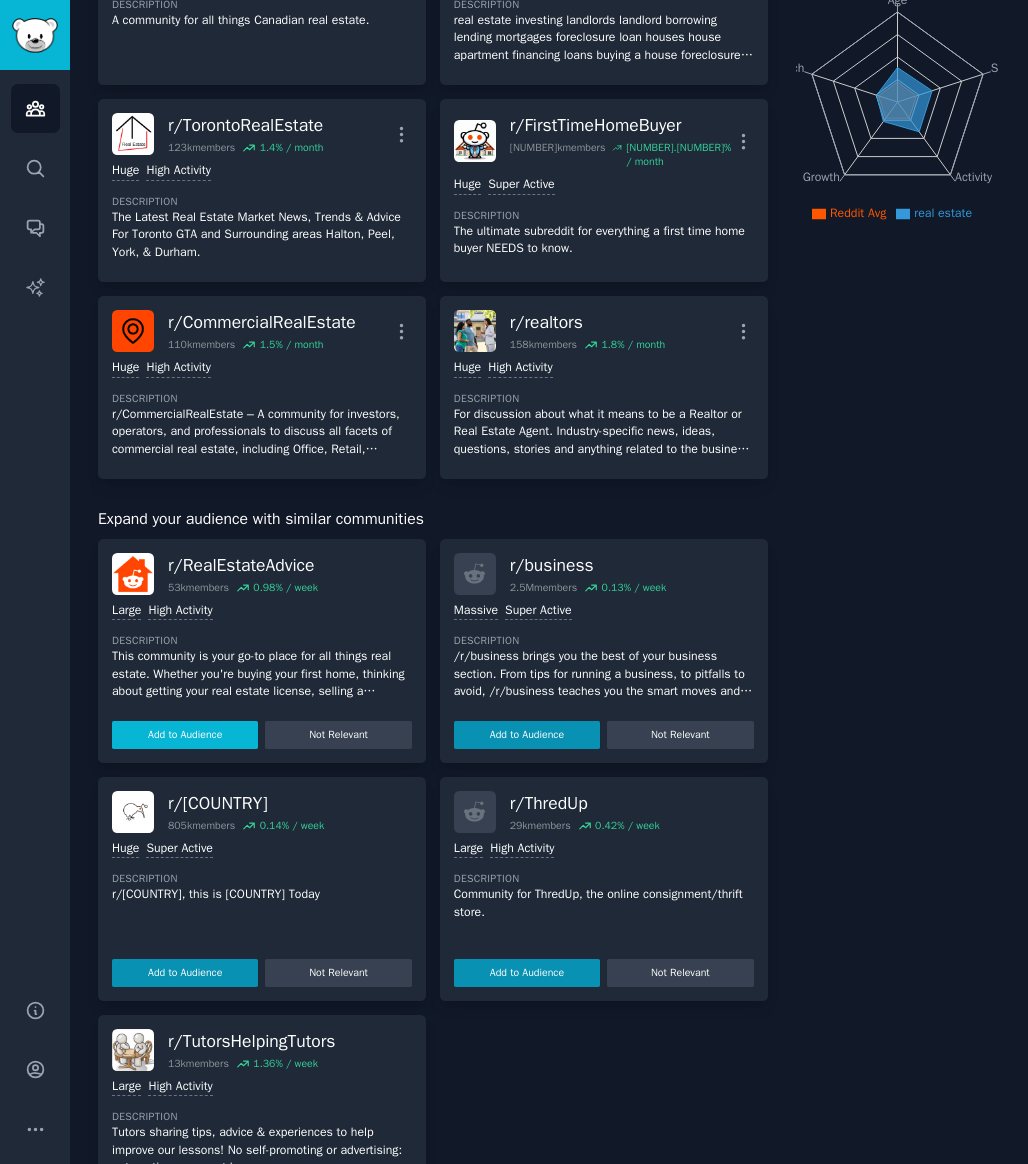 click on "Add to Audience" at bounding box center [185, 735] 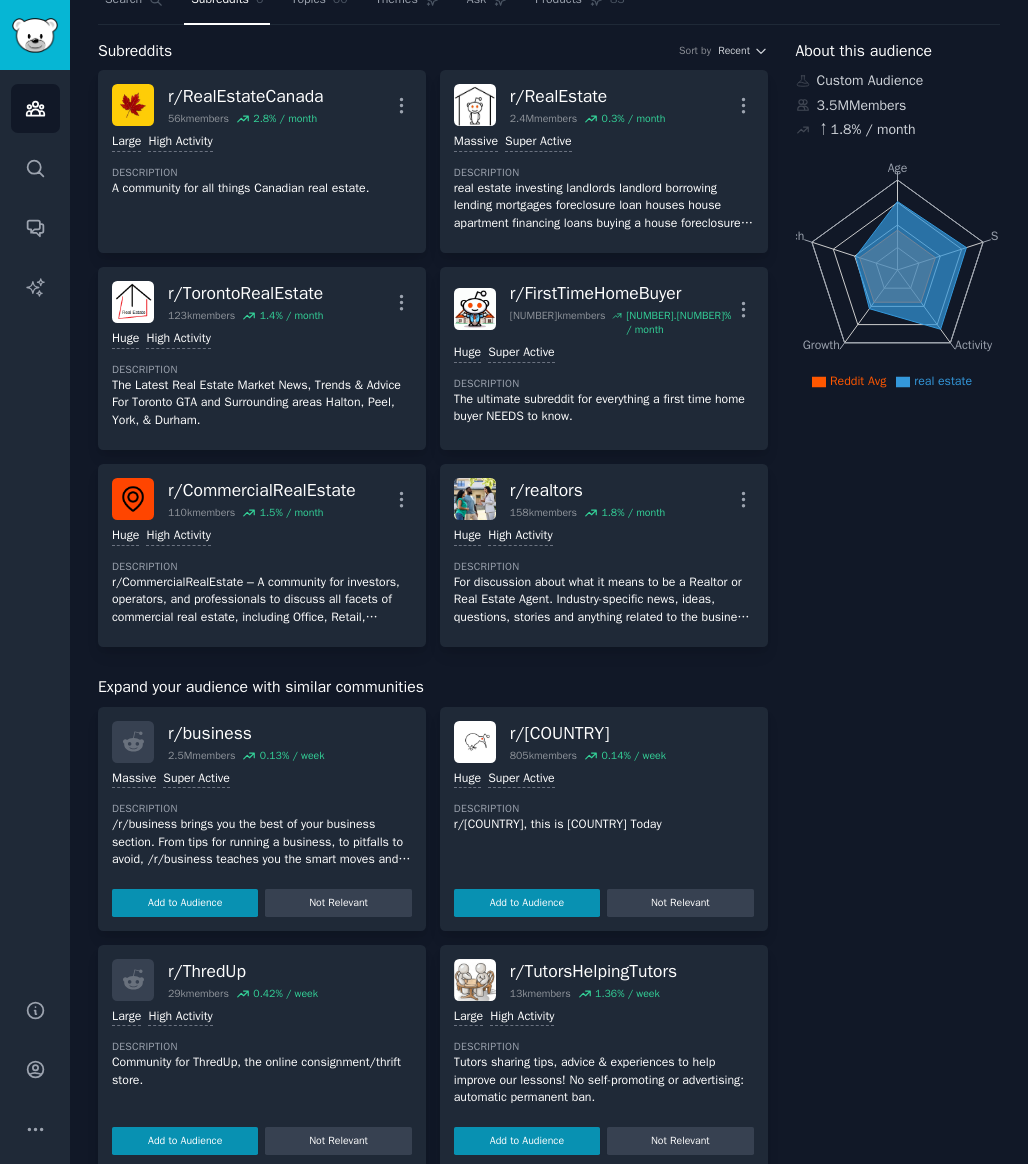 scroll, scrollTop: 0, scrollLeft: 0, axis: both 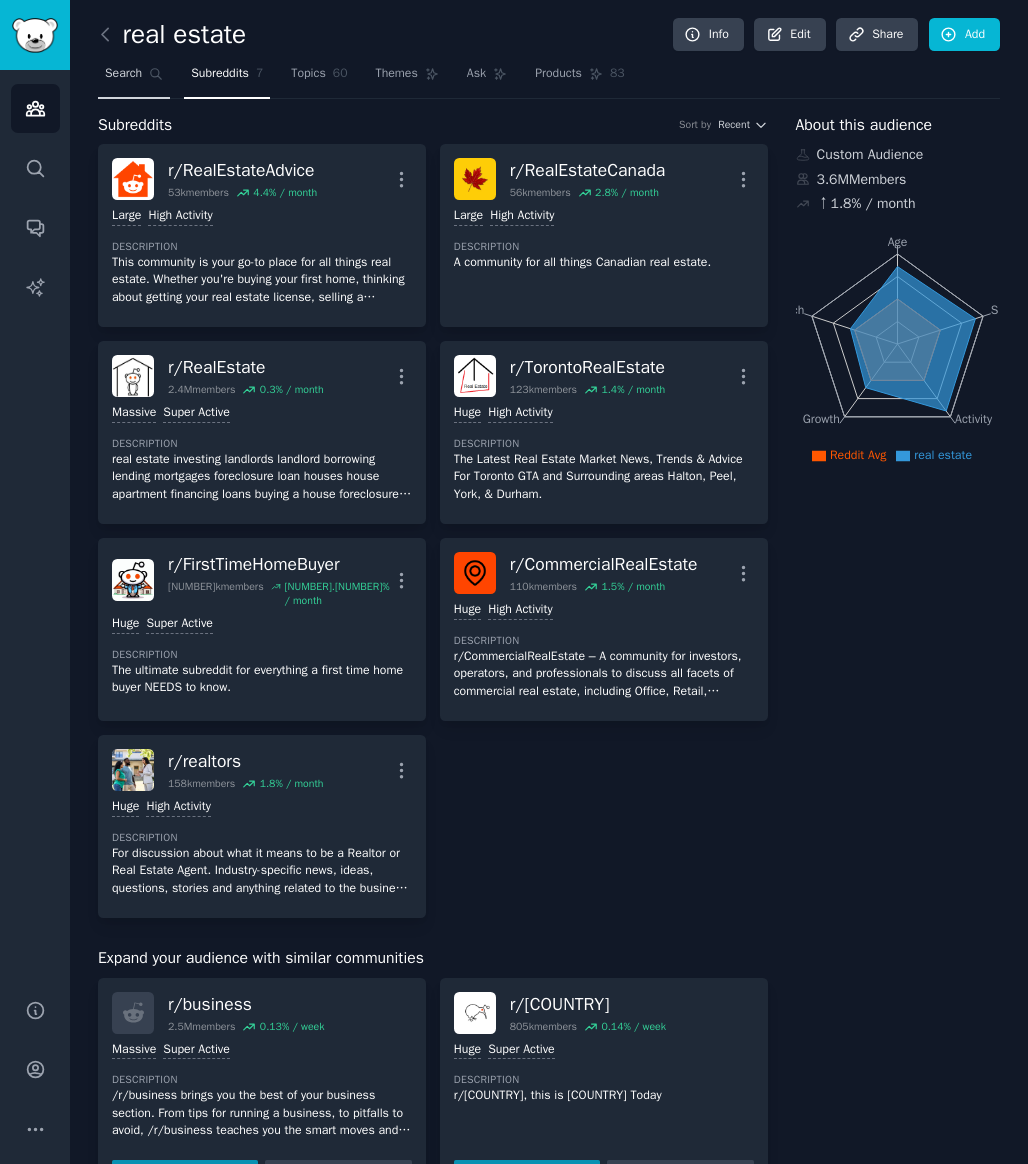 click on "Search" at bounding box center [123, 74] 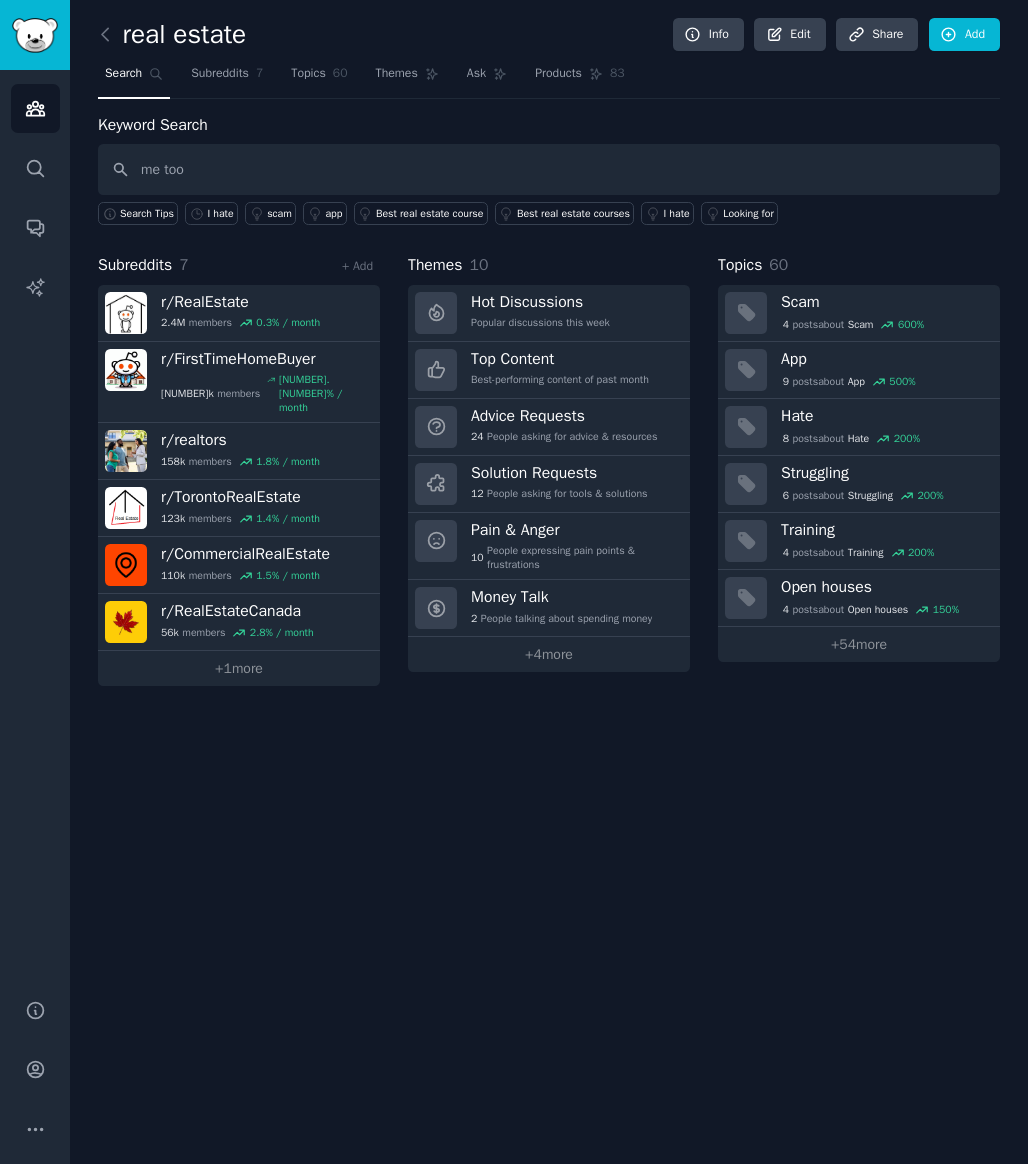 type on "me too" 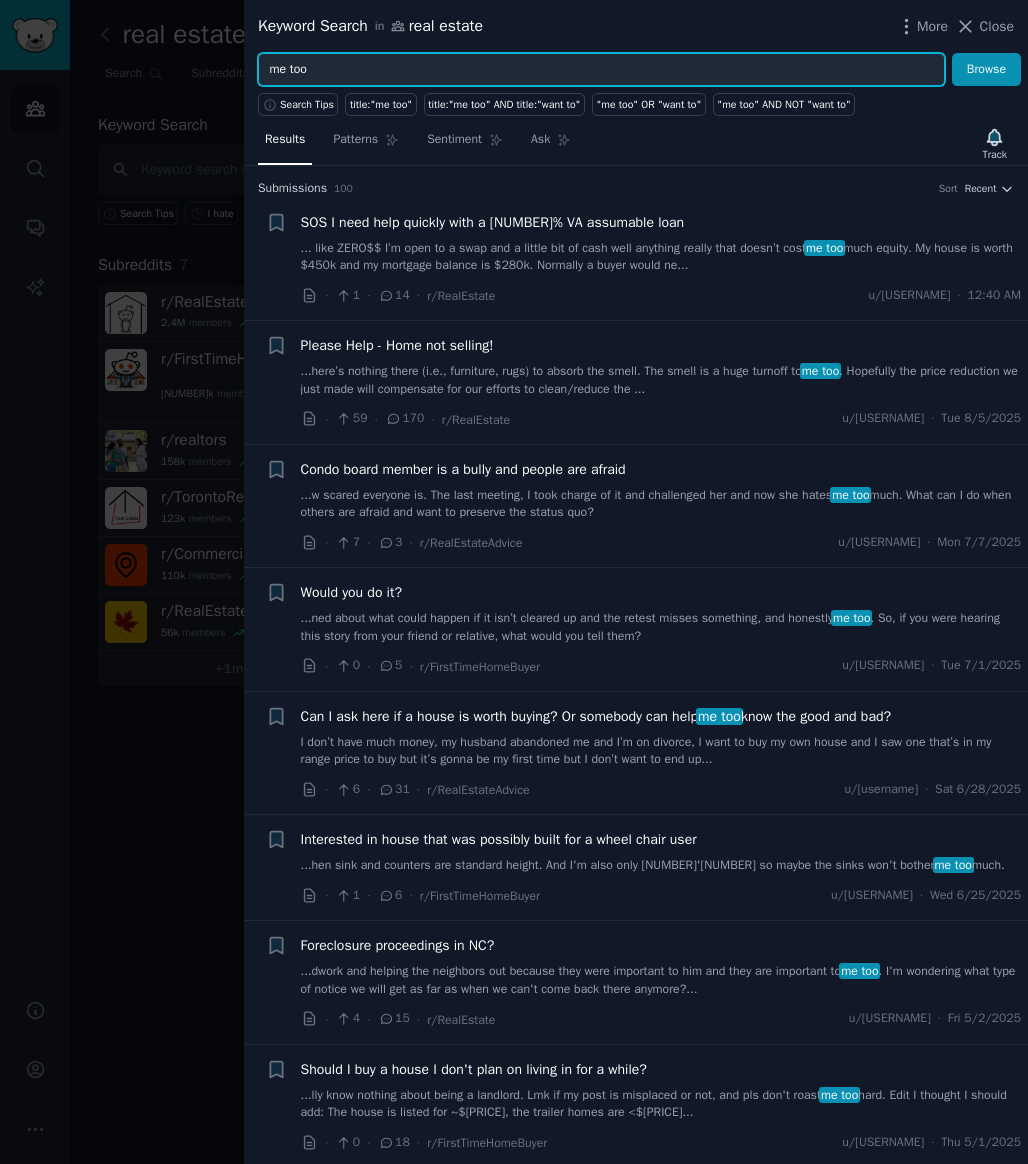 click on "me too" at bounding box center (601, 70) 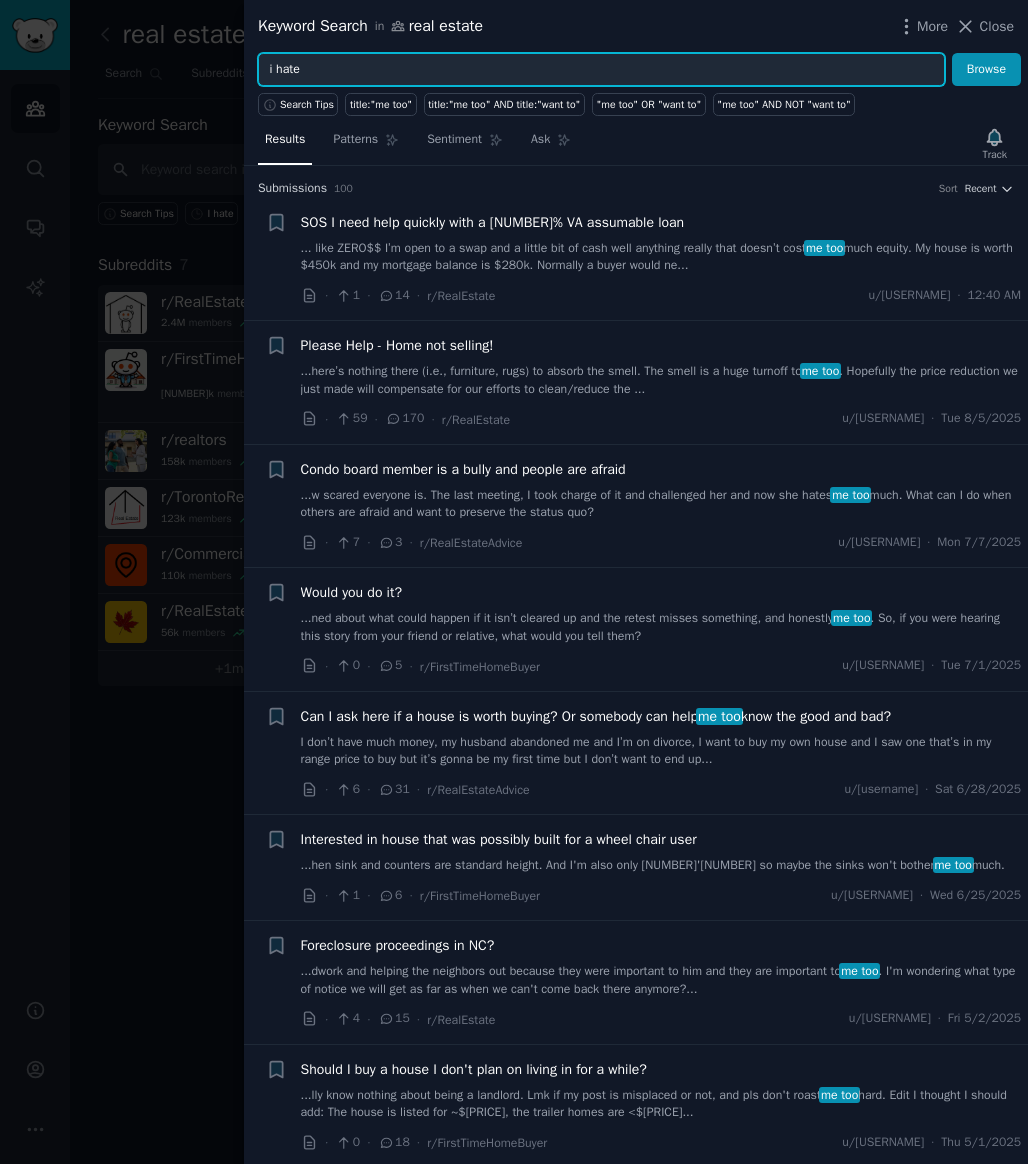 type on "i hate" 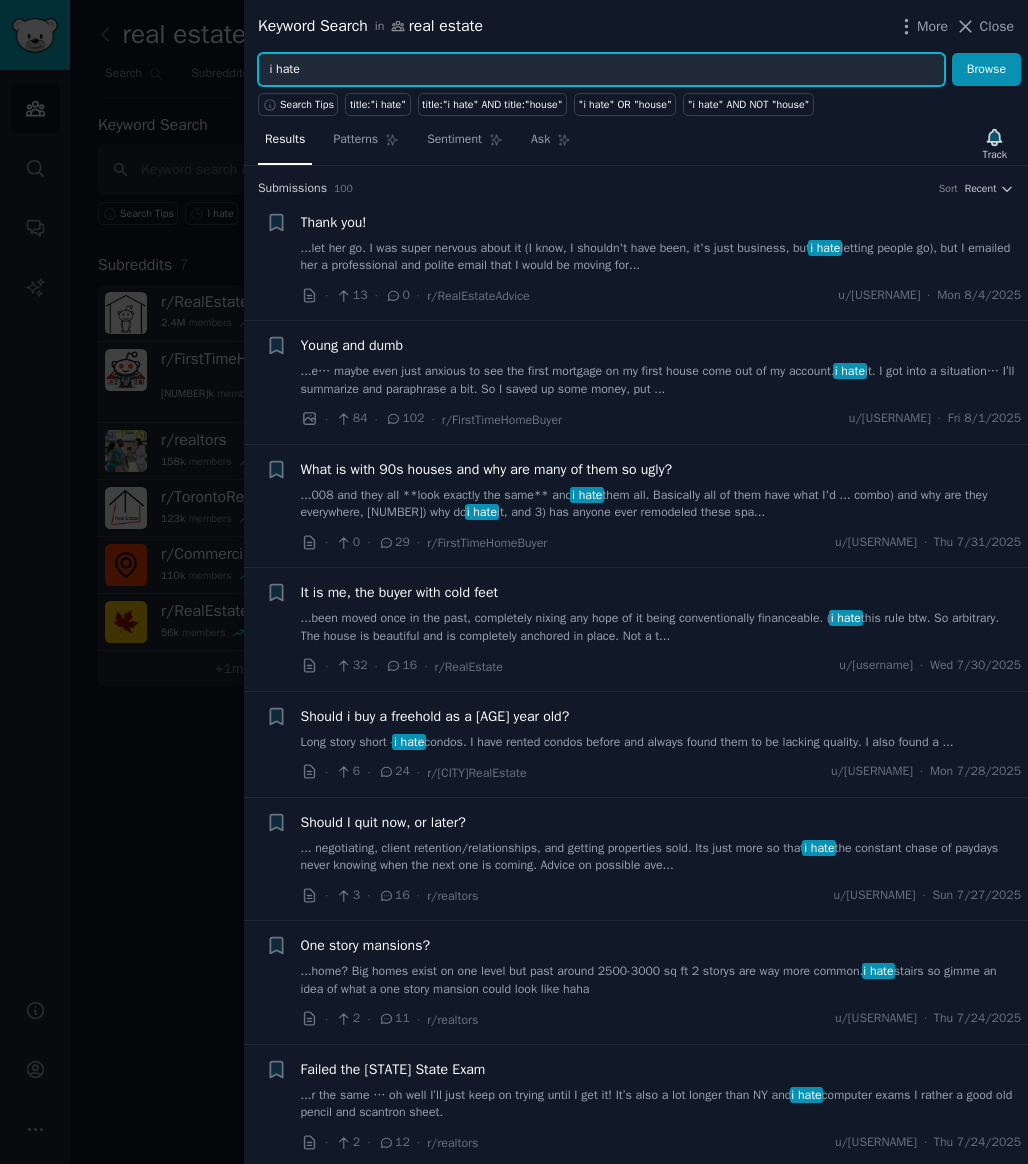scroll, scrollTop: 19, scrollLeft: 0, axis: vertical 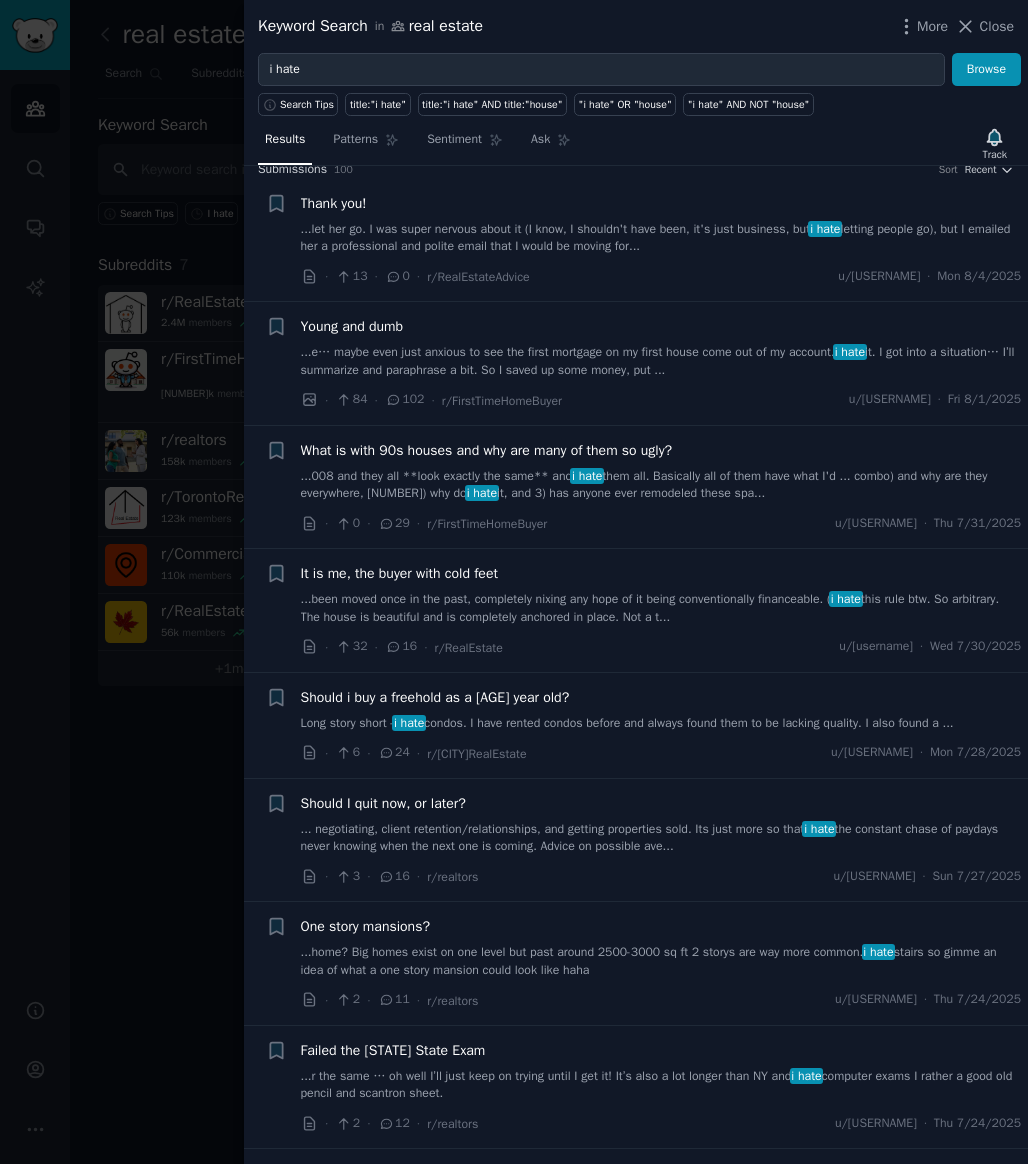click on "...e… maybe even just anxious to see the first mortgage on my first house come out of my account. i hate it. I got into a situation… I’ll summarize and paraphrase a bit. So I saved up some money, put ..." at bounding box center (661, 361) 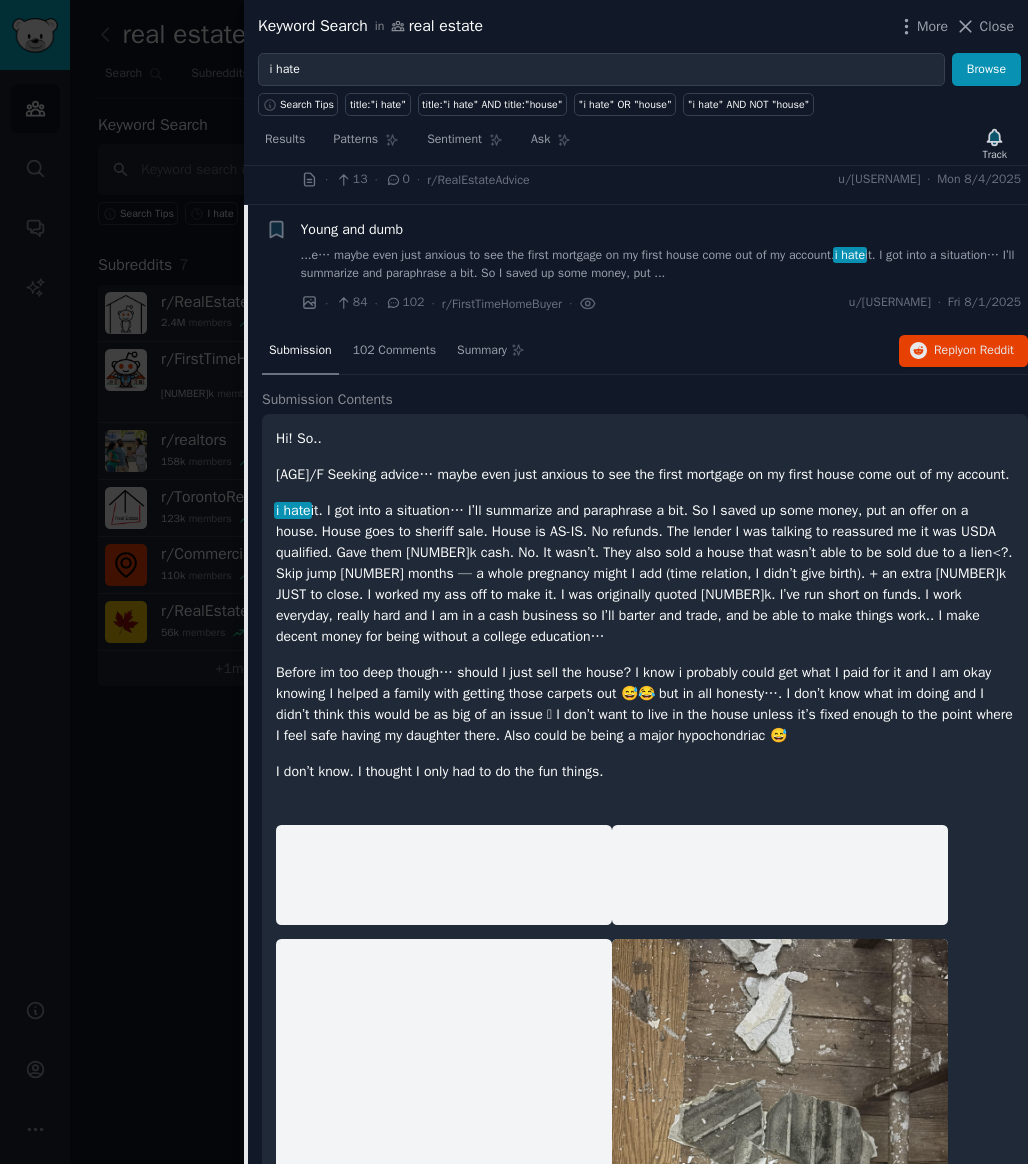 scroll, scrollTop: 0, scrollLeft: 0, axis: both 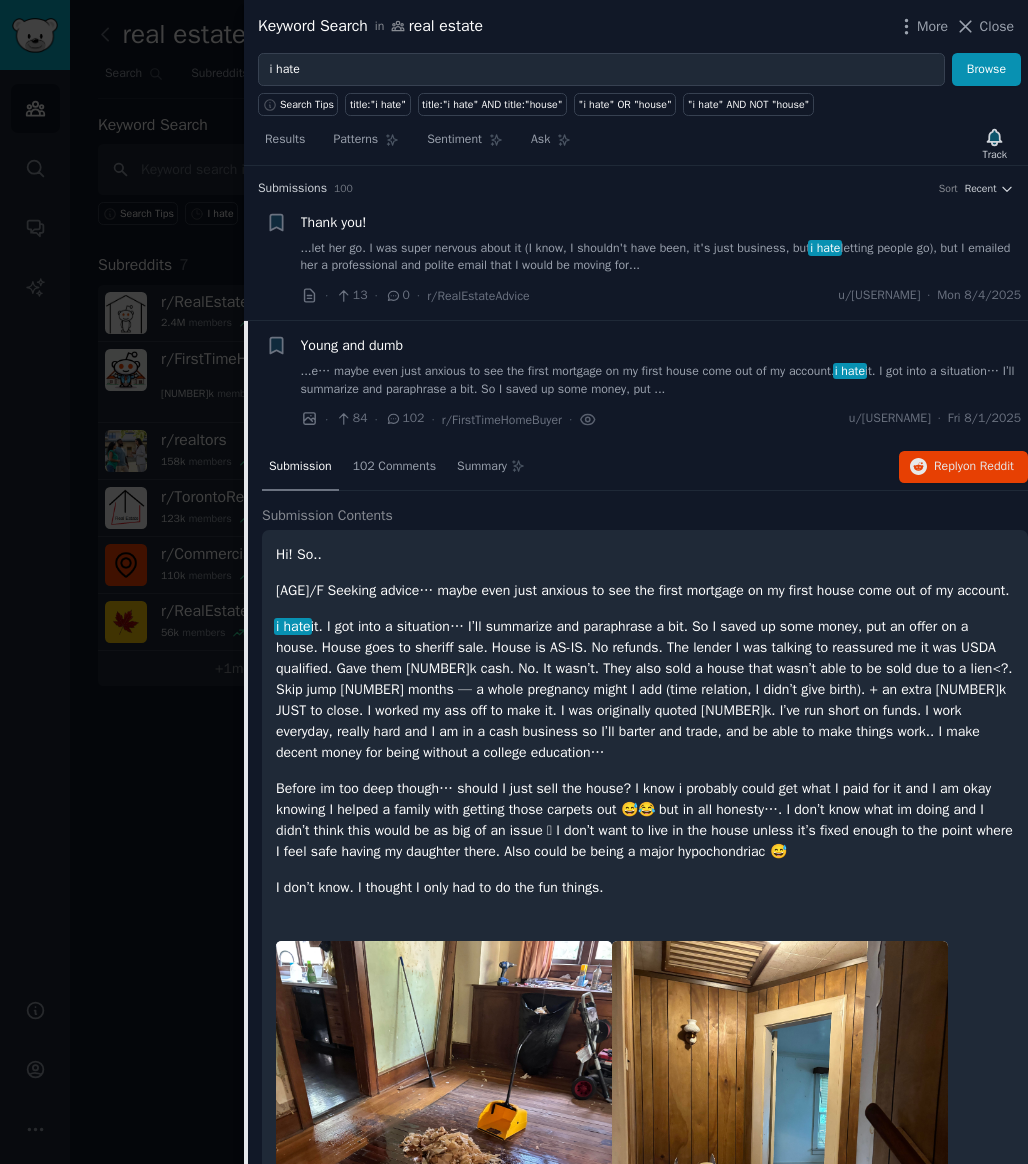 click on "Thank you! ...let her go. I was super nervous about it (I know, I shouldn't have been, it's just business, but  i hate  letting people go), but I emailed her a professional and polite email that I would be moving for..." at bounding box center [661, 243] 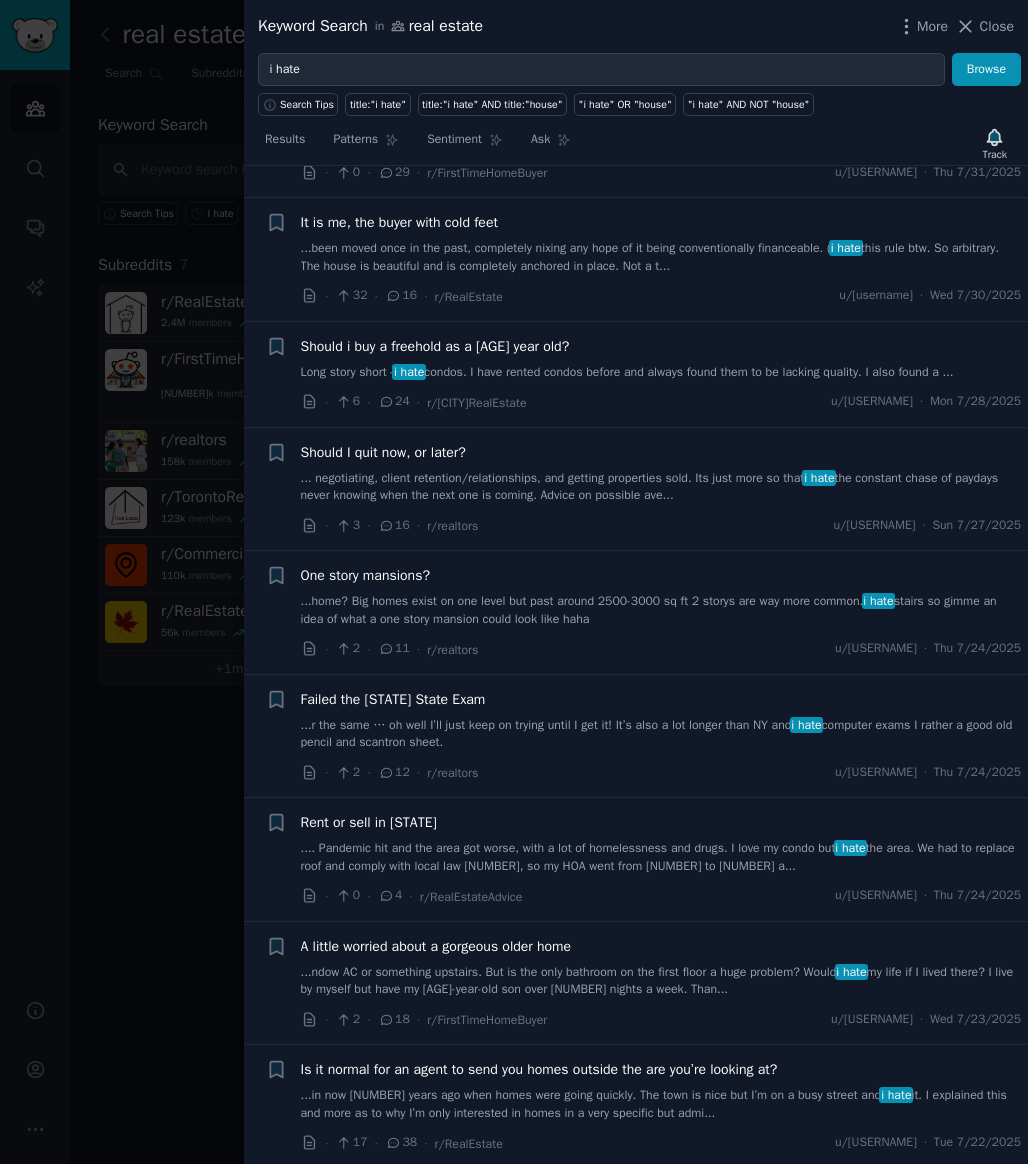 scroll, scrollTop: 672, scrollLeft: 0, axis: vertical 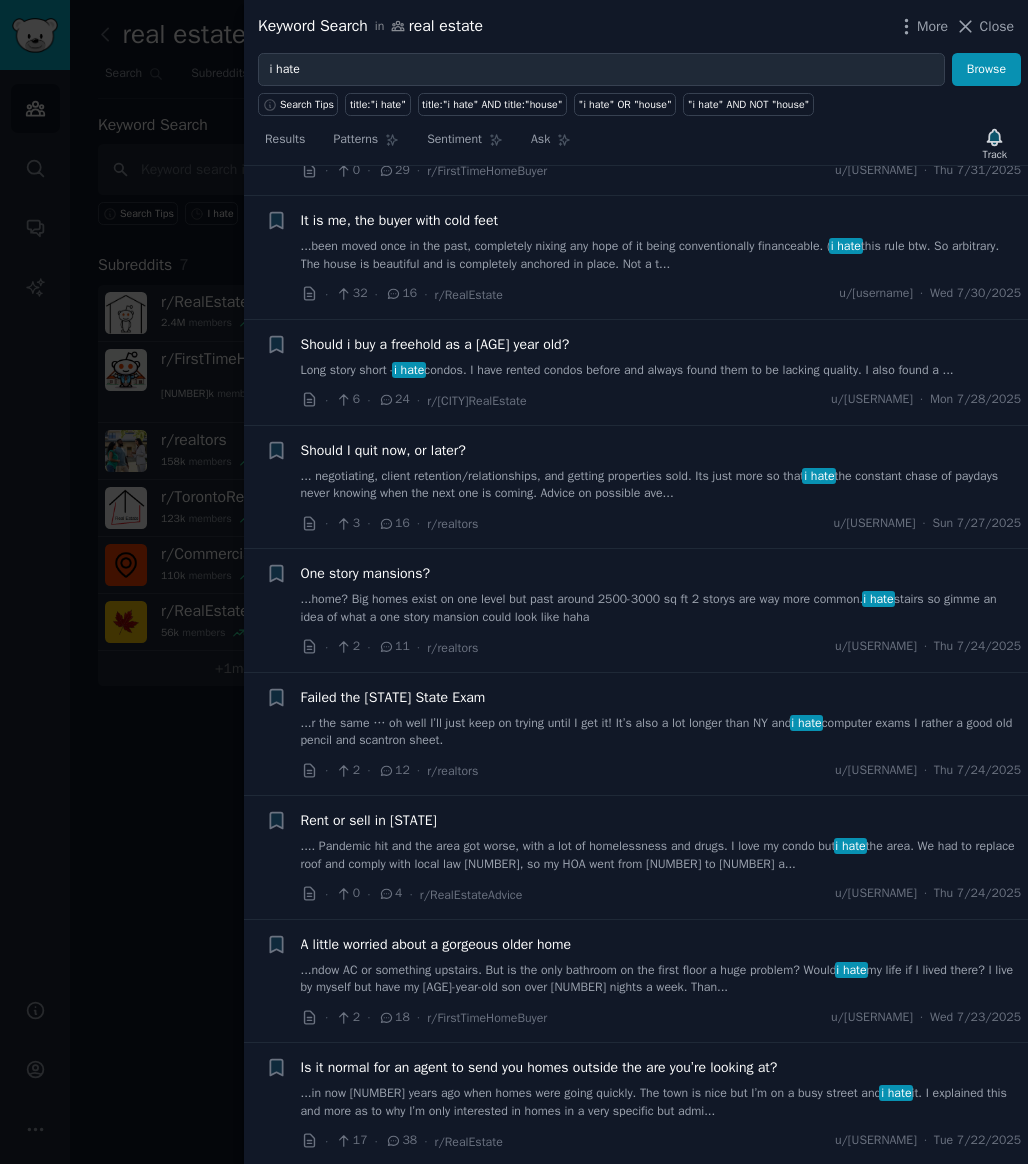 click on "... negotiating, client retention/relationships, and getting properties sold. Its just more so that  i hate  the constant chase of paydays never knowing when the next one is coming.
Advice on possible ave..." at bounding box center [661, 485] 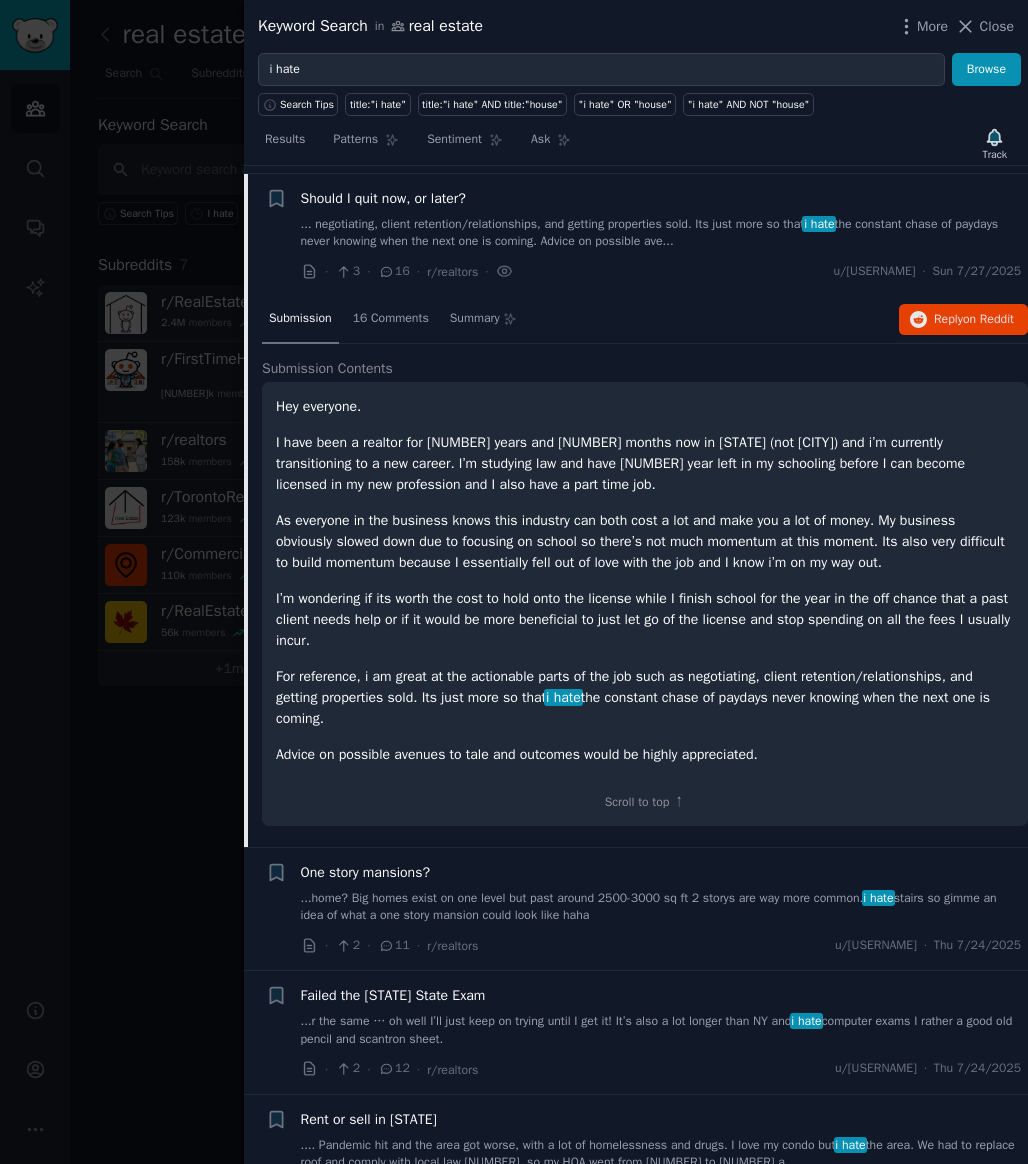 scroll, scrollTop: 631, scrollLeft: 0, axis: vertical 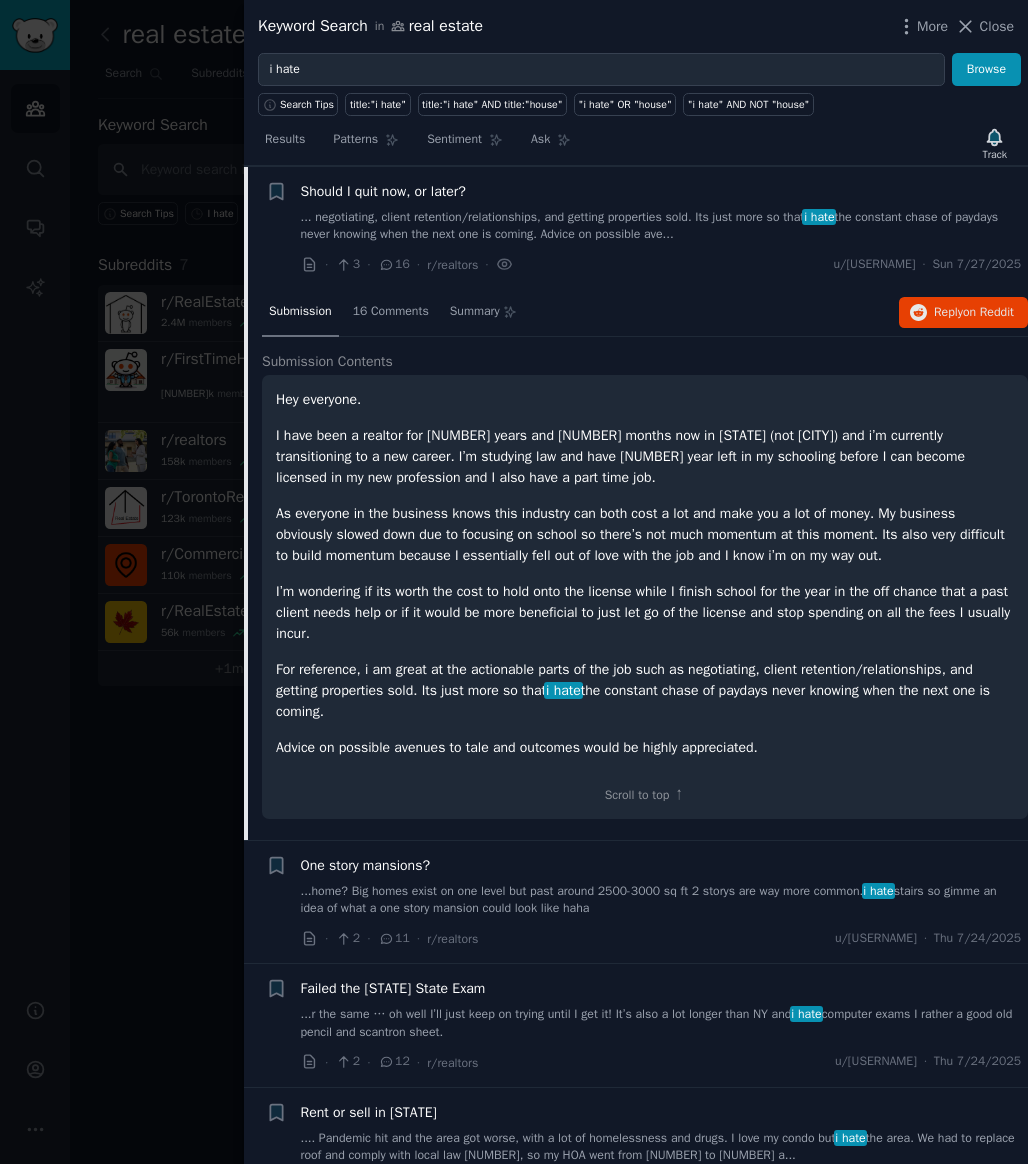click on "i hate" at bounding box center [563, 690] 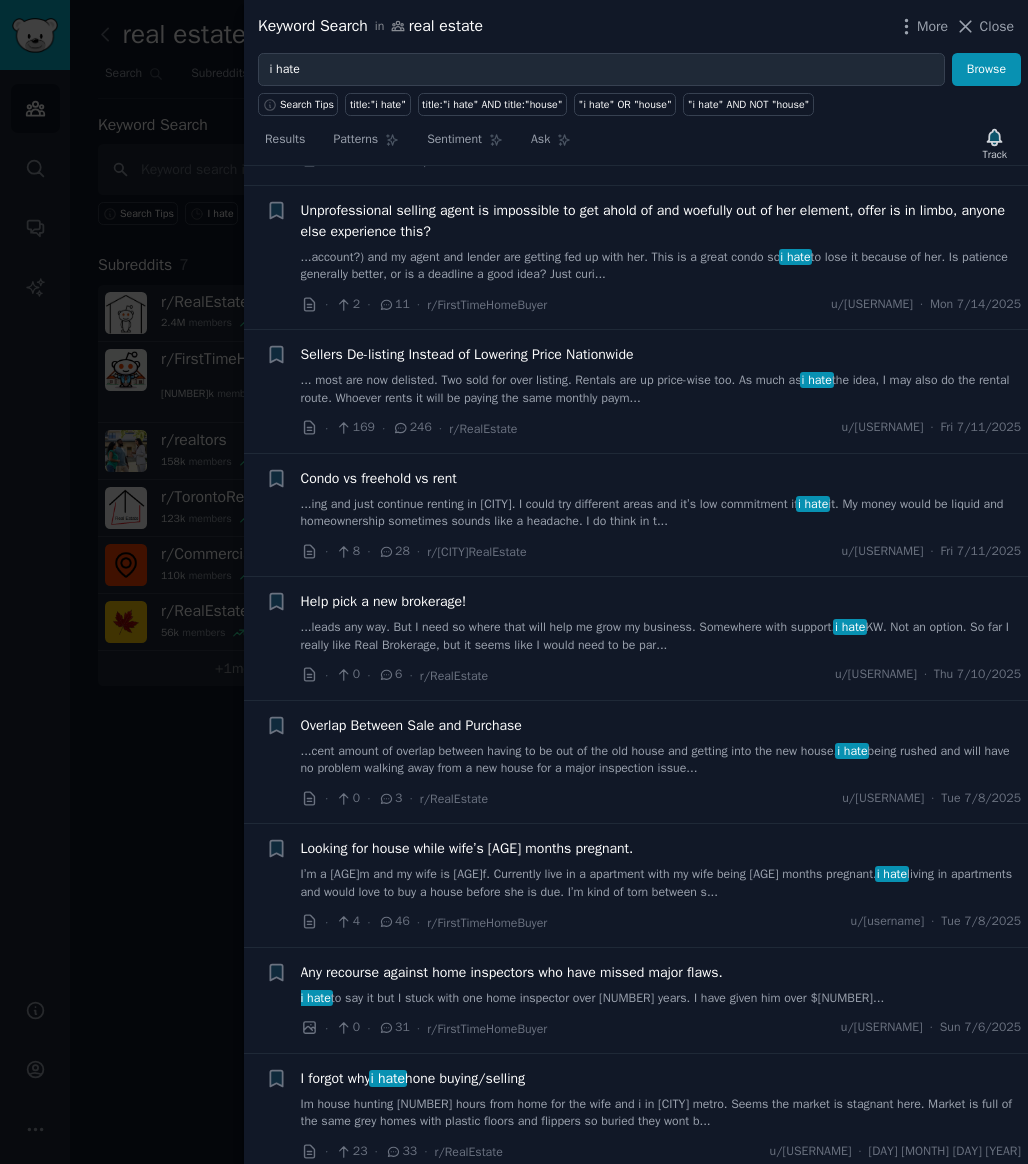 scroll, scrollTop: 2383, scrollLeft: 0, axis: vertical 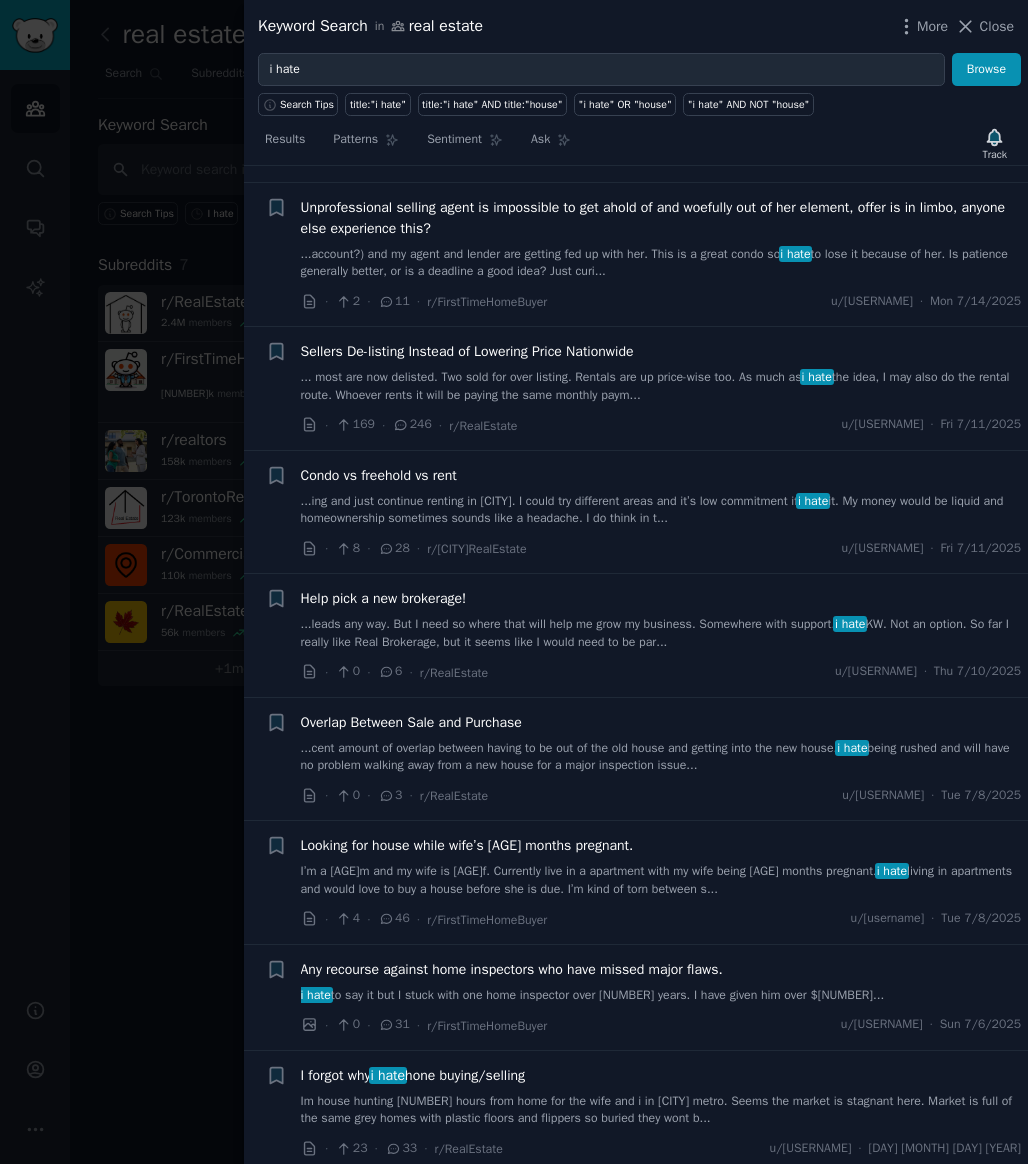click at bounding box center (514, 582) 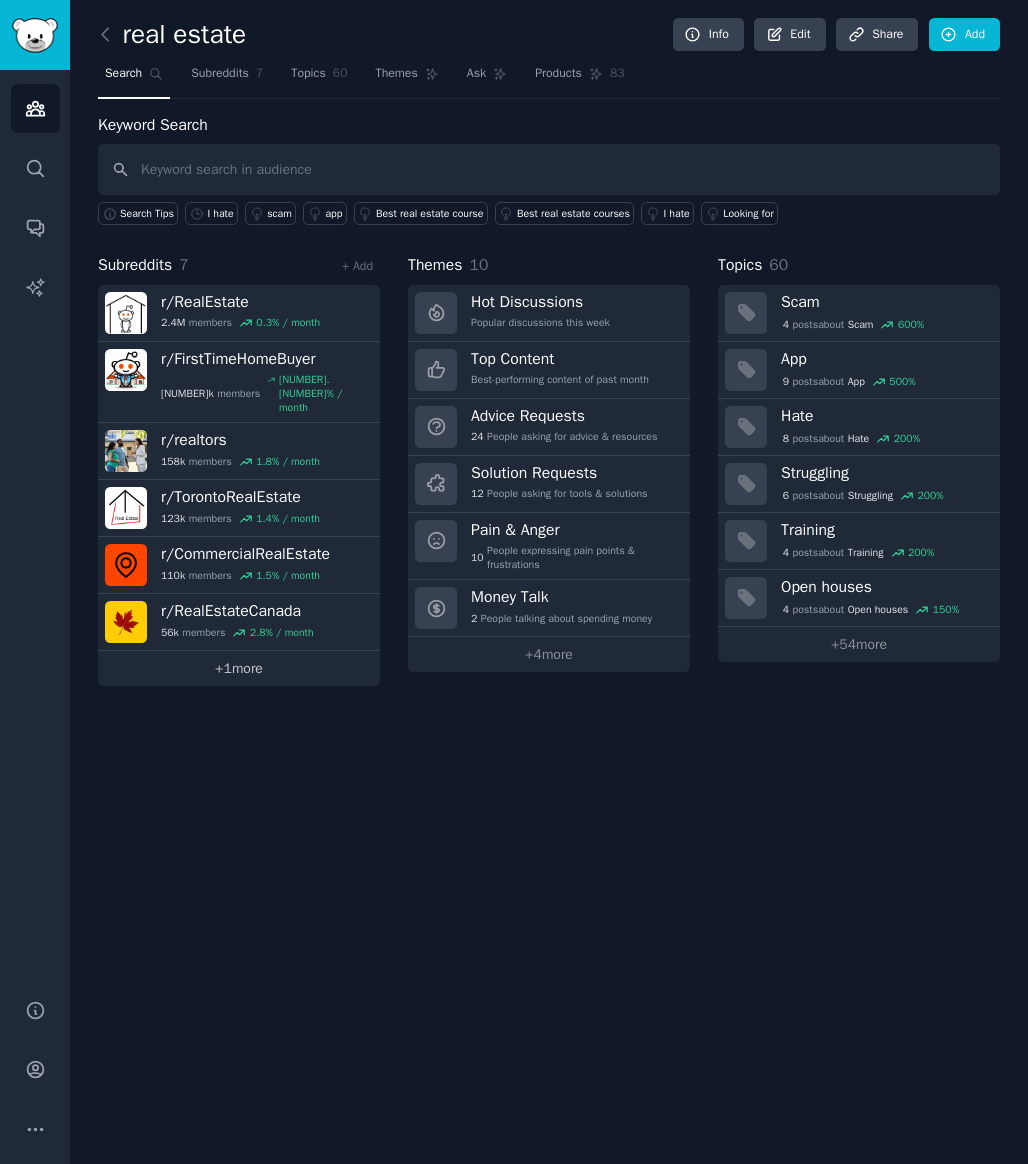 click on "+  1  more" at bounding box center (239, 668) 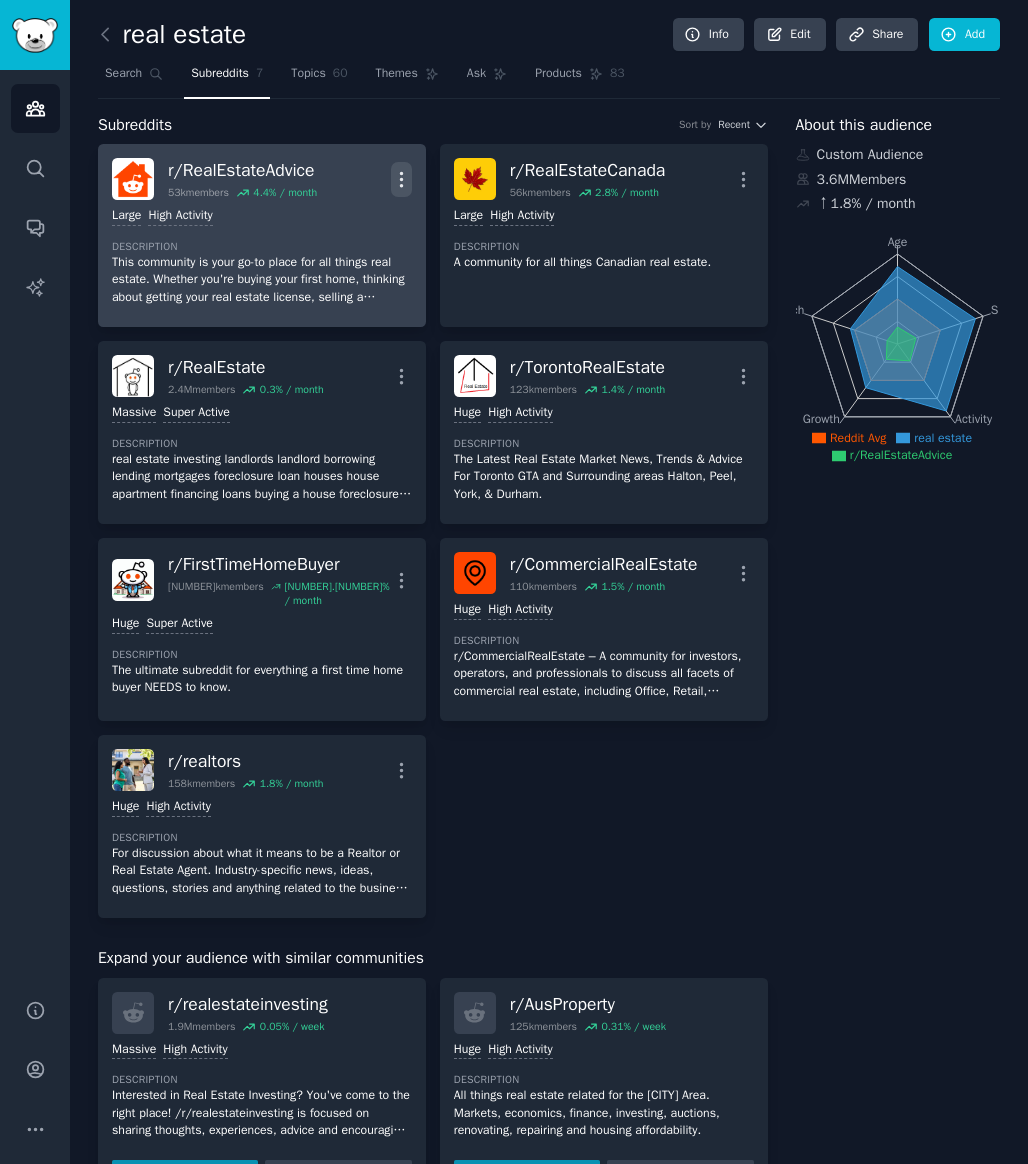 click 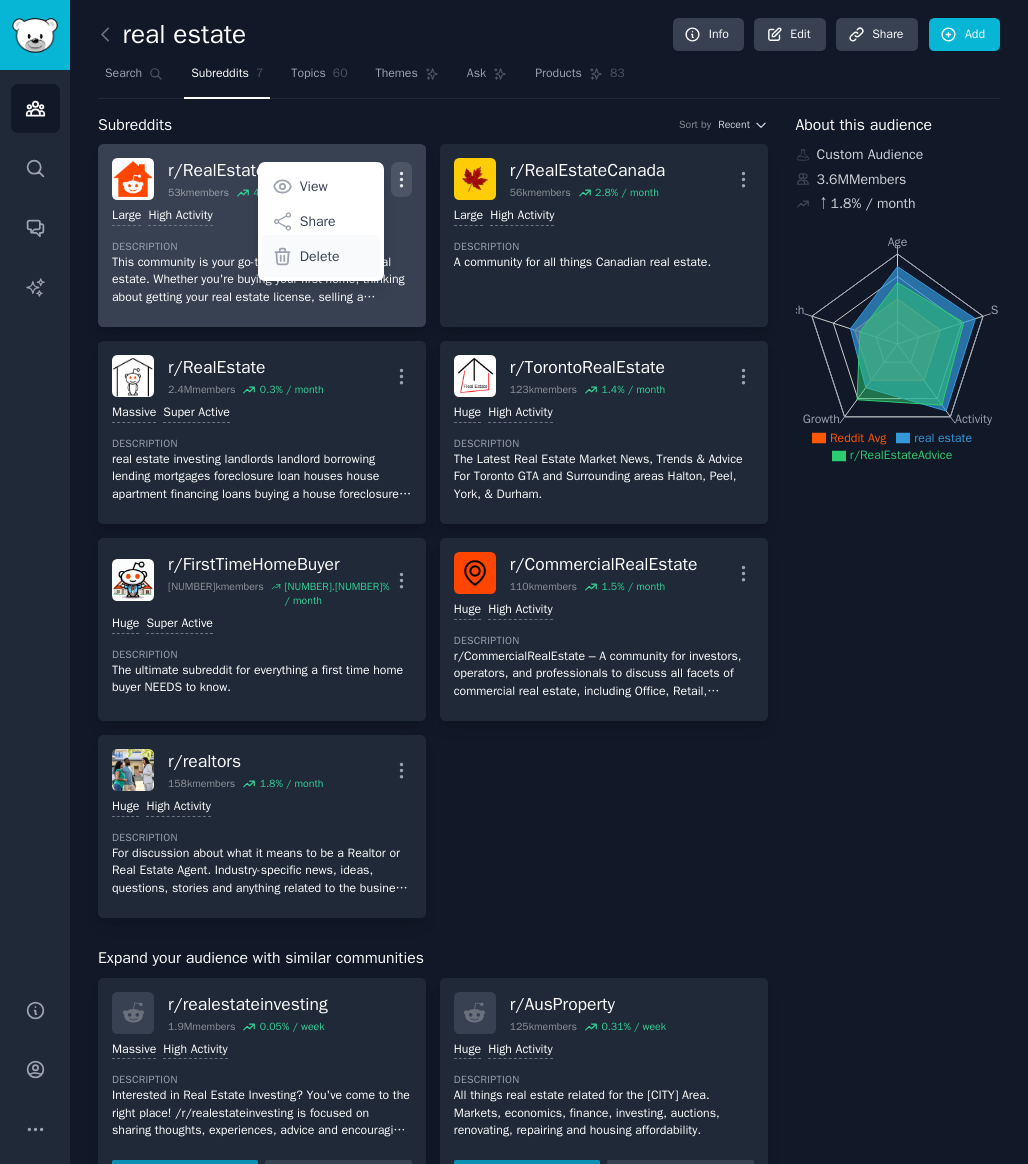 click on "Delete" at bounding box center (320, 256) 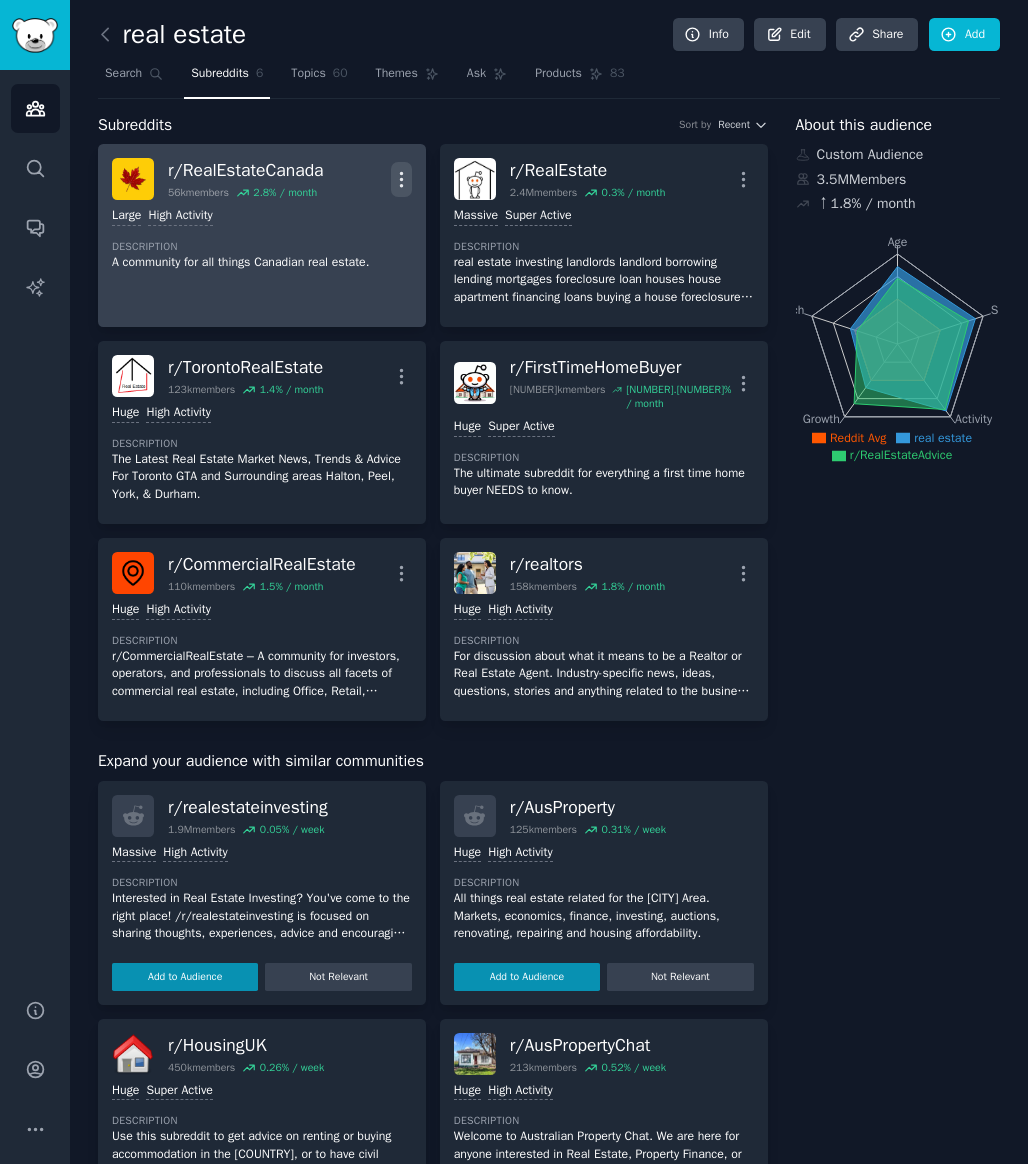 click 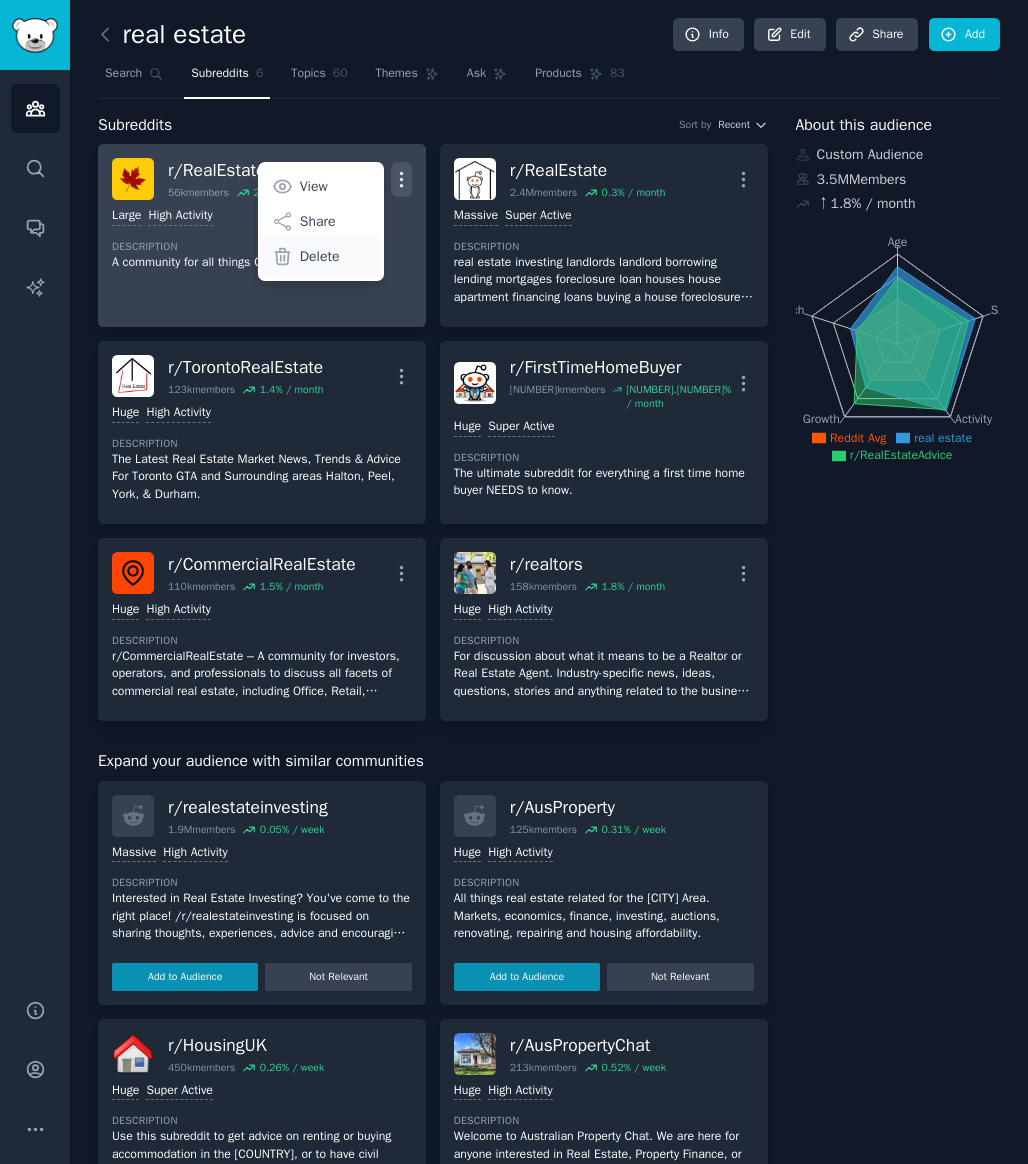 click on "Delete" at bounding box center [320, 256] 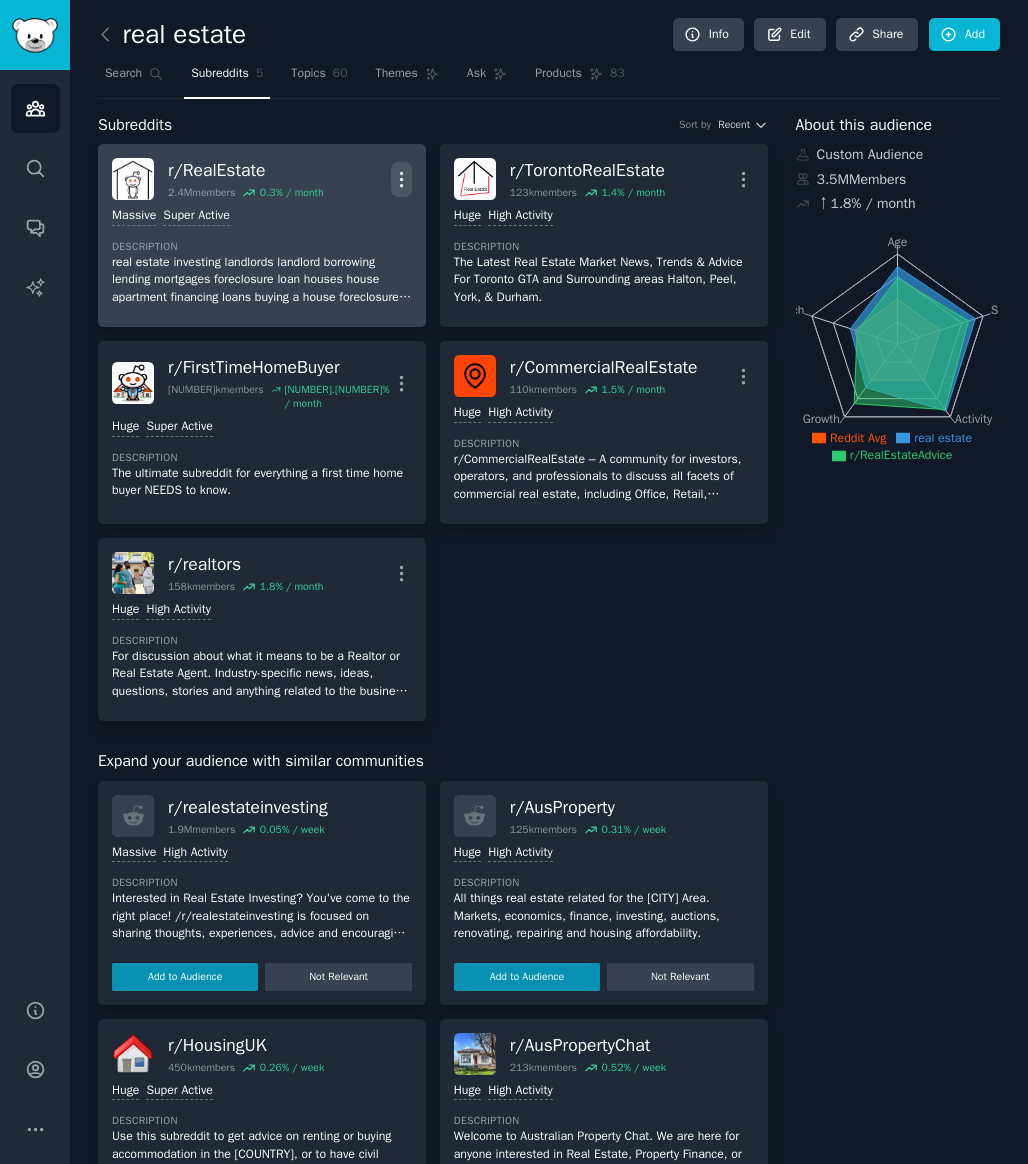 click 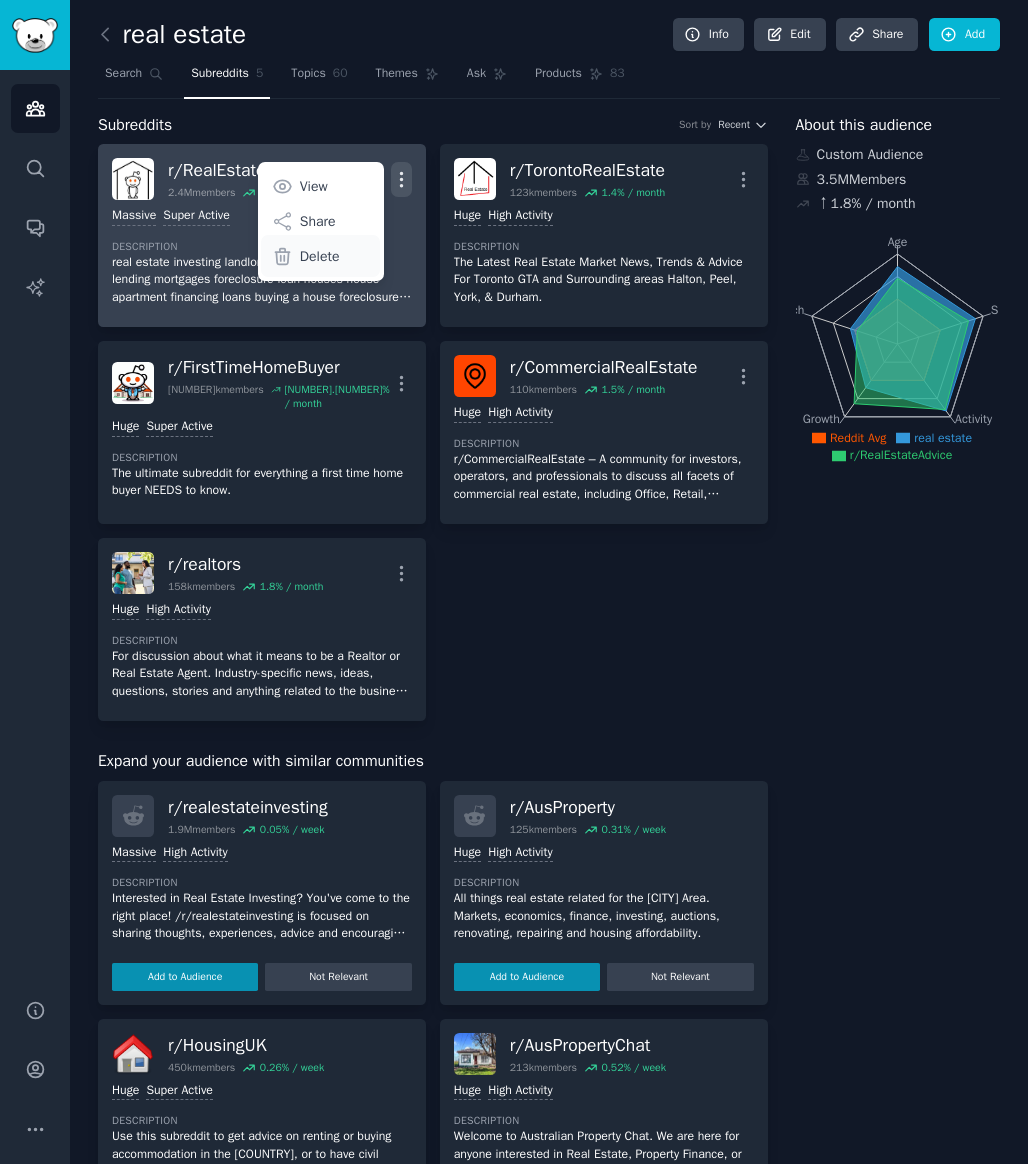 click on "Delete" at bounding box center [320, 256] 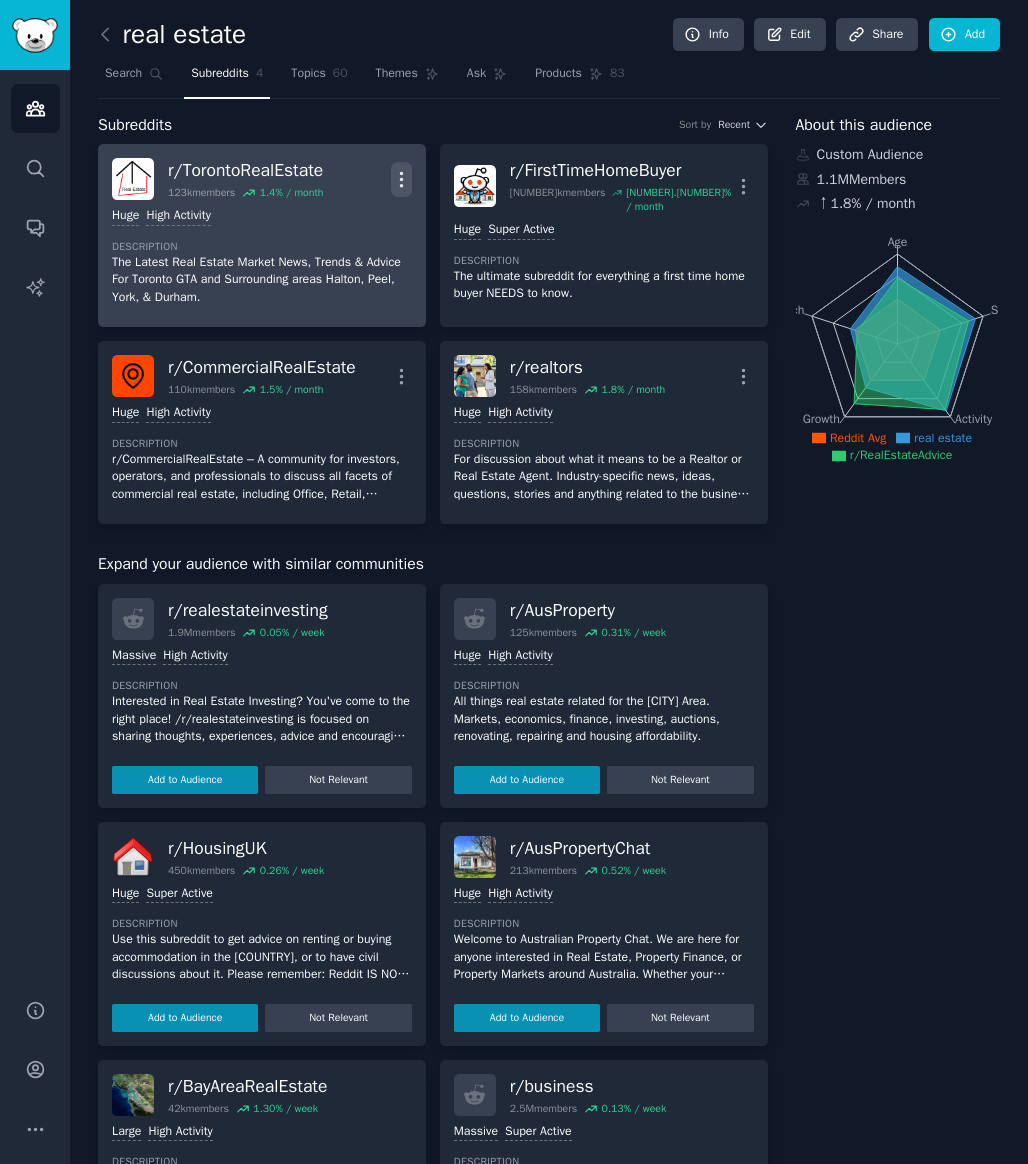click 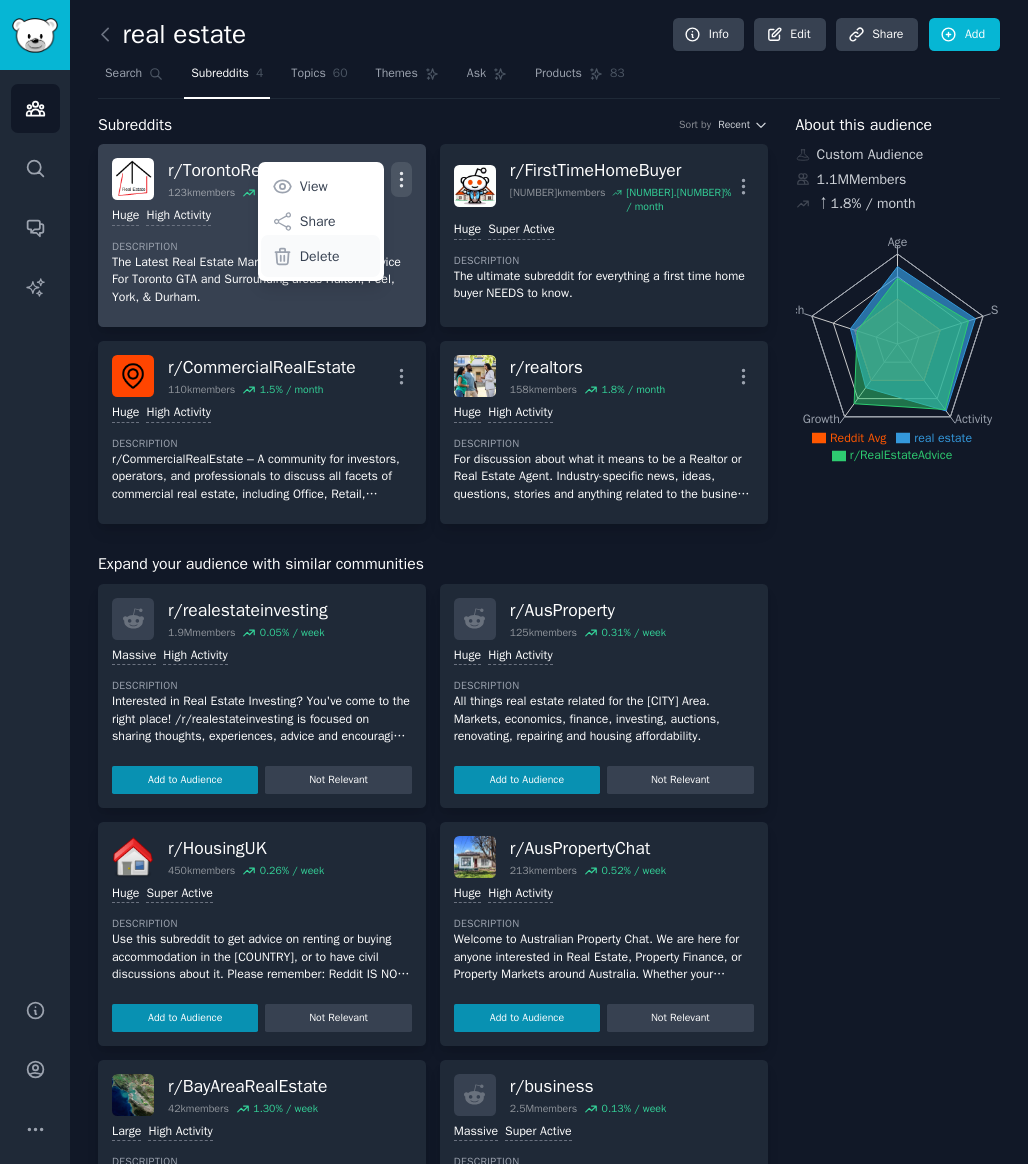click on "Delete" at bounding box center [320, 256] 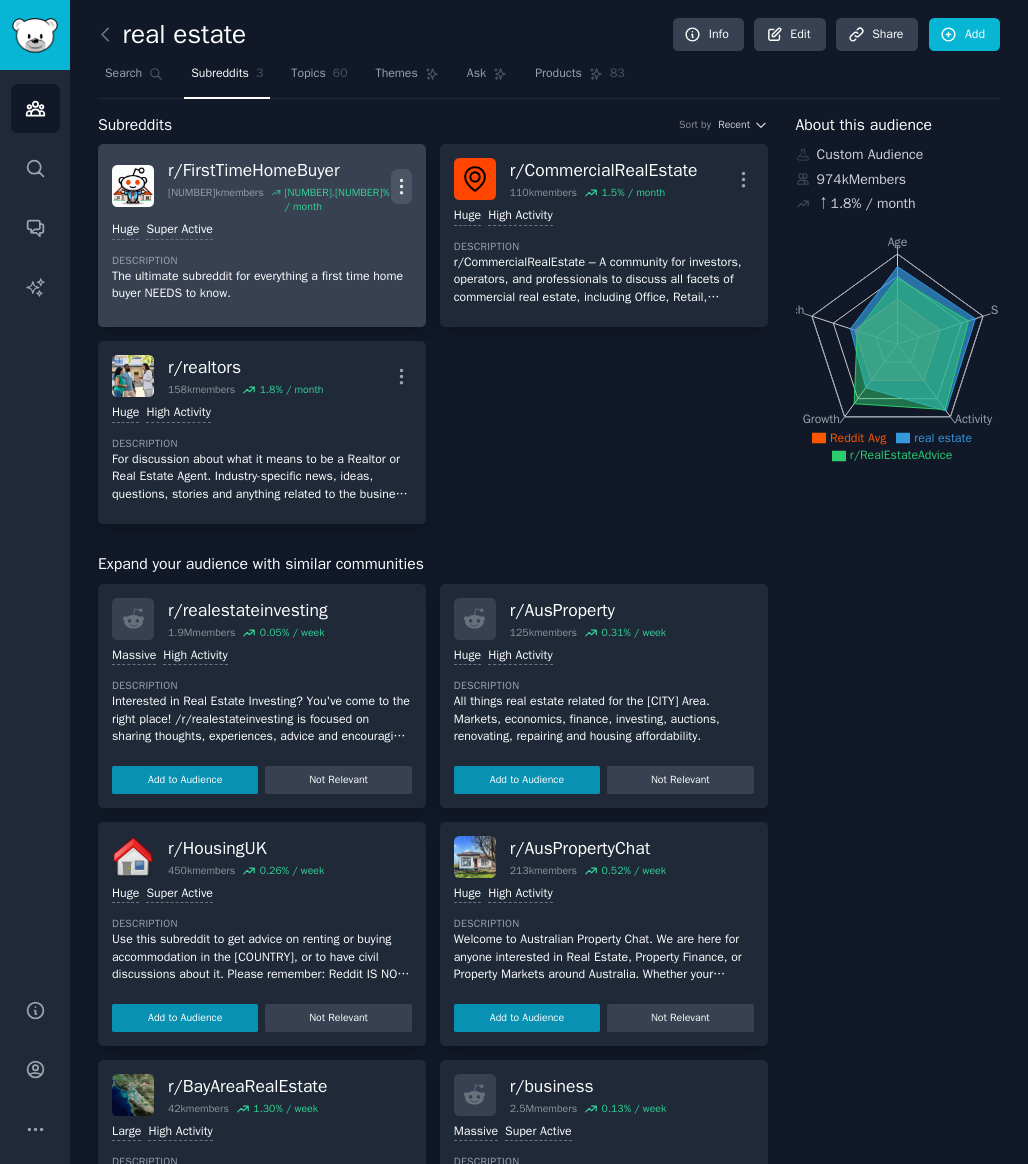 click 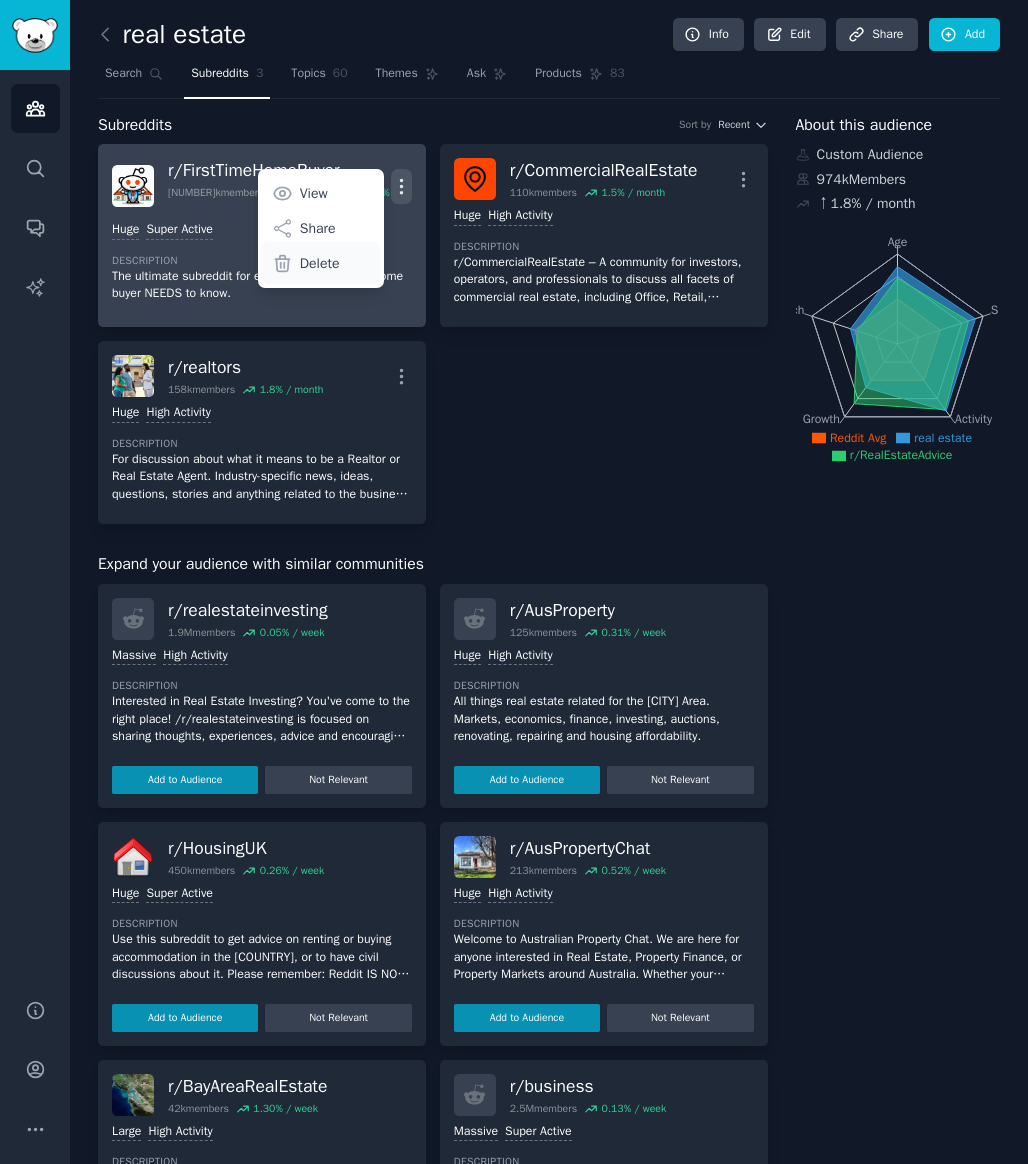 click on "Delete" at bounding box center [320, 263] 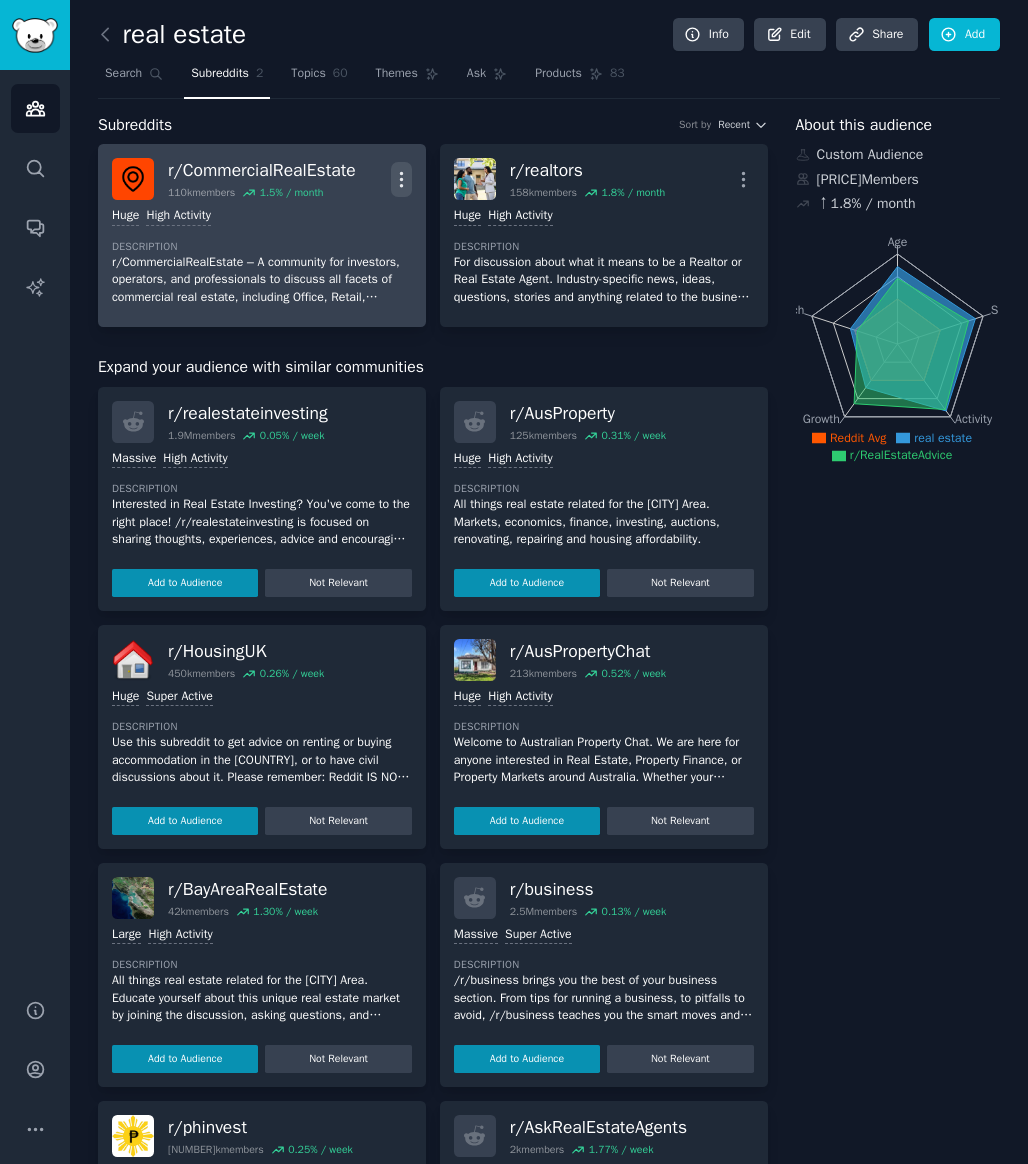 click 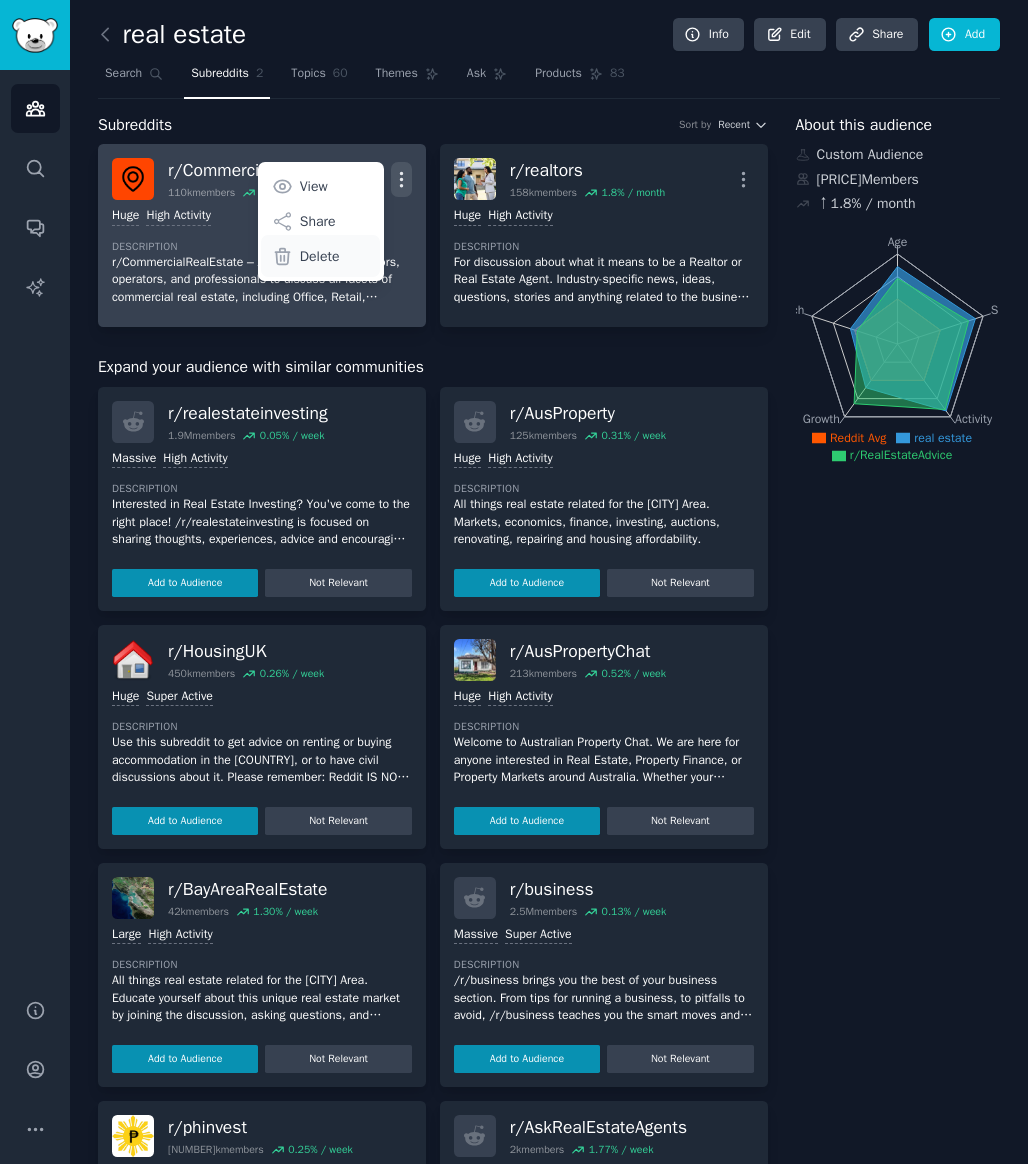 click on "Delete" at bounding box center [320, 256] 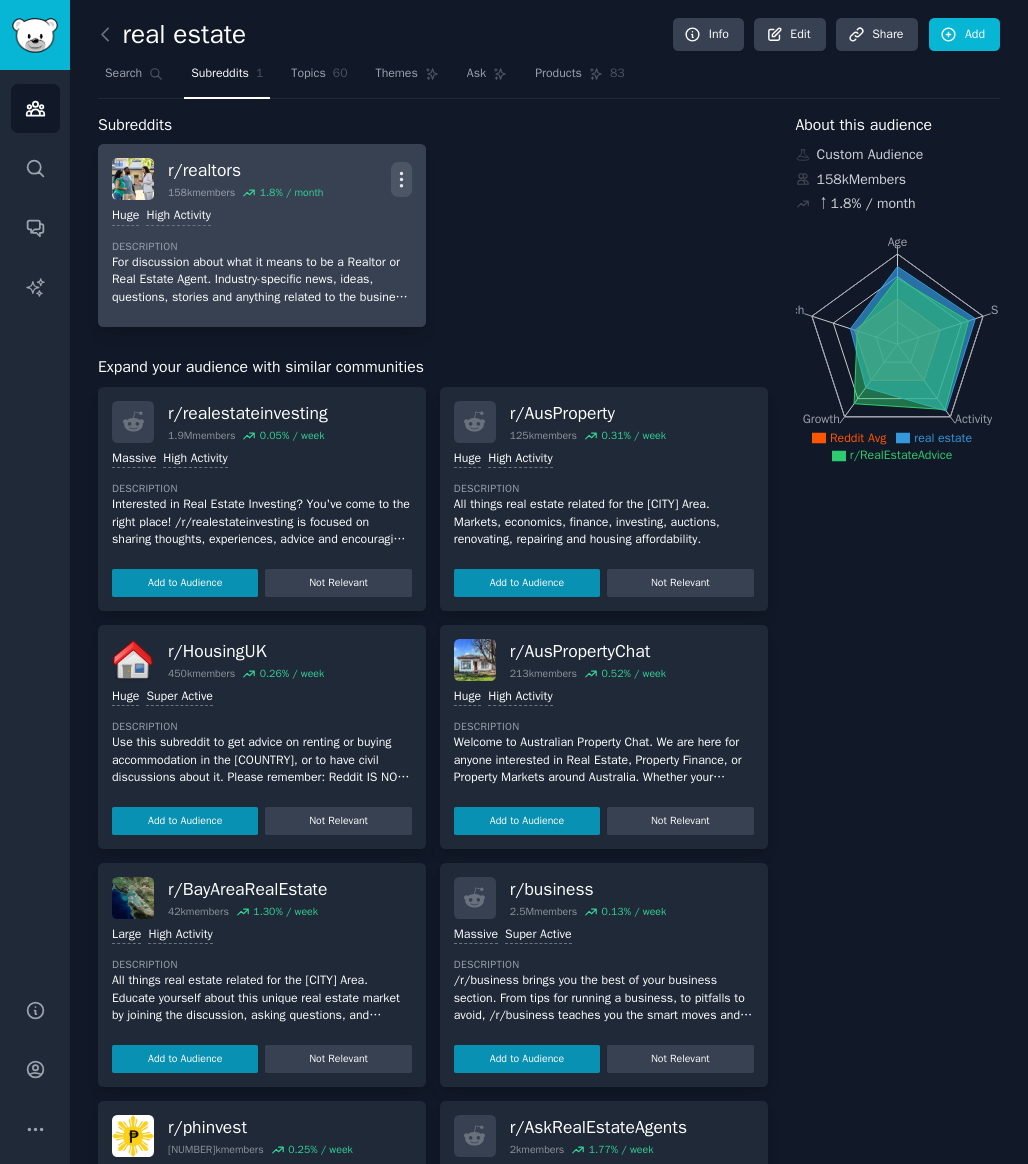 click 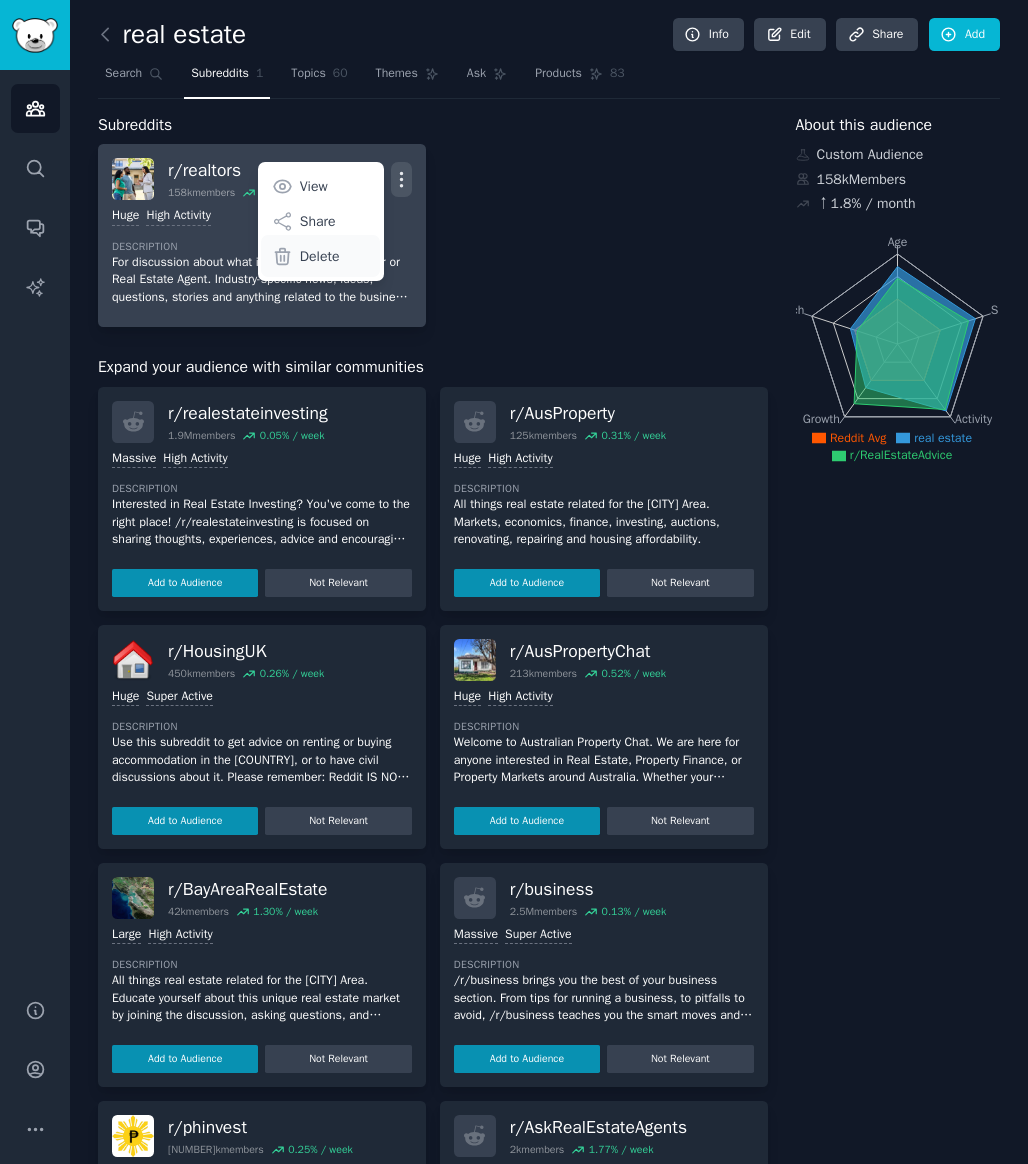 click on "Delete" at bounding box center (320, 256) 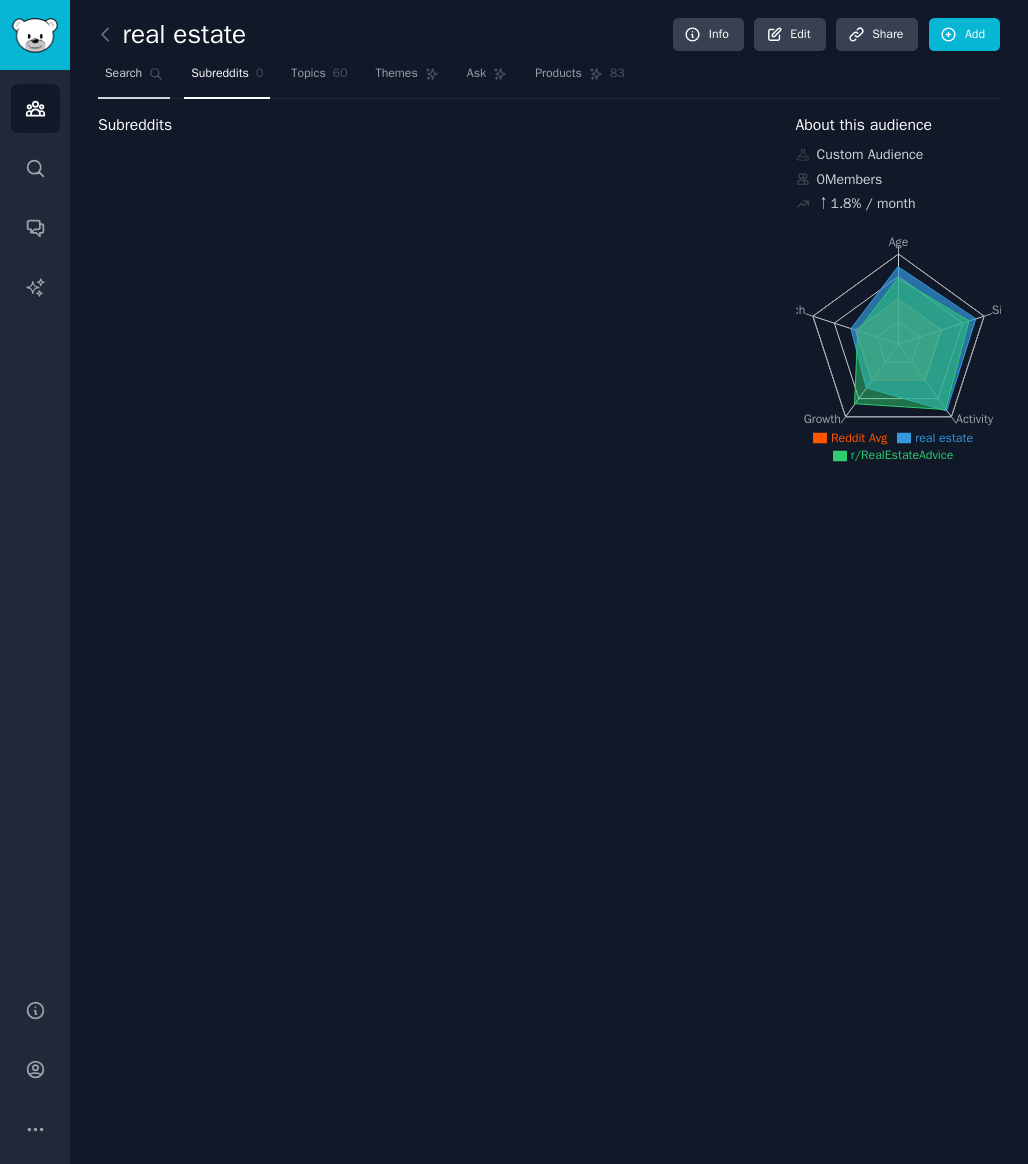 click on "Search" at bounding box center [123, 74] 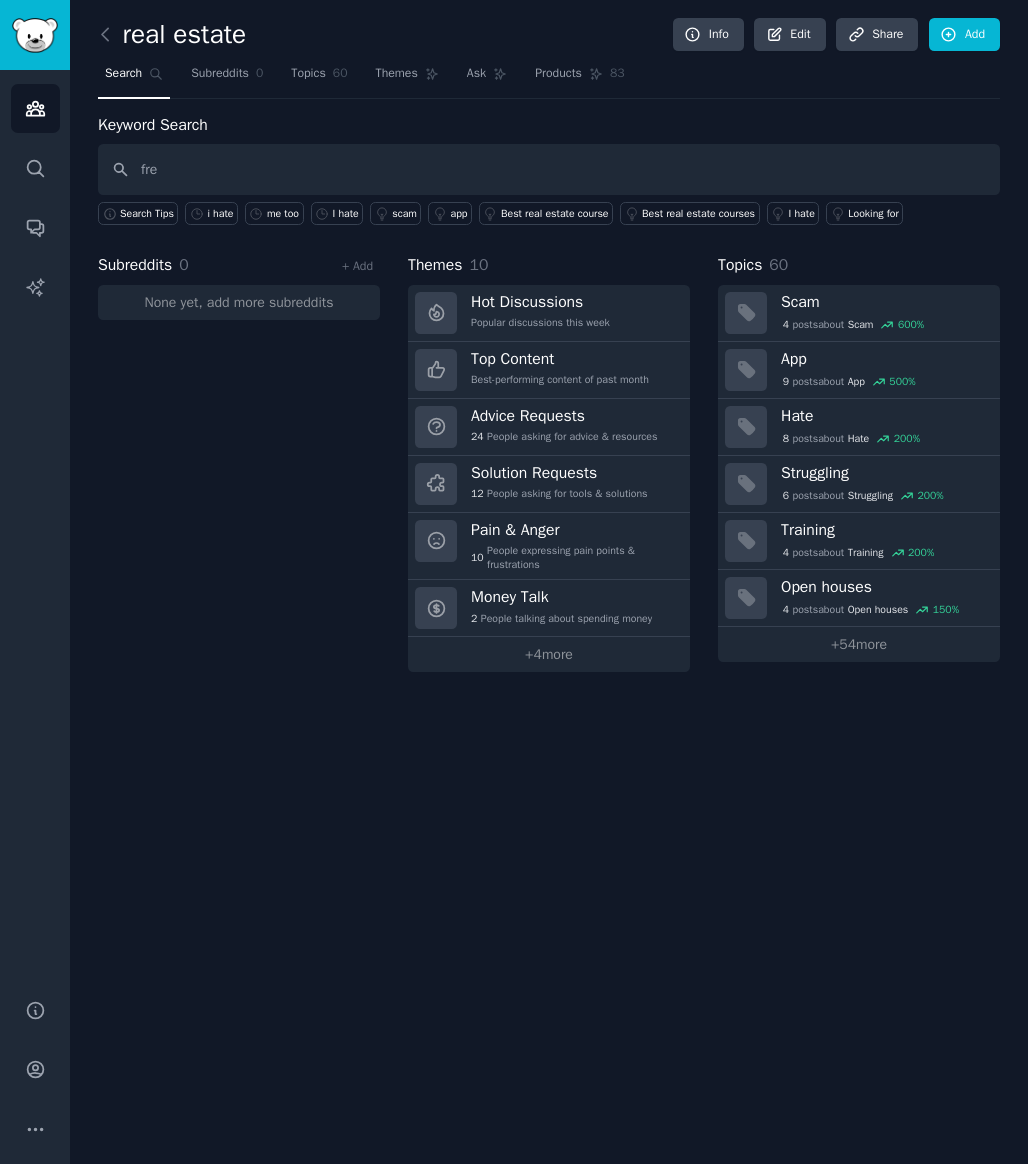 type on "free" 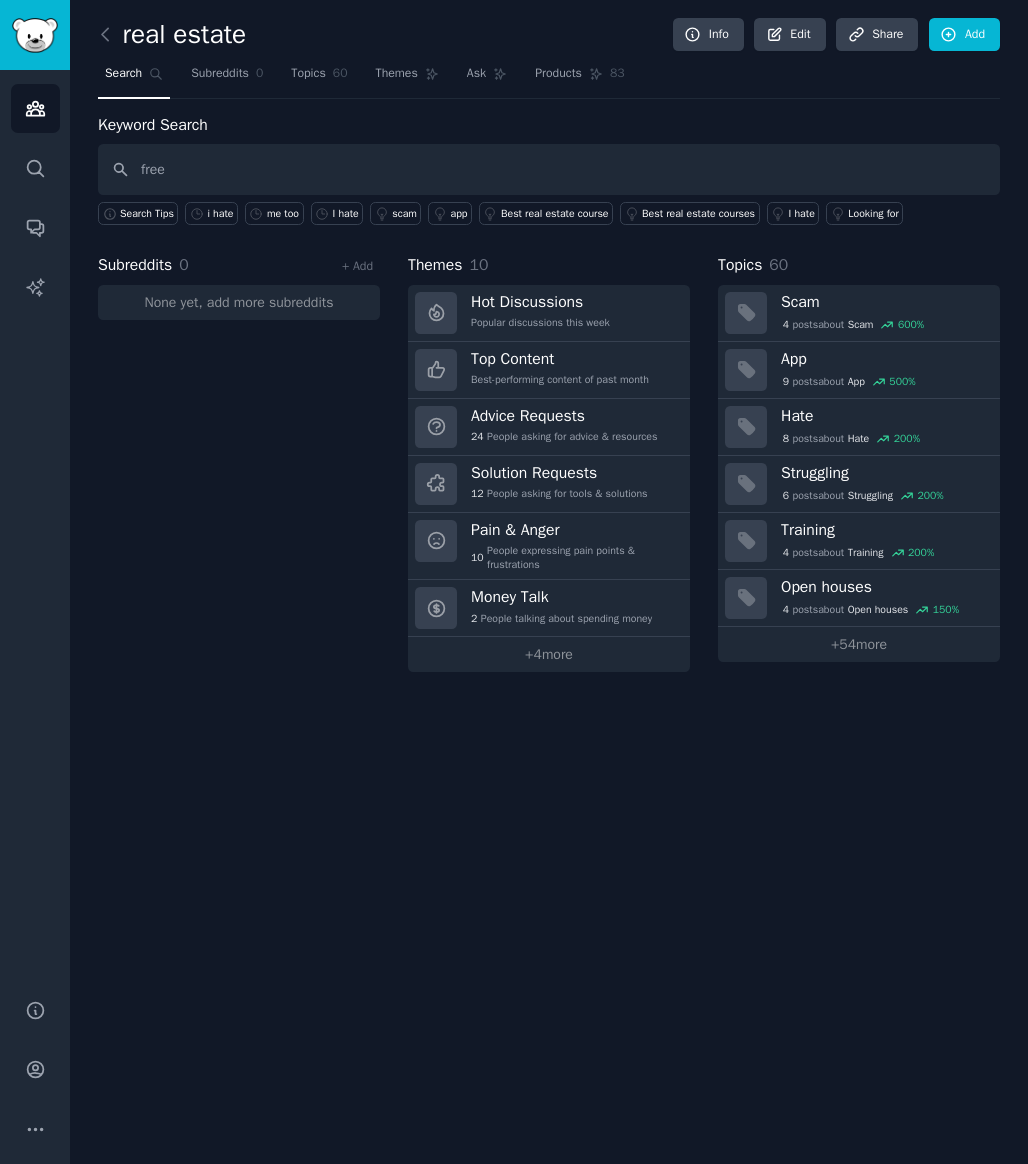 type 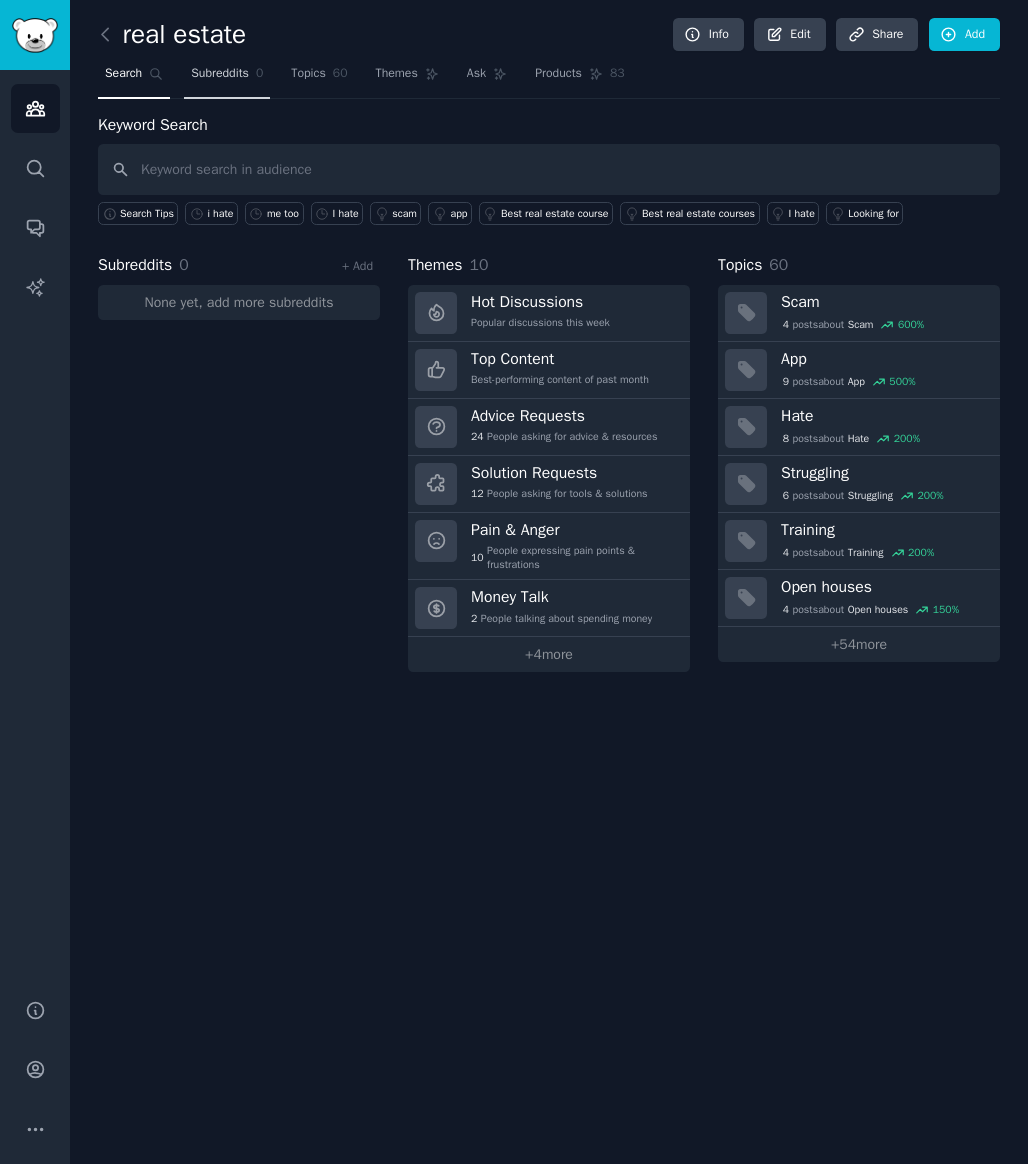 click on "Subreddits" at bounding box center (220, 74) 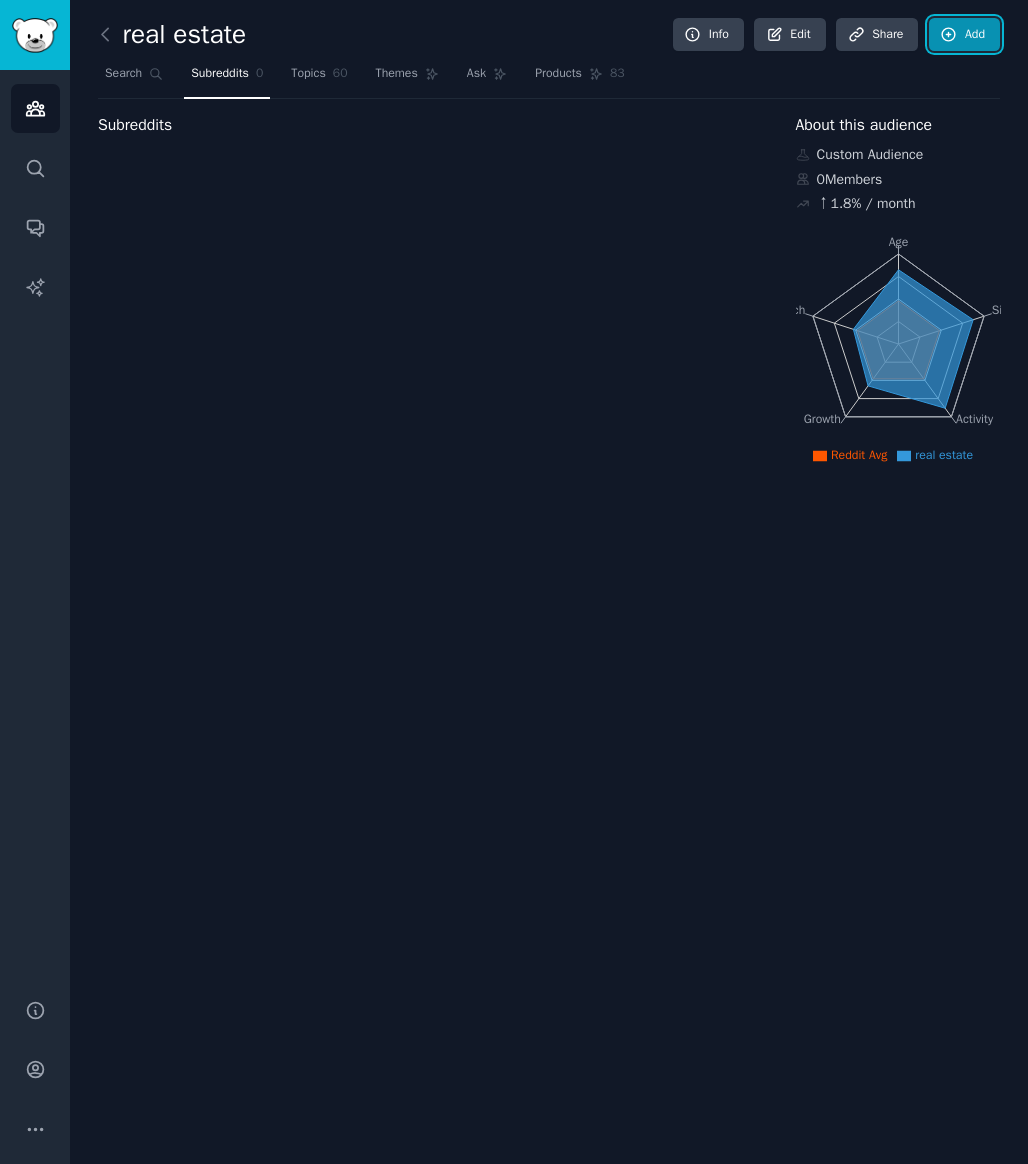 click on "Add" at bounding box center [964, 35] 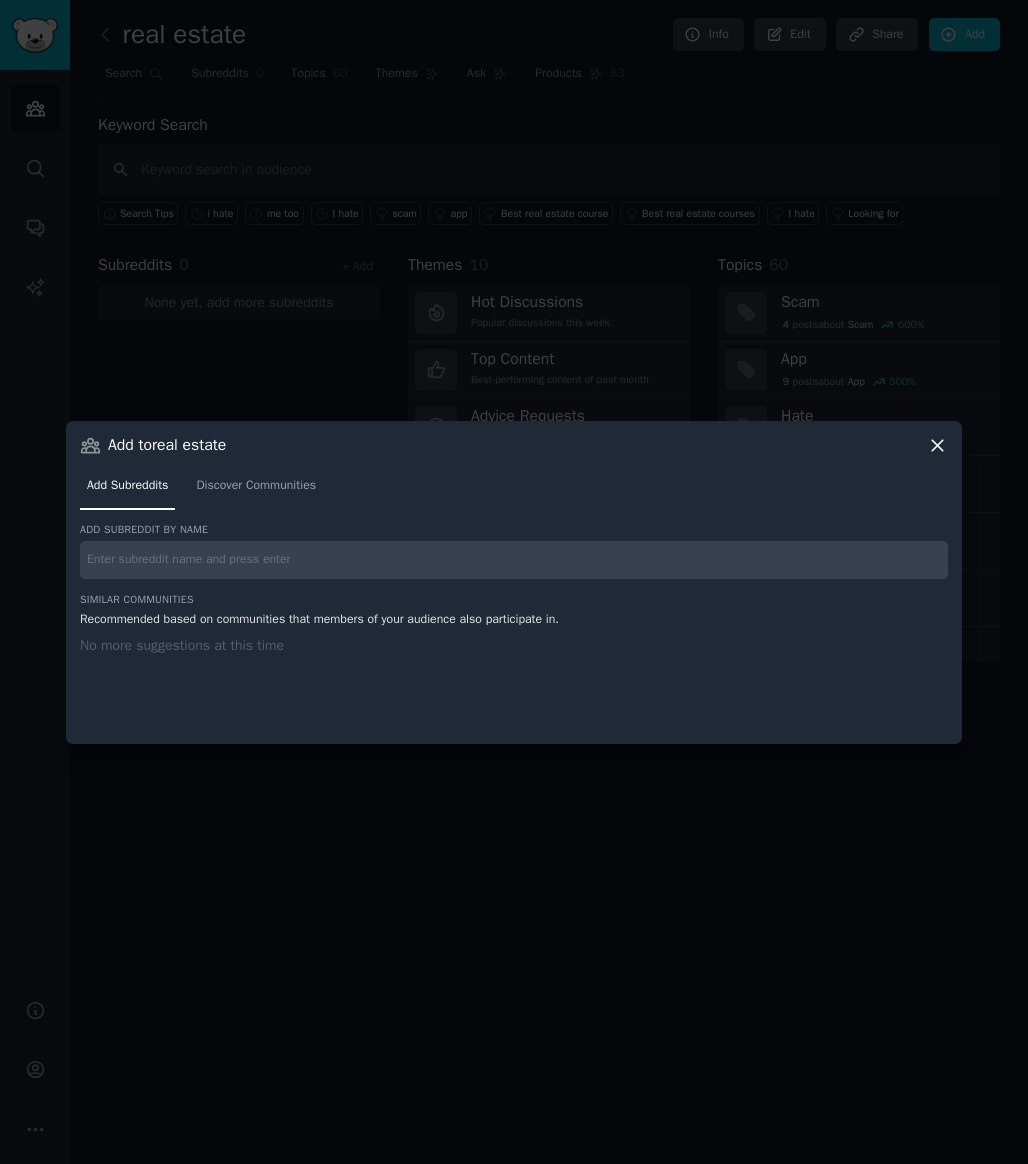 type 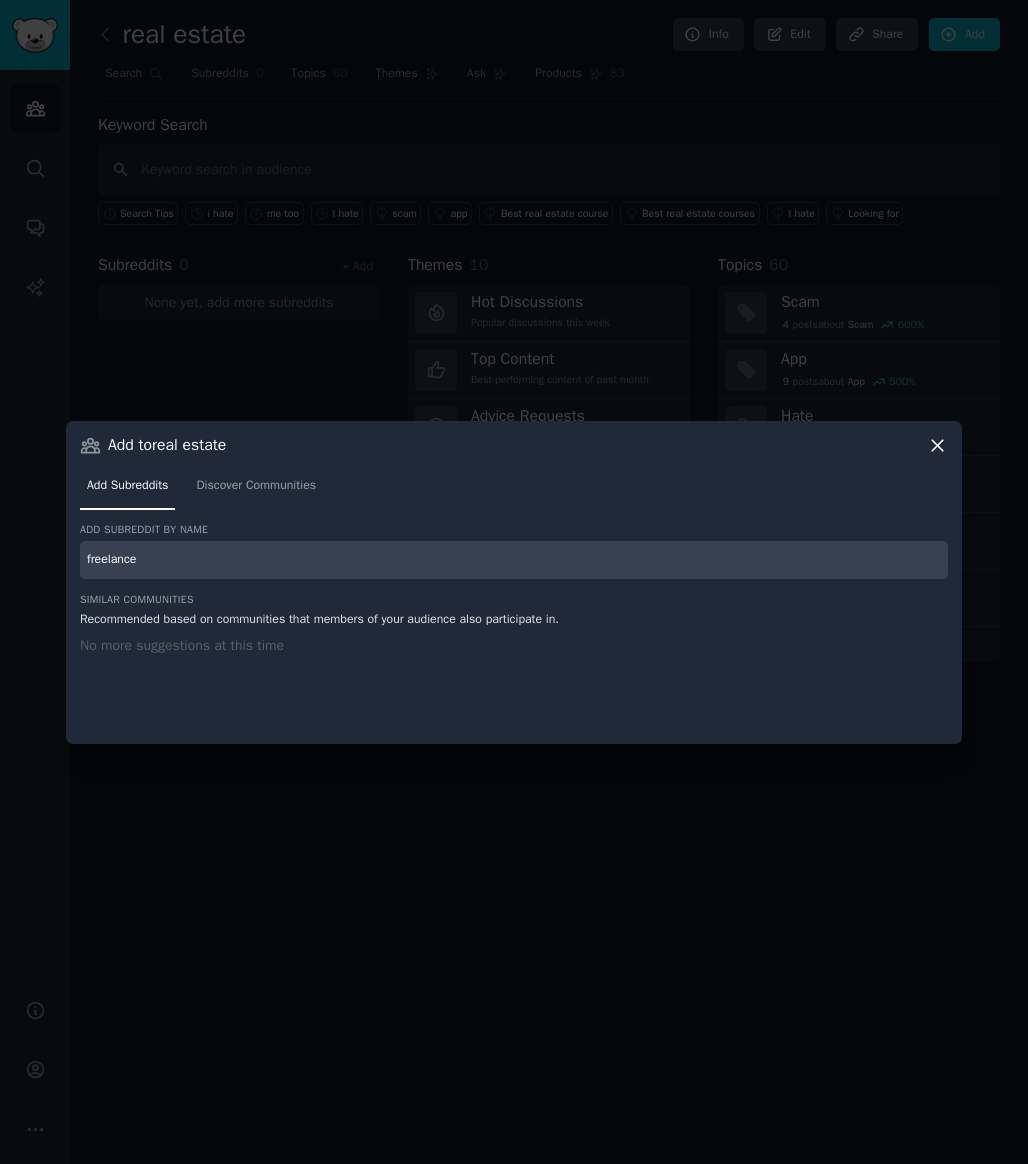 type on "freelance" 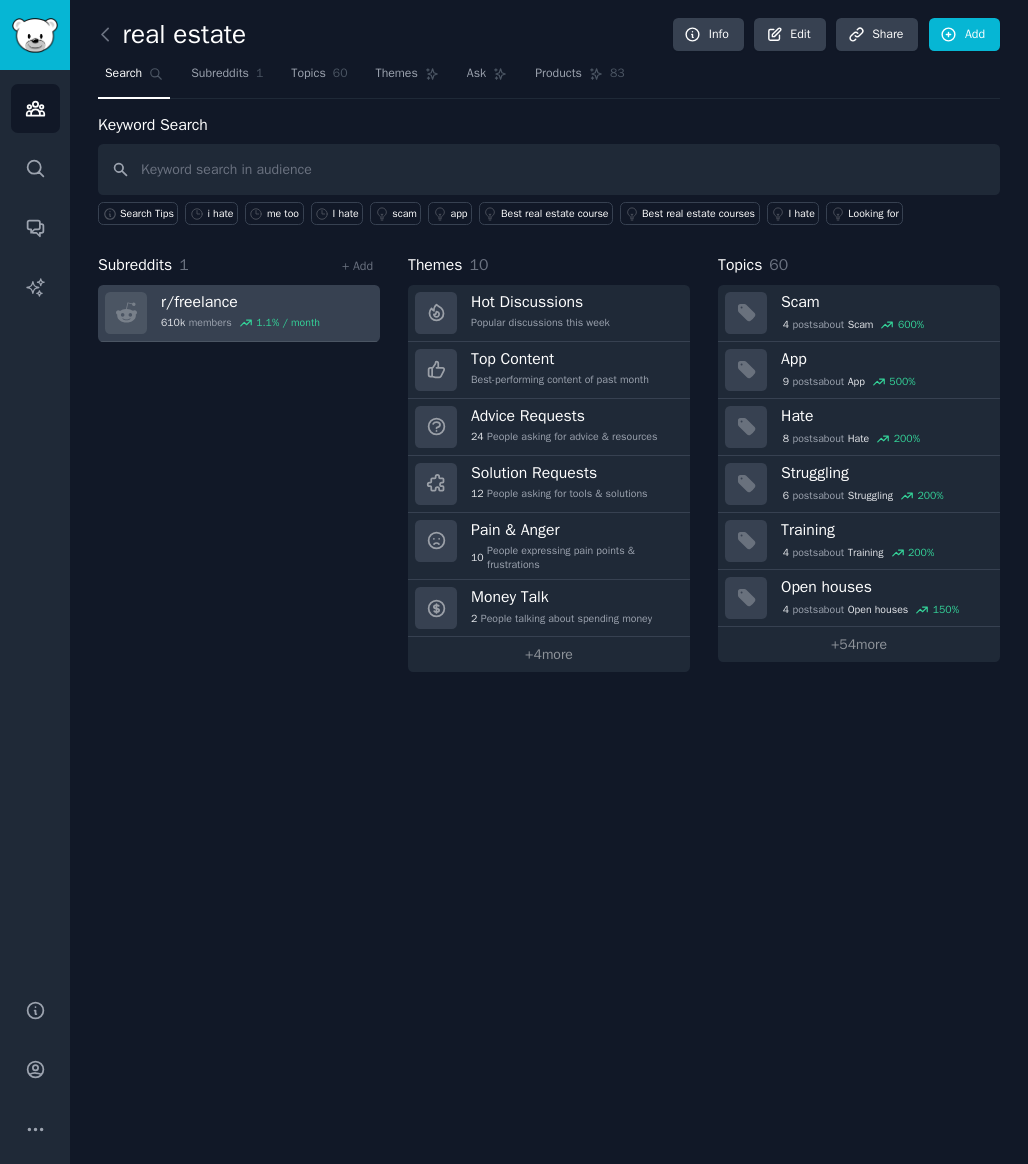 click on "r/ freelance [NUMBER] members [PERCENTAGE] / month" at bounding box center [239, 313] 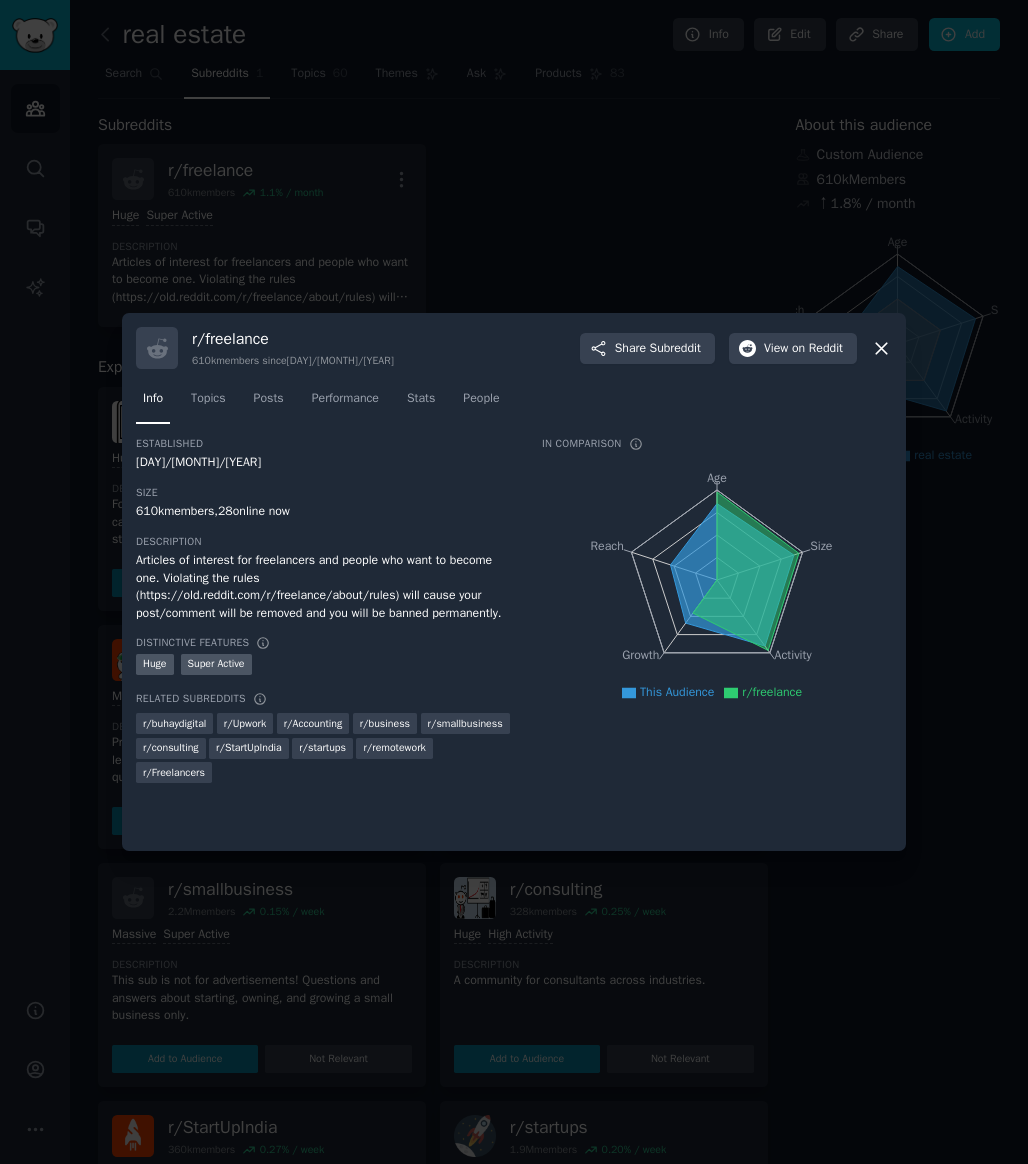 click at bounding box center [514, 582] 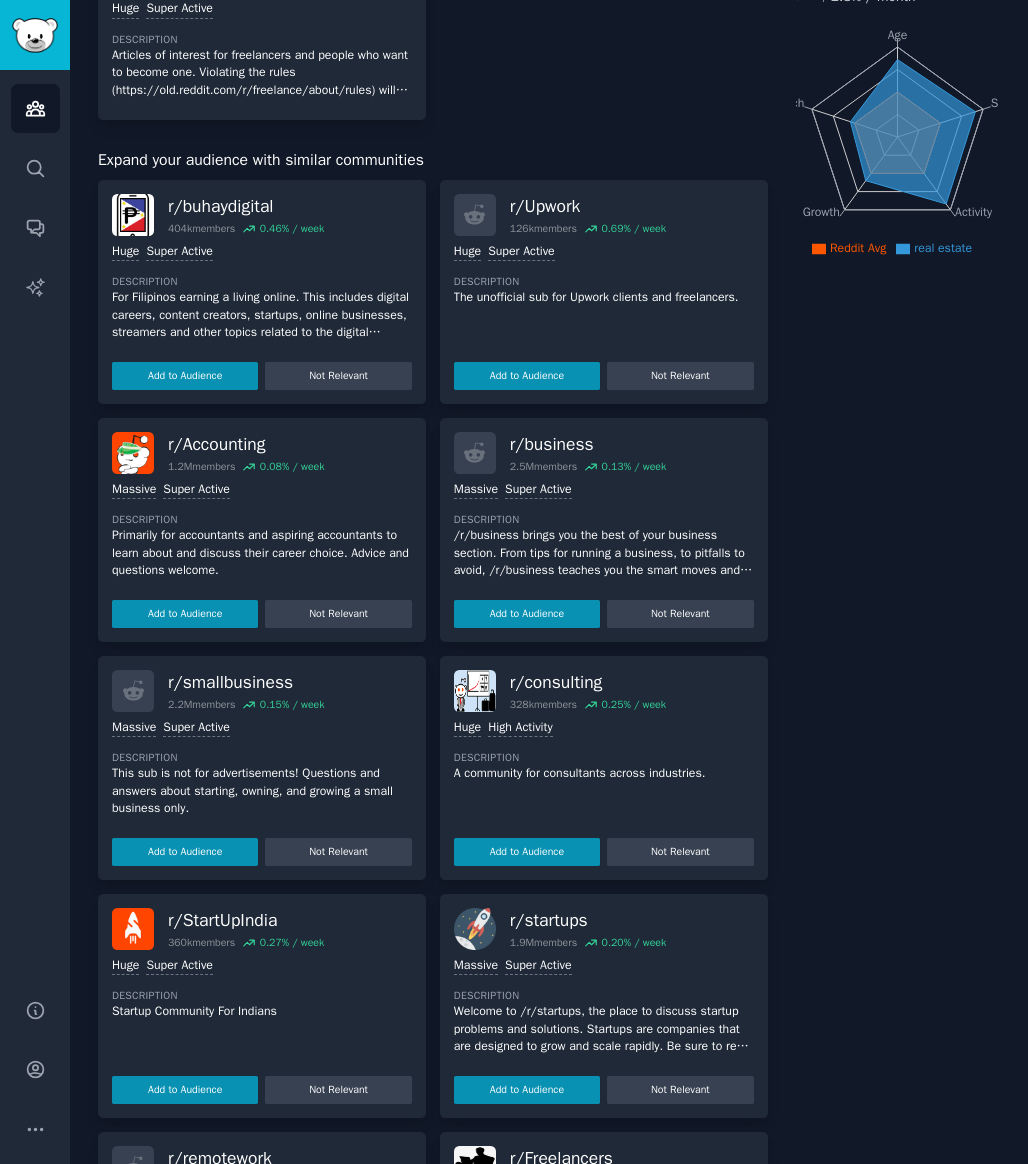 scroll, scrollTop: 213, scrollLeft: 0, axis: vertical 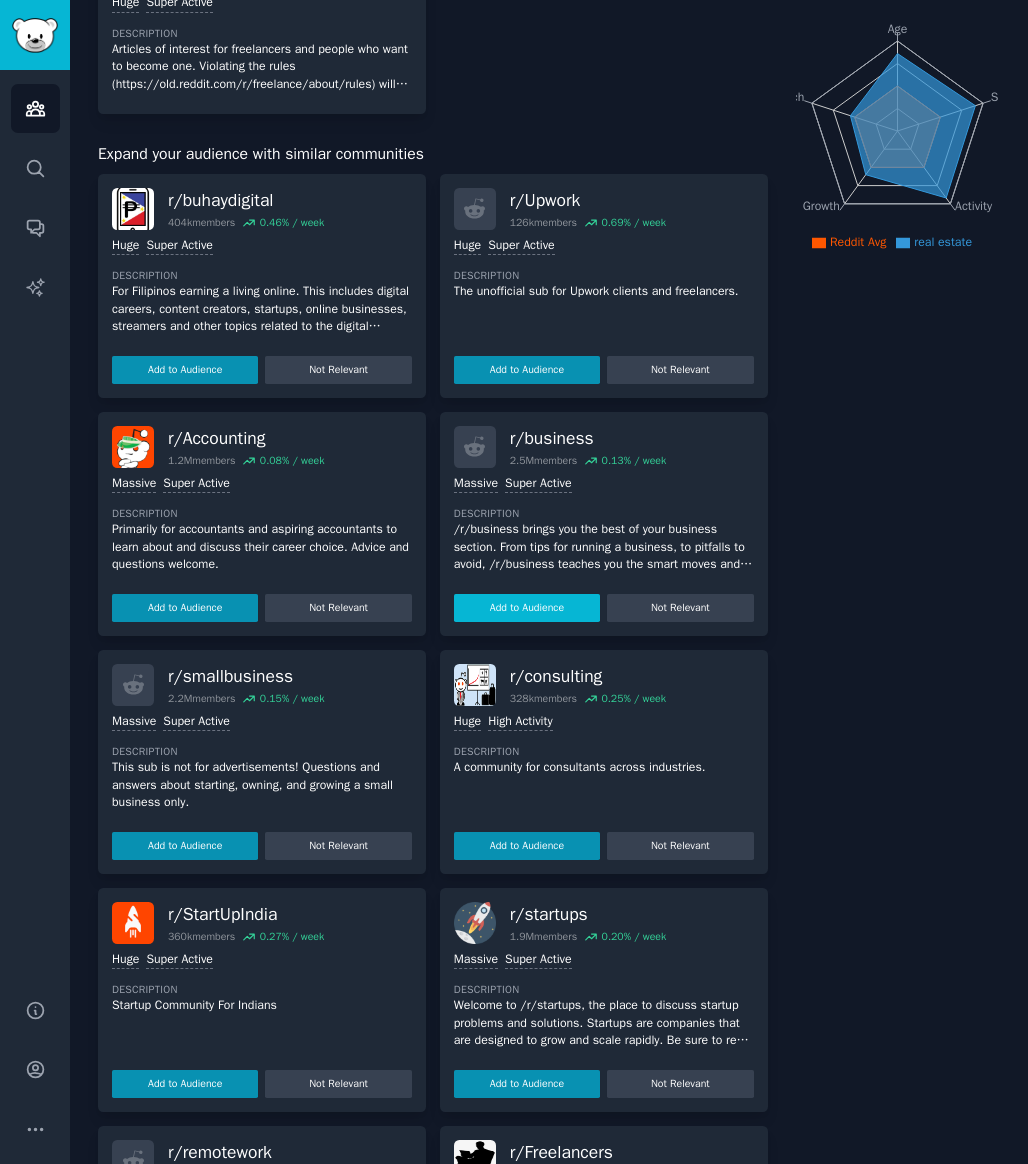 click on "Add to Audience" at bounding box center [527, 608] 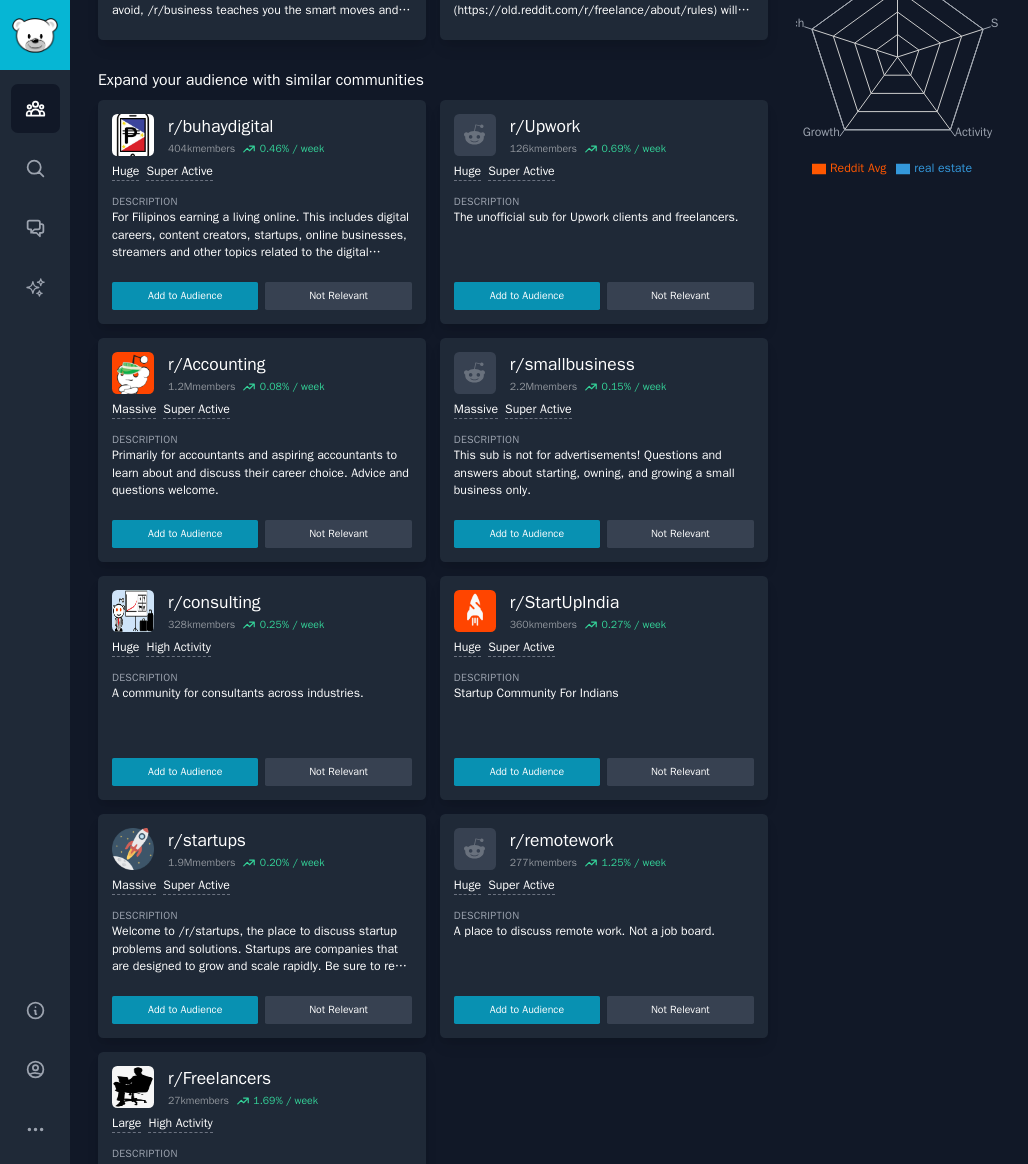 scroll, scrollTop: 328, scrollLeft: 0, axis: vertical 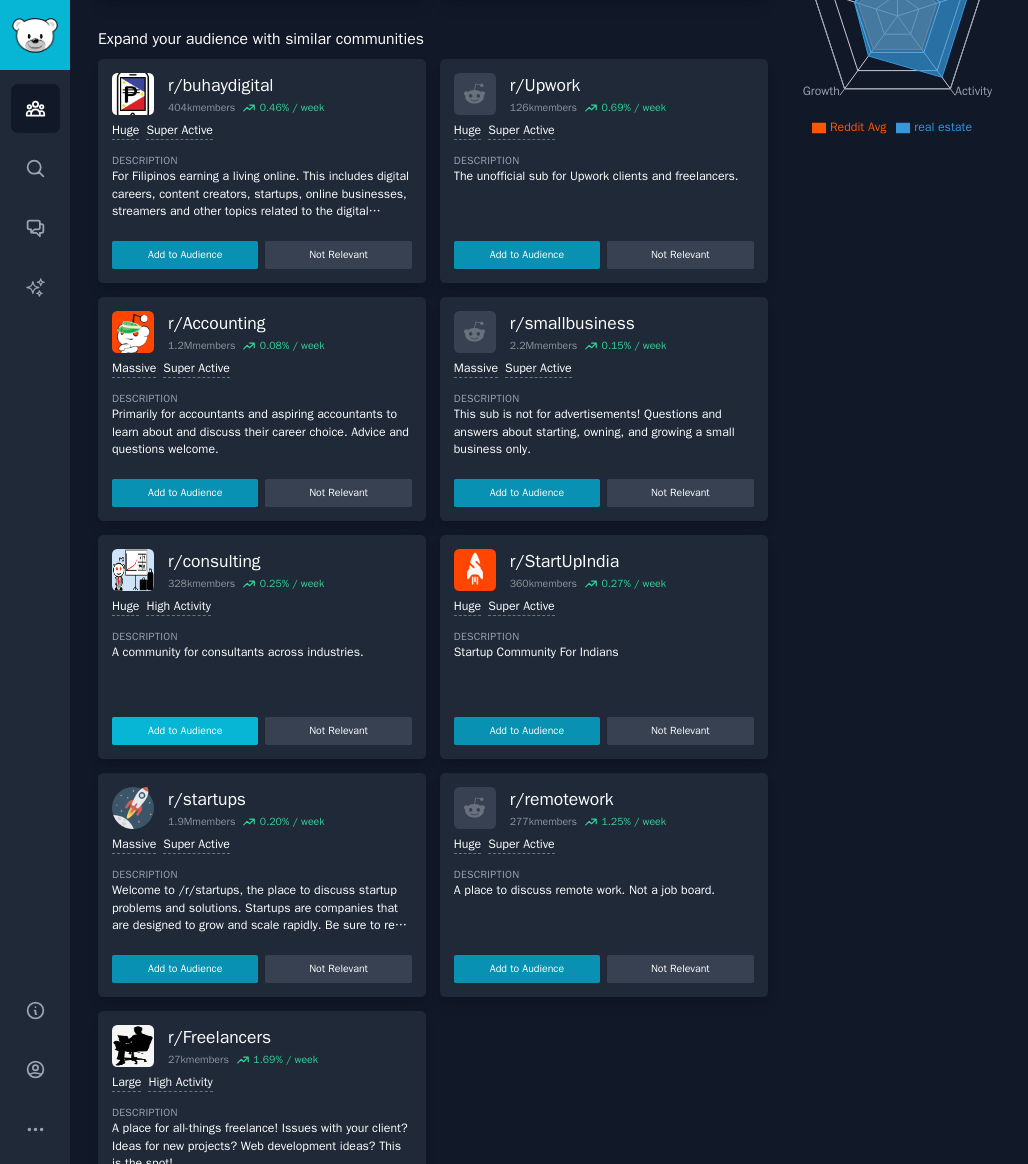 click on "Add to Audience" at bounding box center [185, 731] 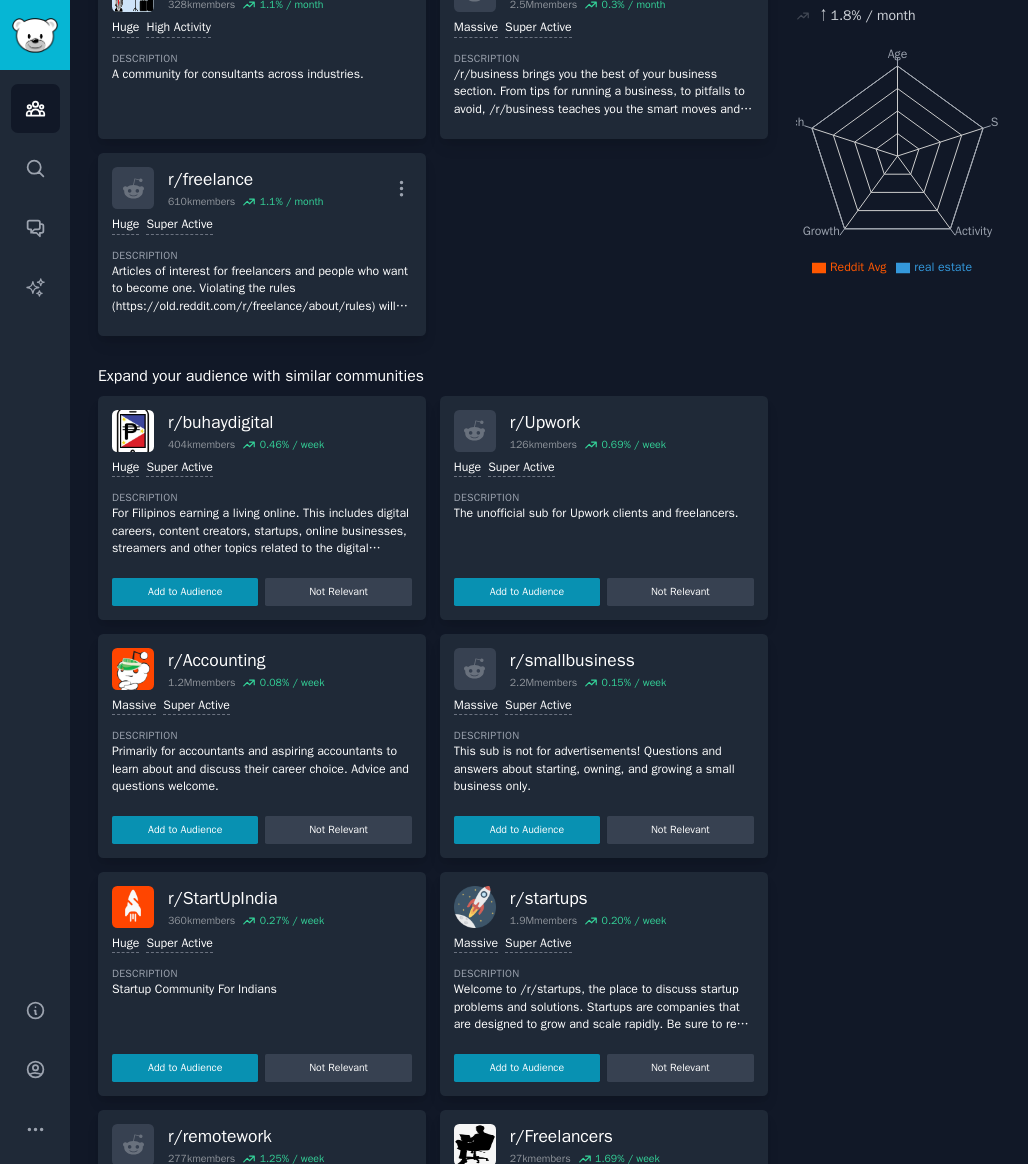 scroll, scrollTop: 385, scrollLeft: 0, axis: vertical 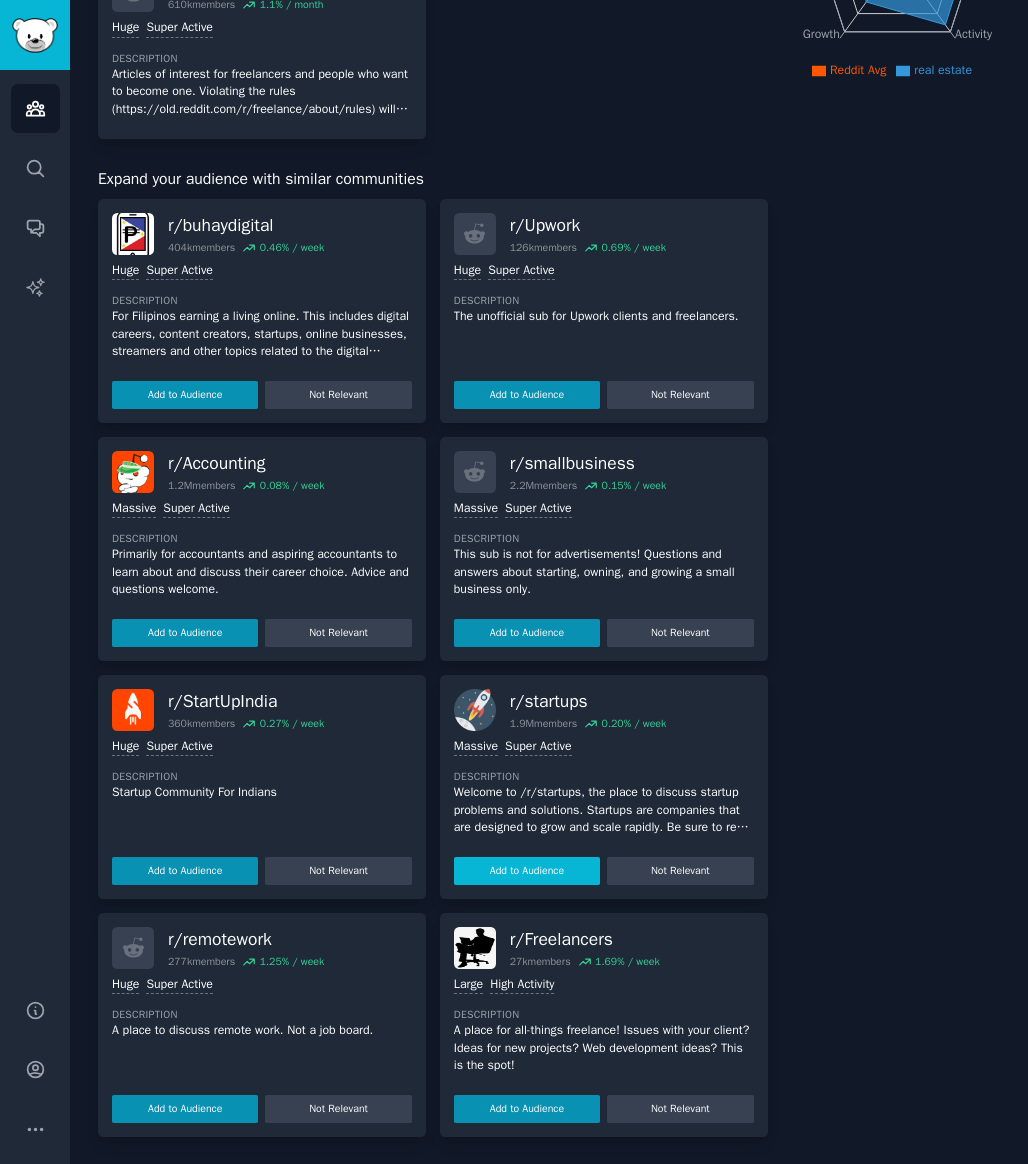 click on "Add to Audience" at bounding box center (527, 871) 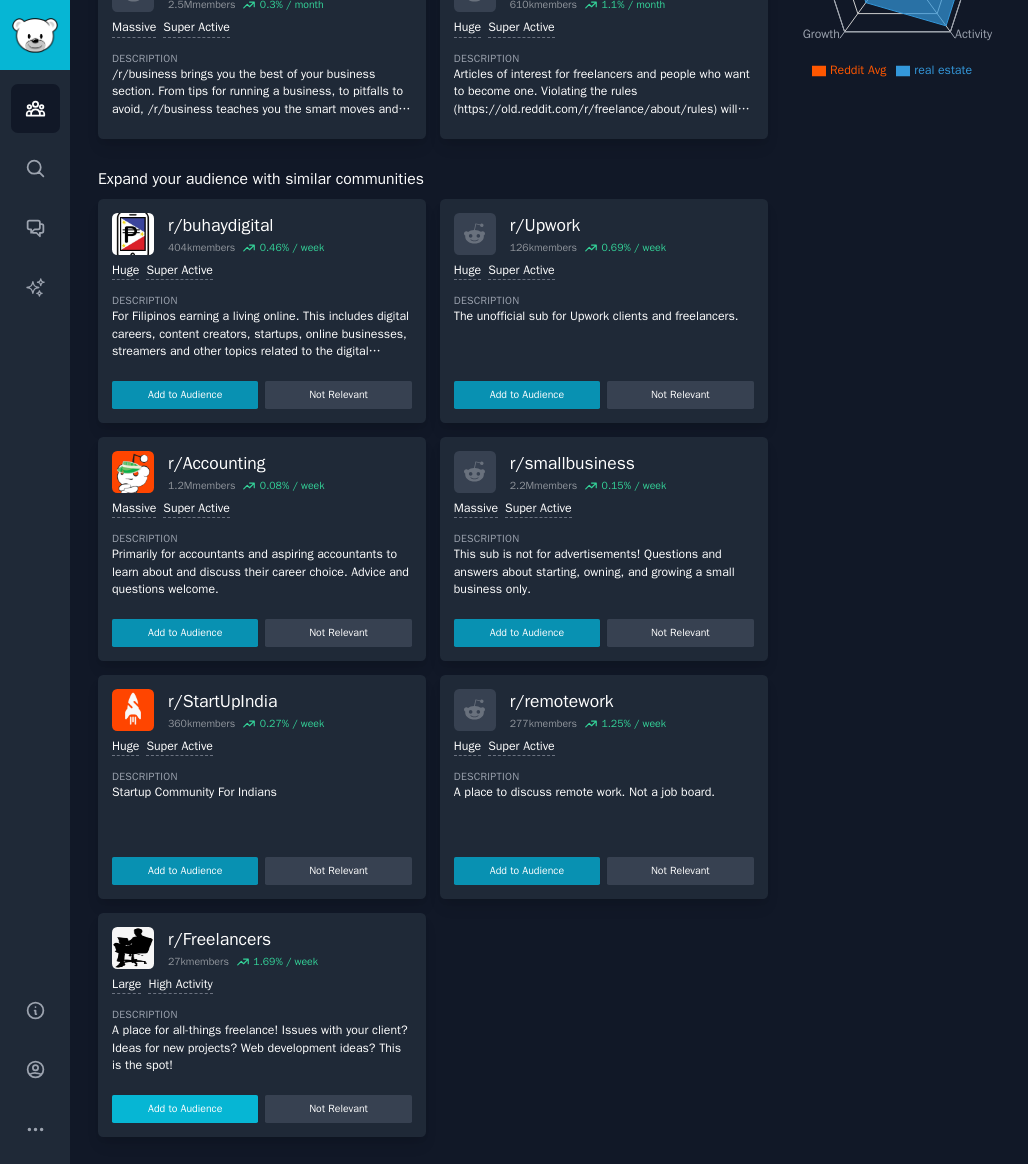 click on "Add to Audience" at bounding box center [185, 1109] 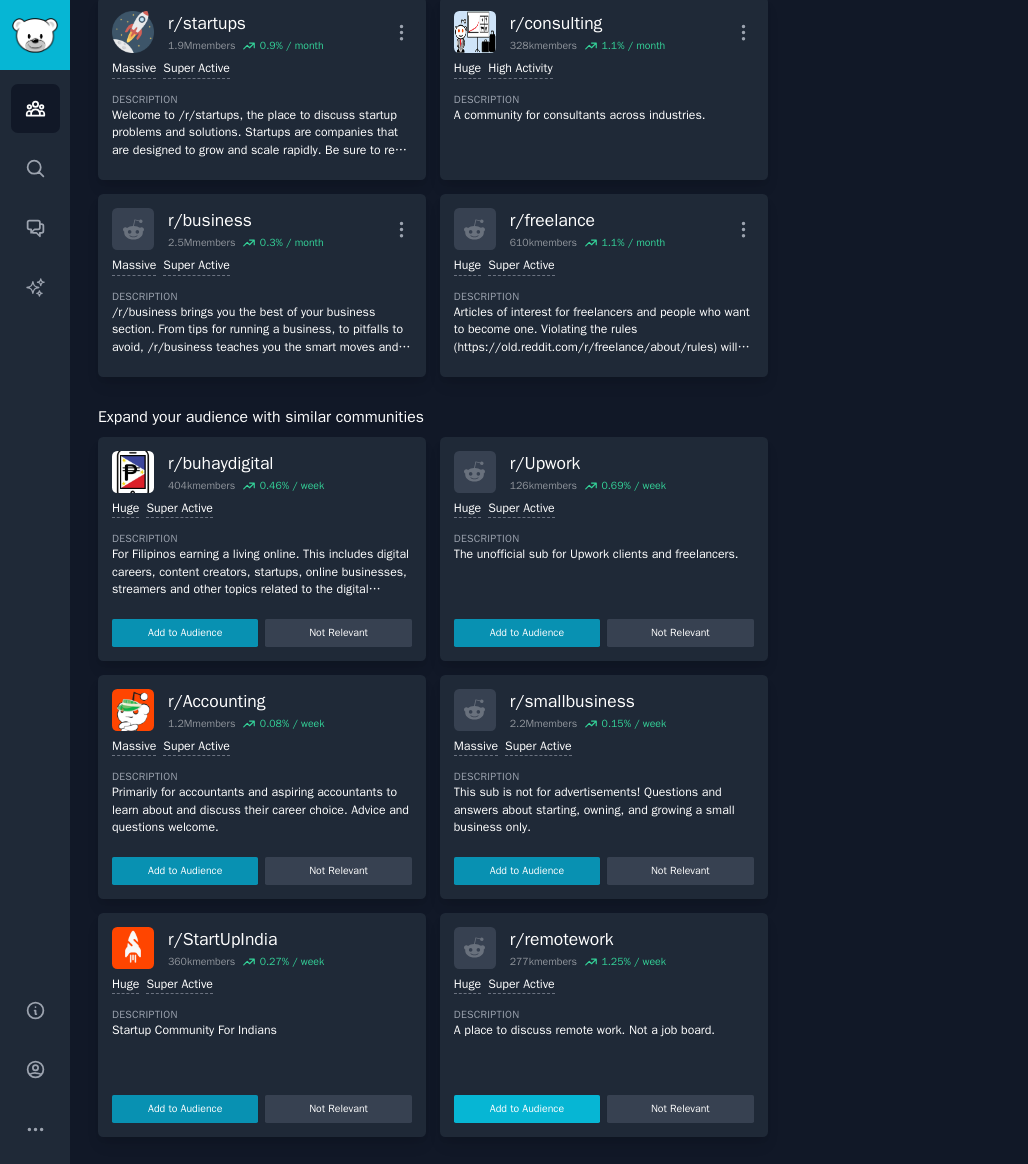 scroll, scrollTop: 344, scrollLeft: 0, axis: vertical 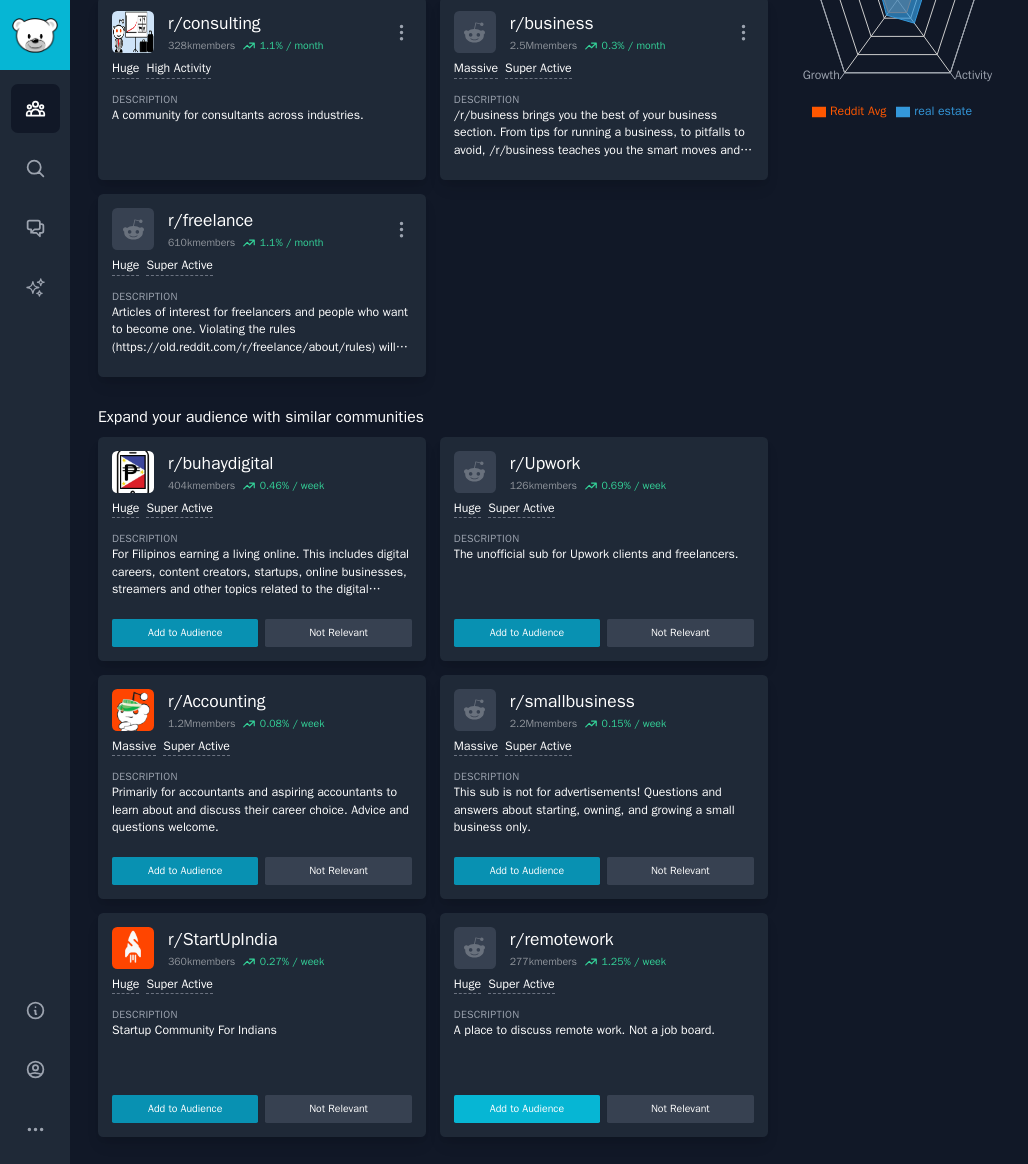 click on "Add to Audience" at bounding box center (527, 1109) 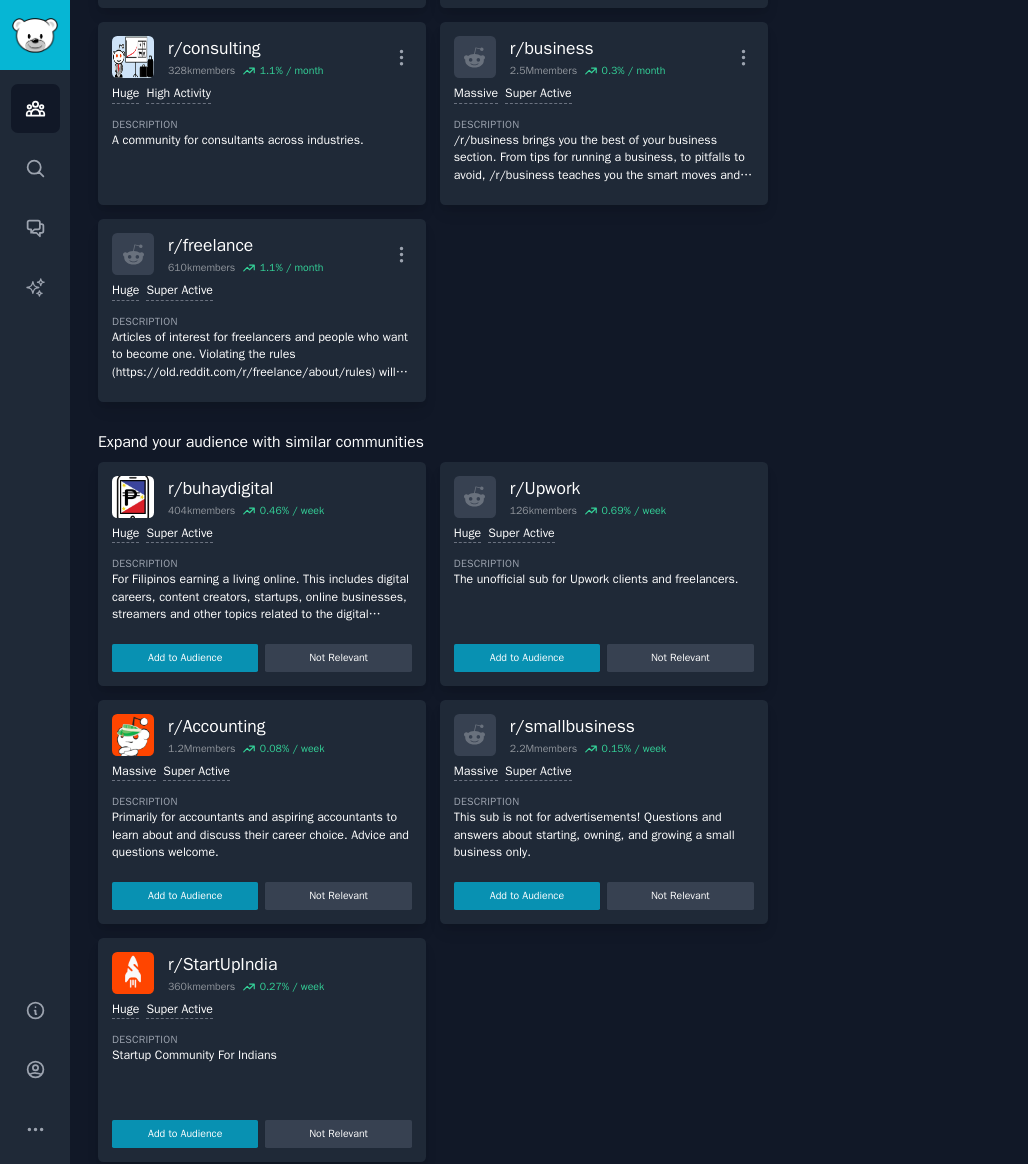 scroll, scrollTop: 0, scrollLeft: 0, axis: both 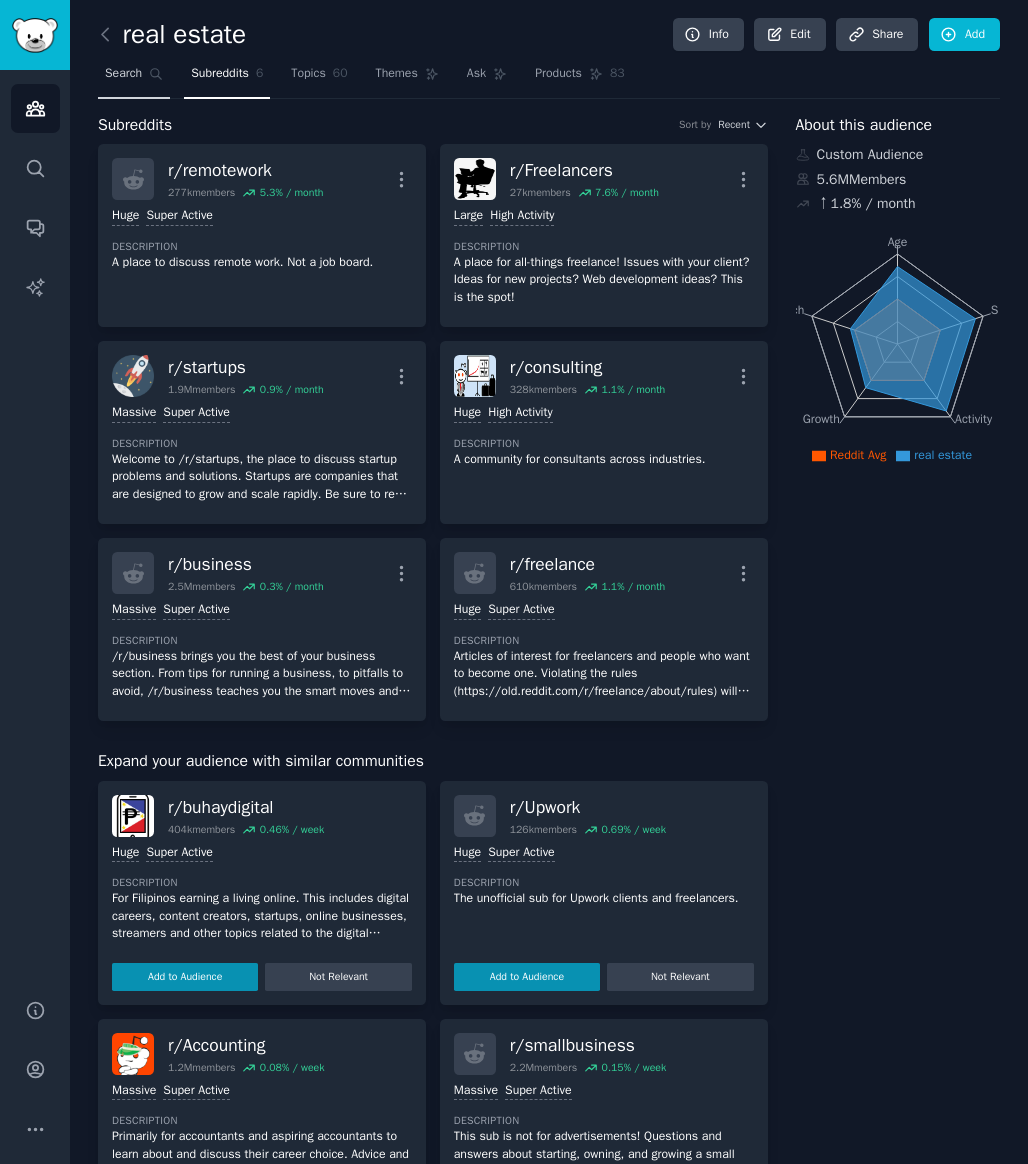 click on "Search" at bounding box center [123, 74] 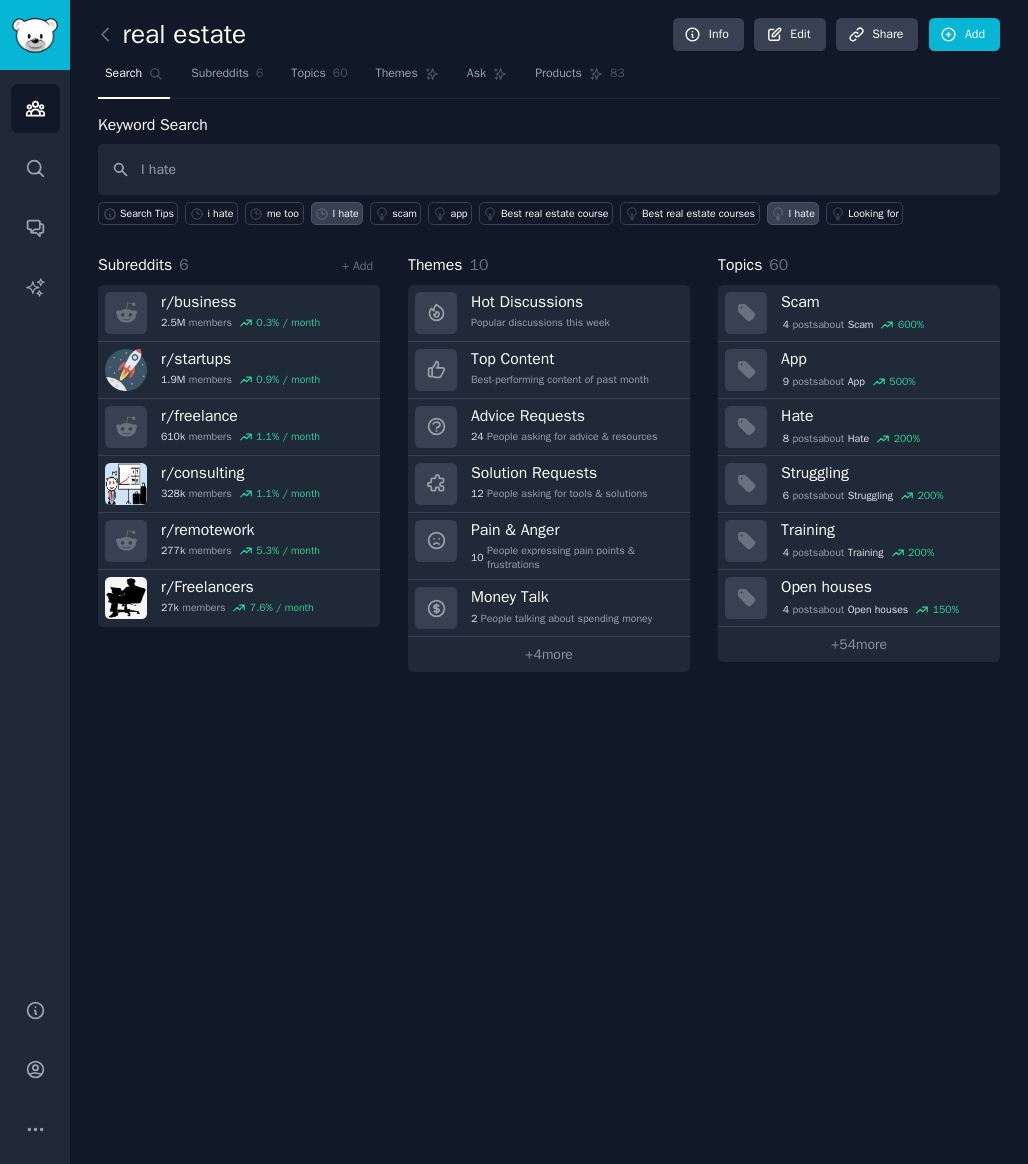 type on "I hate" 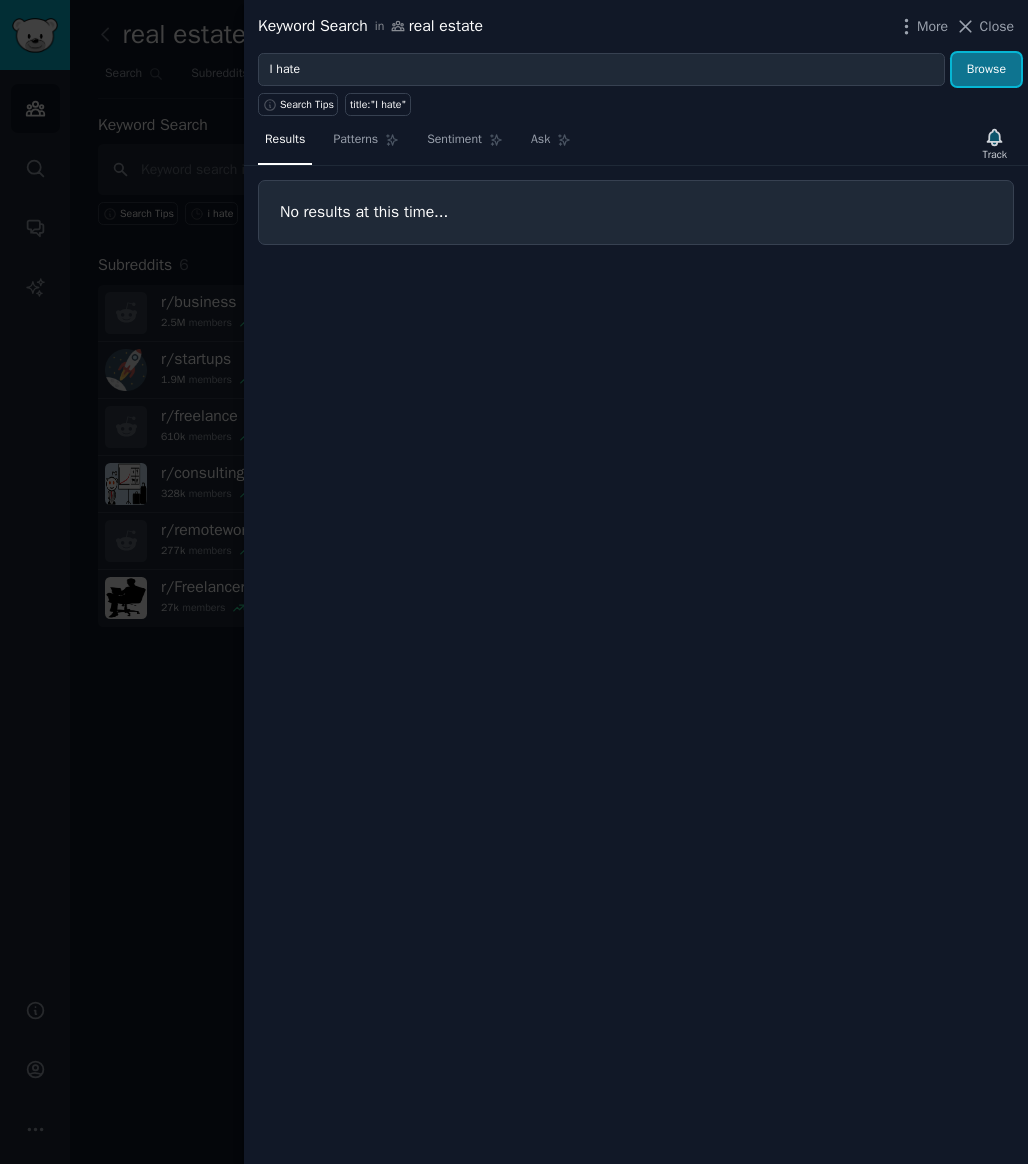 click on "Browse" at bounding box center (986, 70) 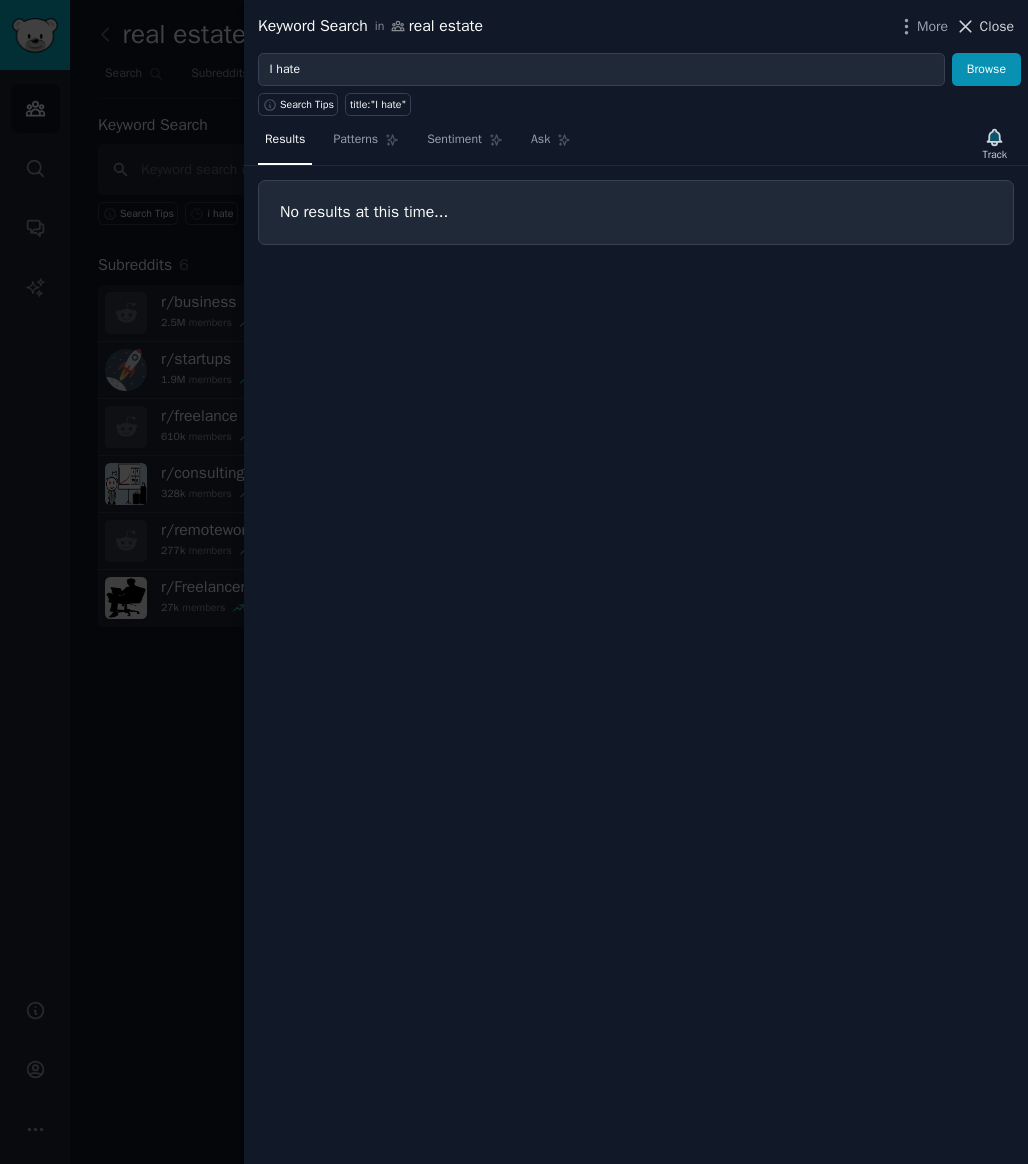 click on "Close" at bounding box center [997, 26] 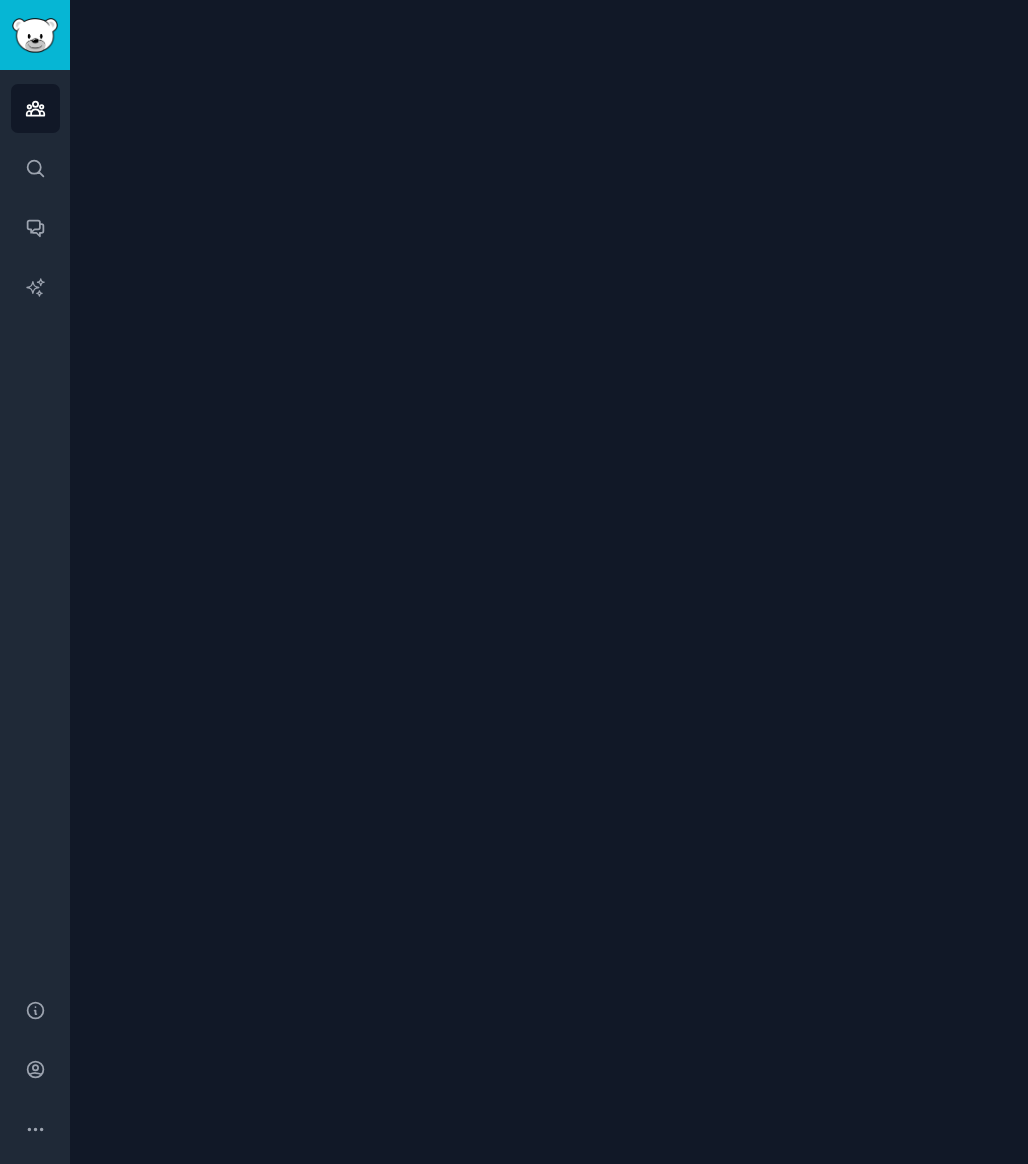 scroll, scrollTop: 0, scrollLeft: 0, axis: both 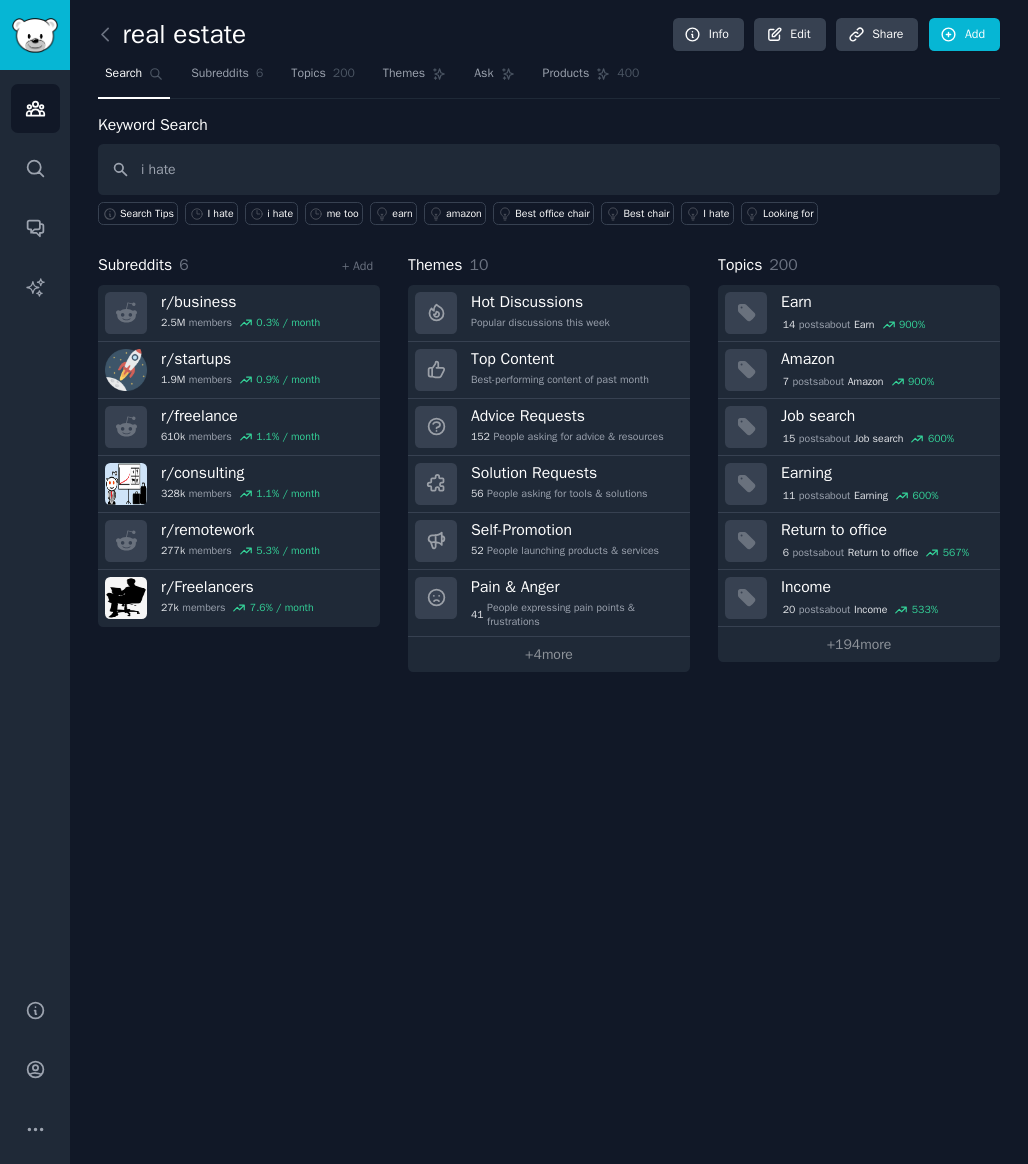 type on "i hate" 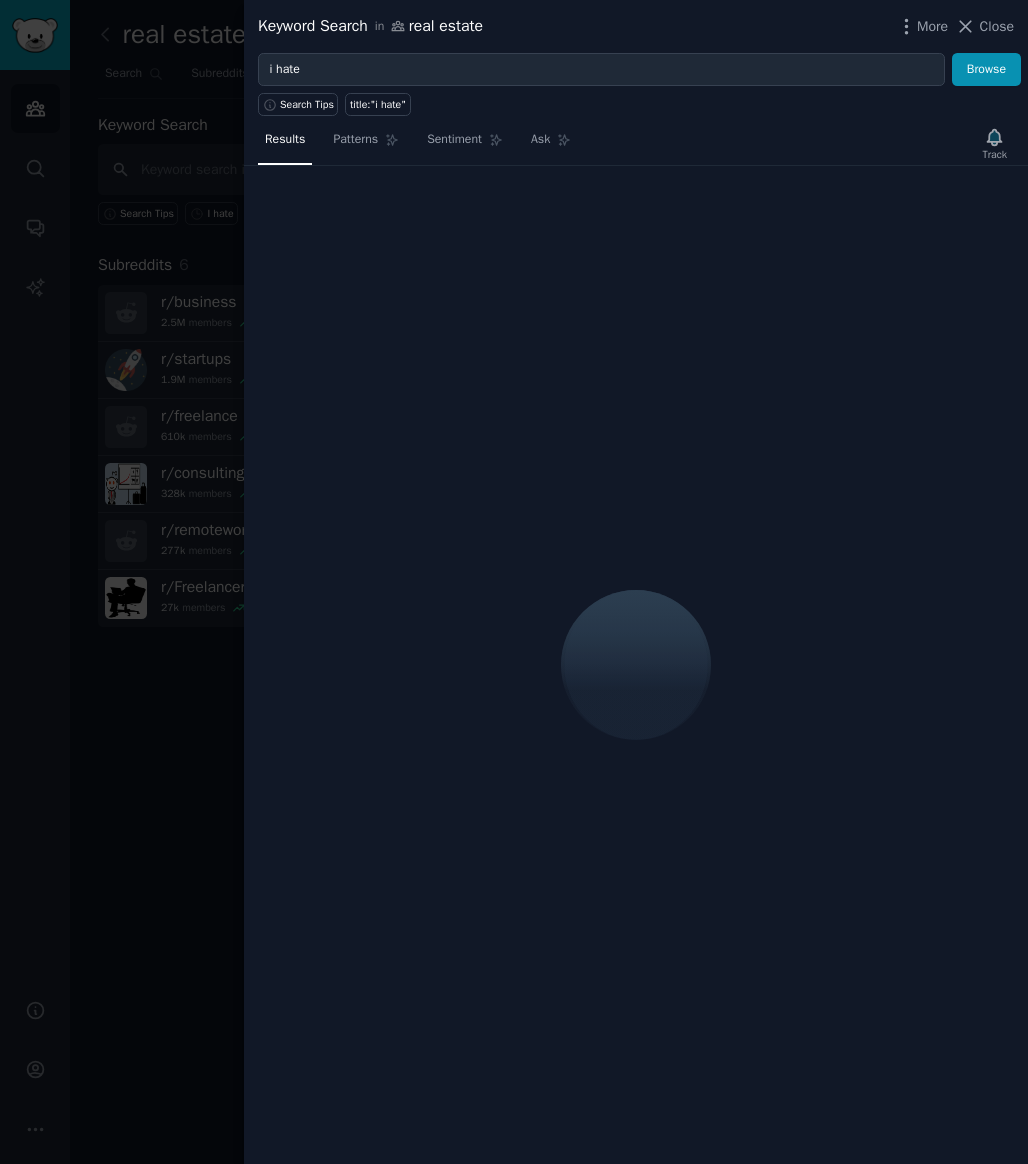 click on "Keyword Search in real estate" at bounding box center (370, 26) 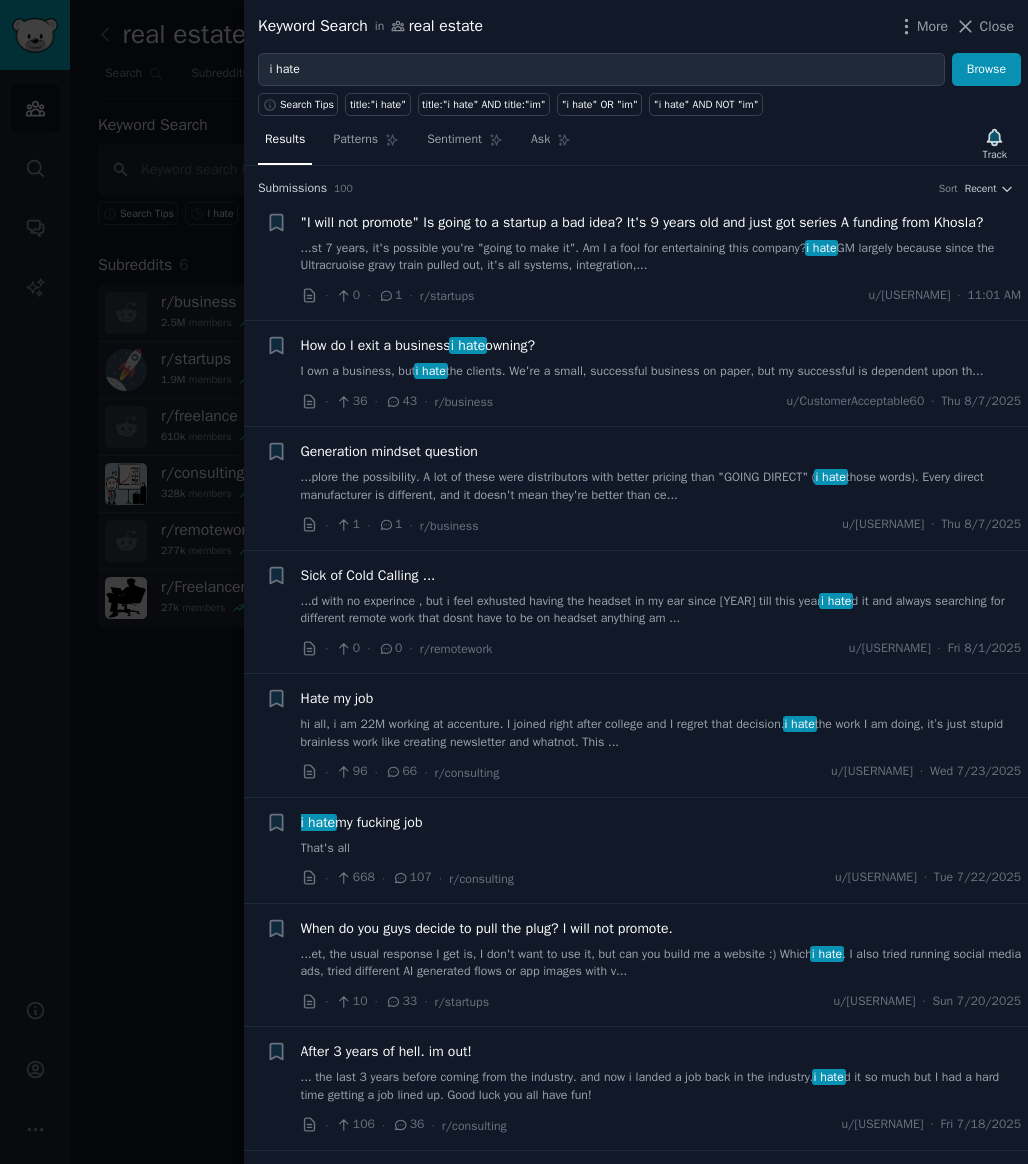 click on "...st 7 years, it's possible you're "going to make it". Am I a fool for entertaining this company?
i hate  GM largely because since the Ultracruoise gravy train pulled out, it's all systems, integration,..." at bounding box center [661, 257] 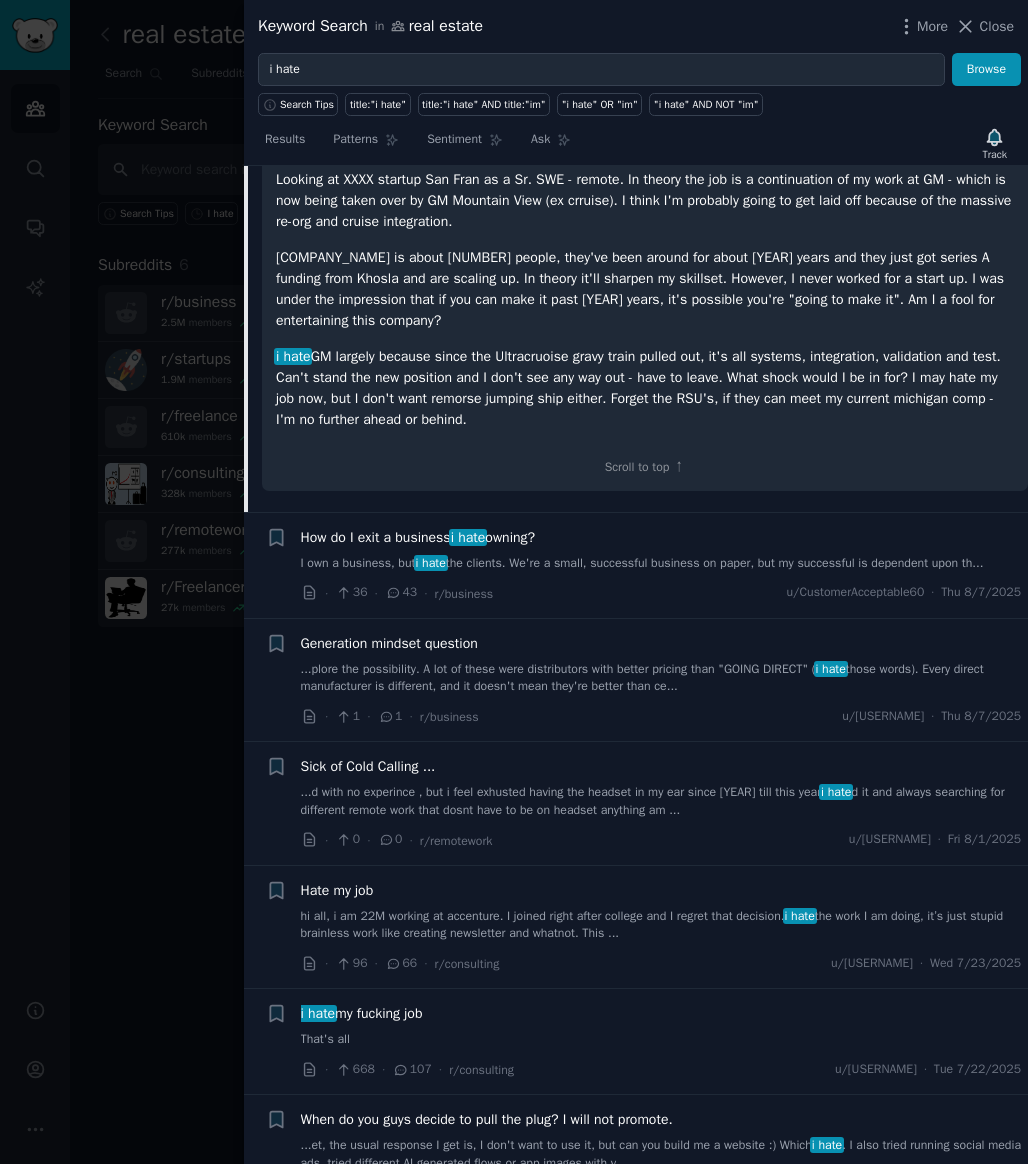 scroll, scrollTop: 261, scrollLeft: 0, axis: vertical 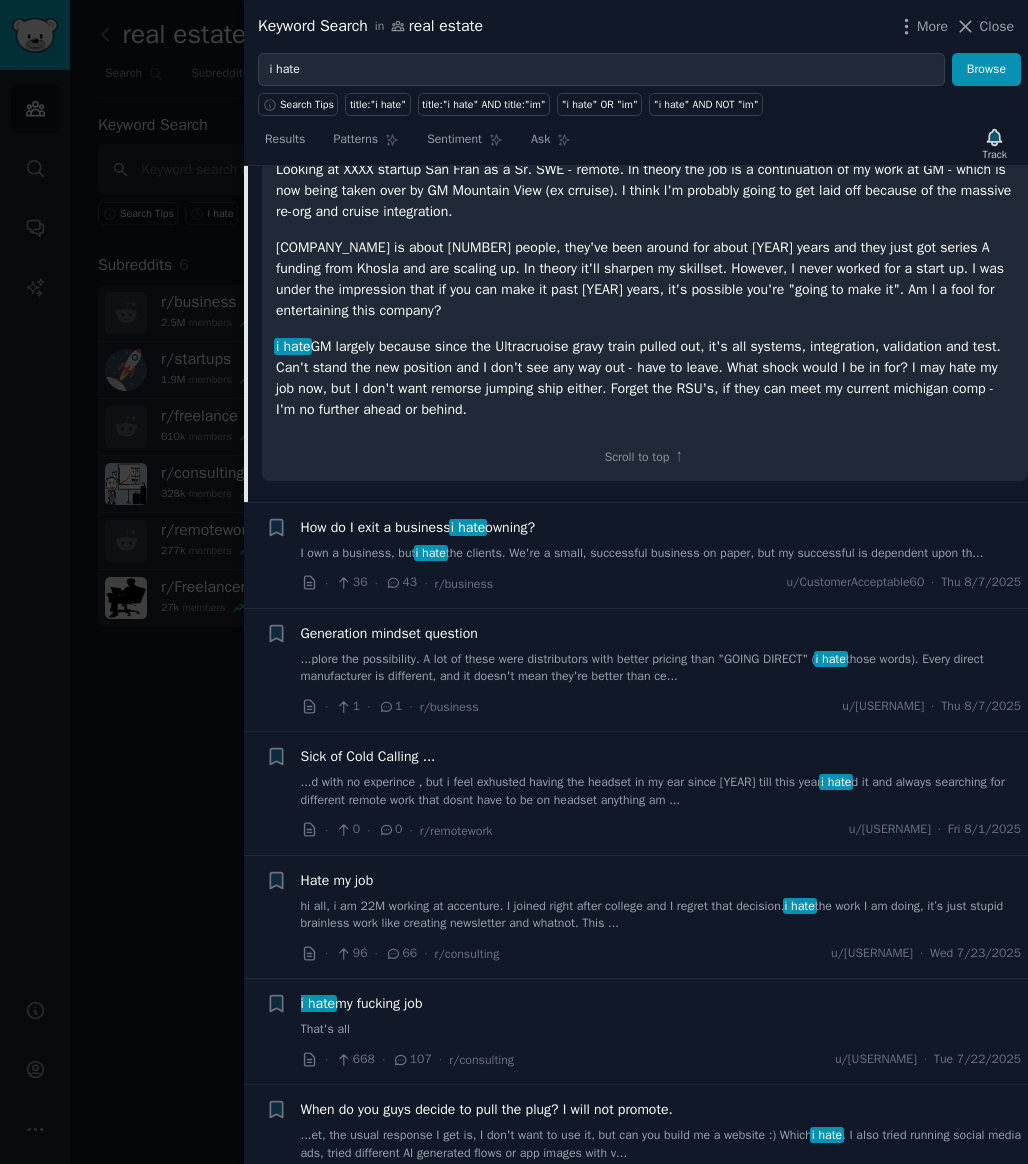 click on "I own a business, but  i hate  the clients. We're a small, successful business on paper, but my successful is dependent upon th..." at bounding box center (661, 554) 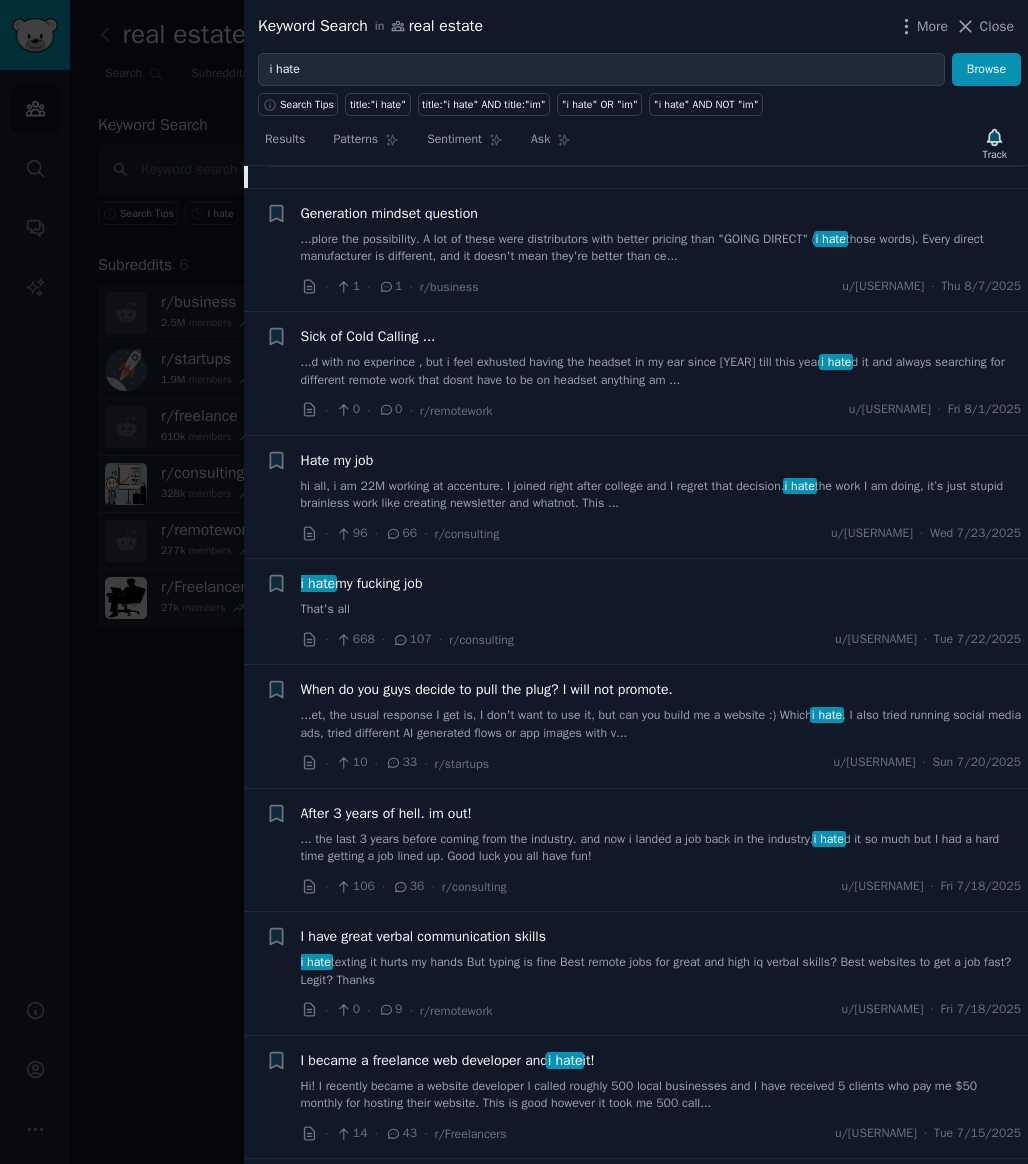 scroll, scrollTop: 647, scrollLeft: 0, axis: vertical 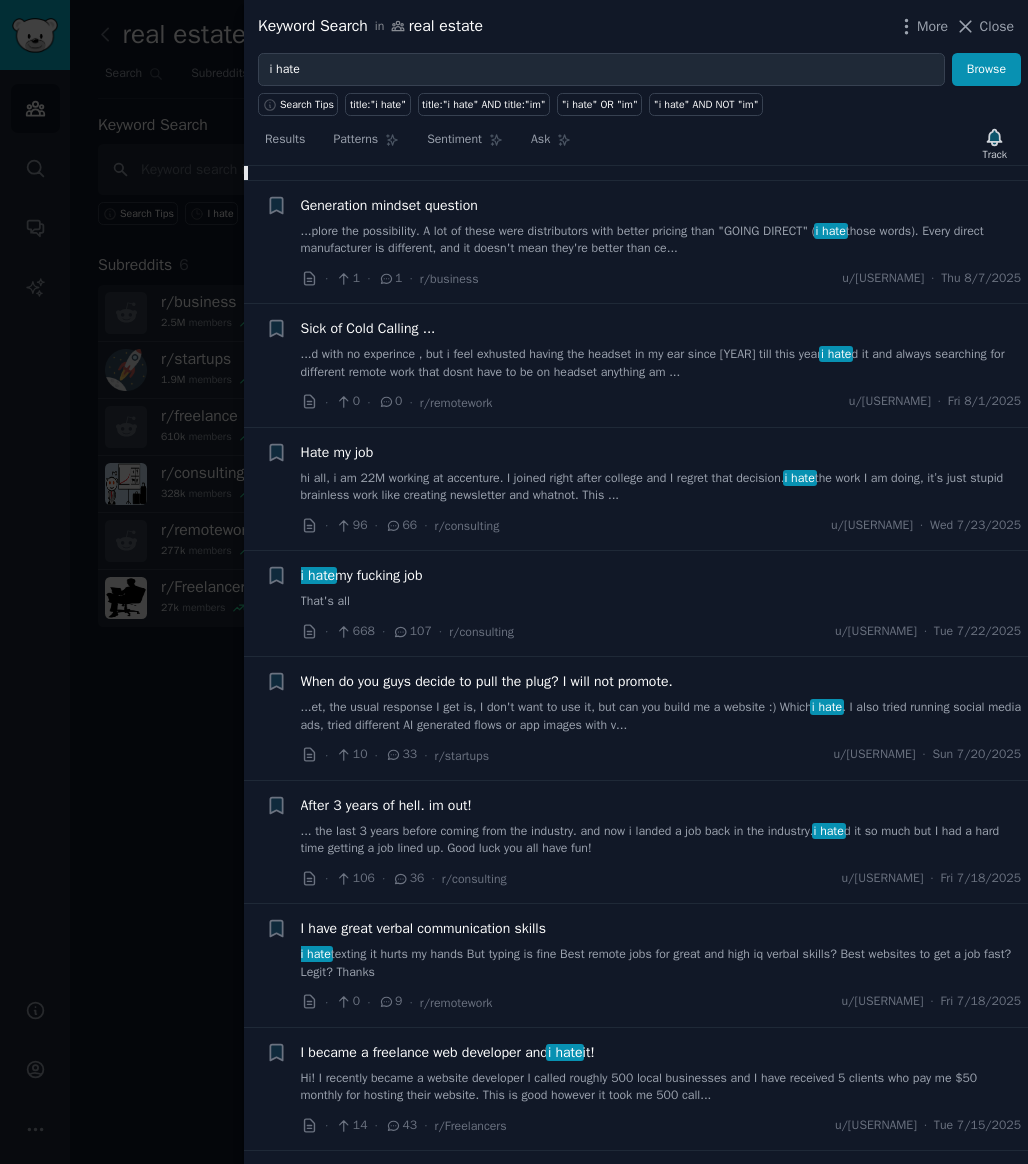 click on "That's all" at bounding box center (661, 602) 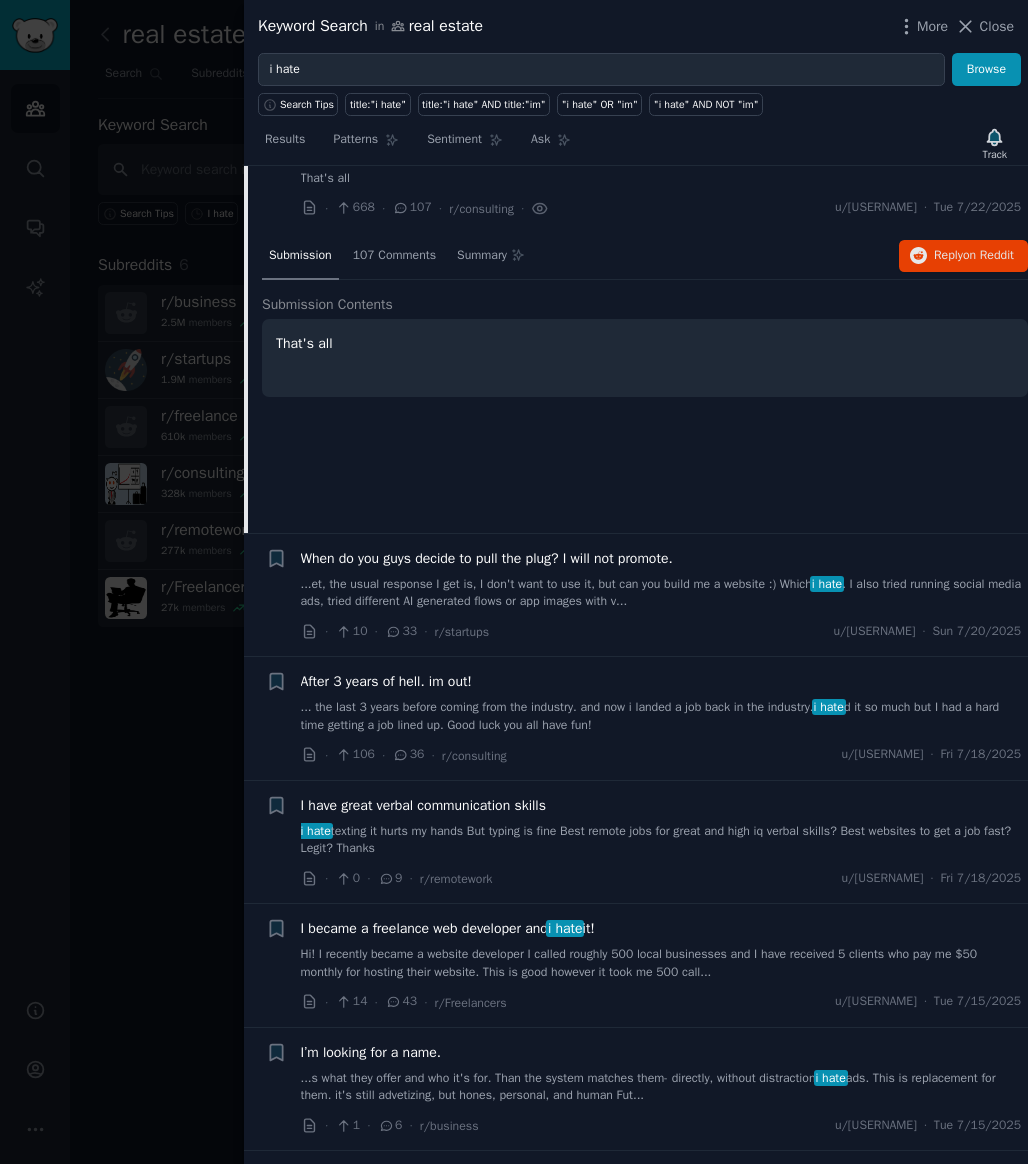 scroll, scrollTop: 684, scrollLeft: 0, axis: vertical 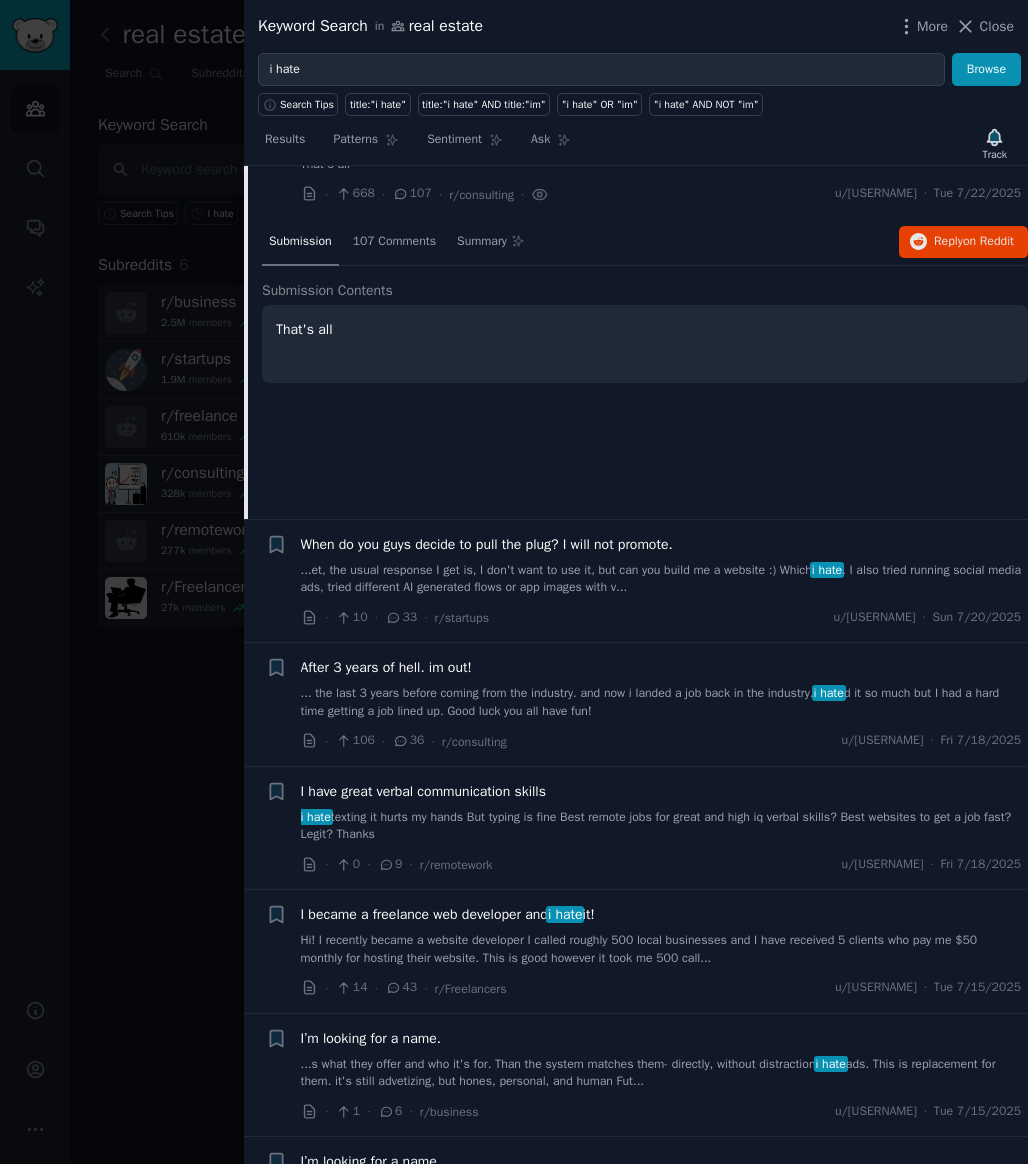 click on "...et, the usual response I get is, I don't want to use it, but can you build me a website :) Which  i hate .
I also tried running social media ads, tried different AI generated flows or app images with v..." at bounding box center [661, 579] 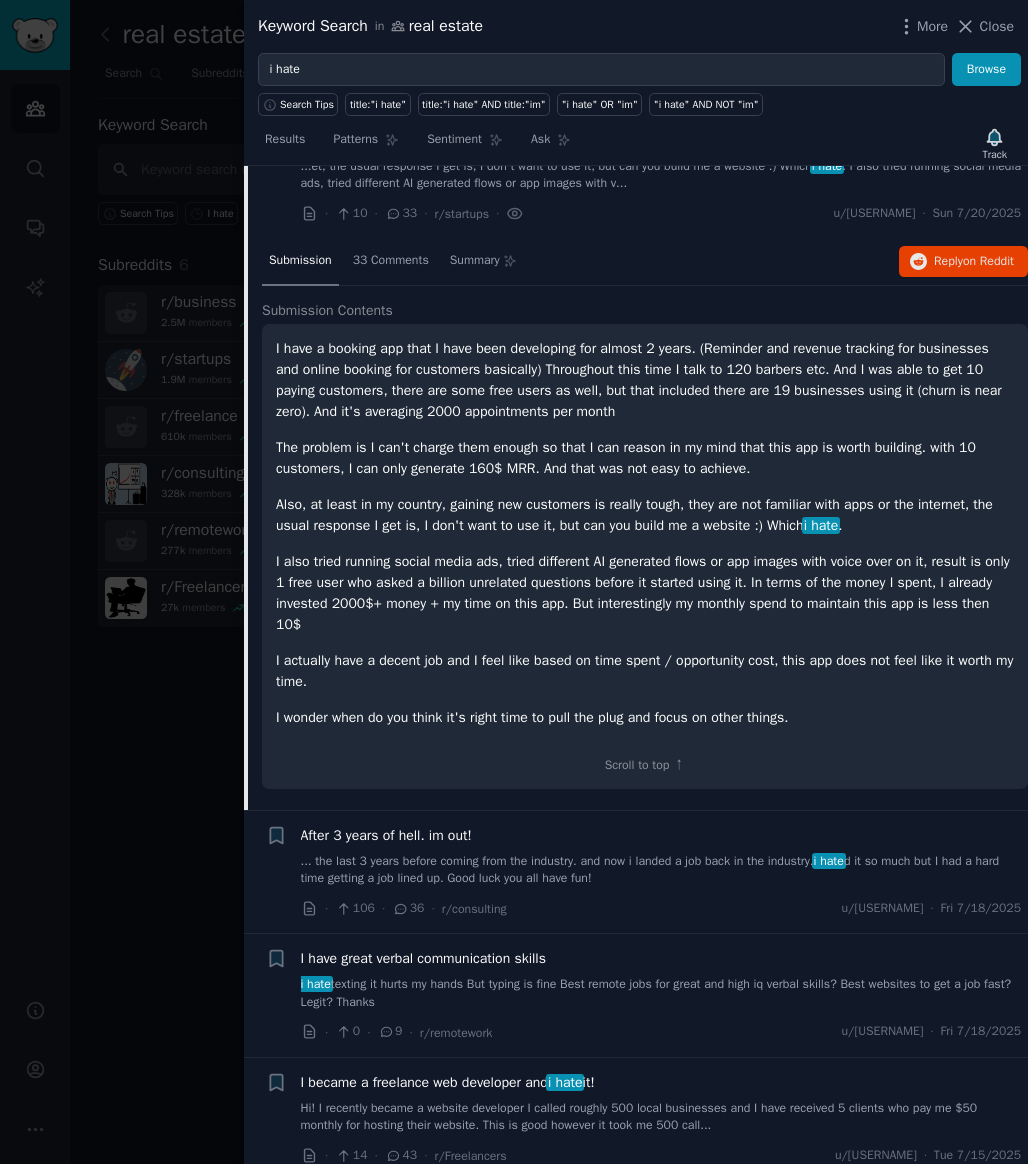 scroll, scrollTop: 800, scrollLeft: 0, axis: vertical 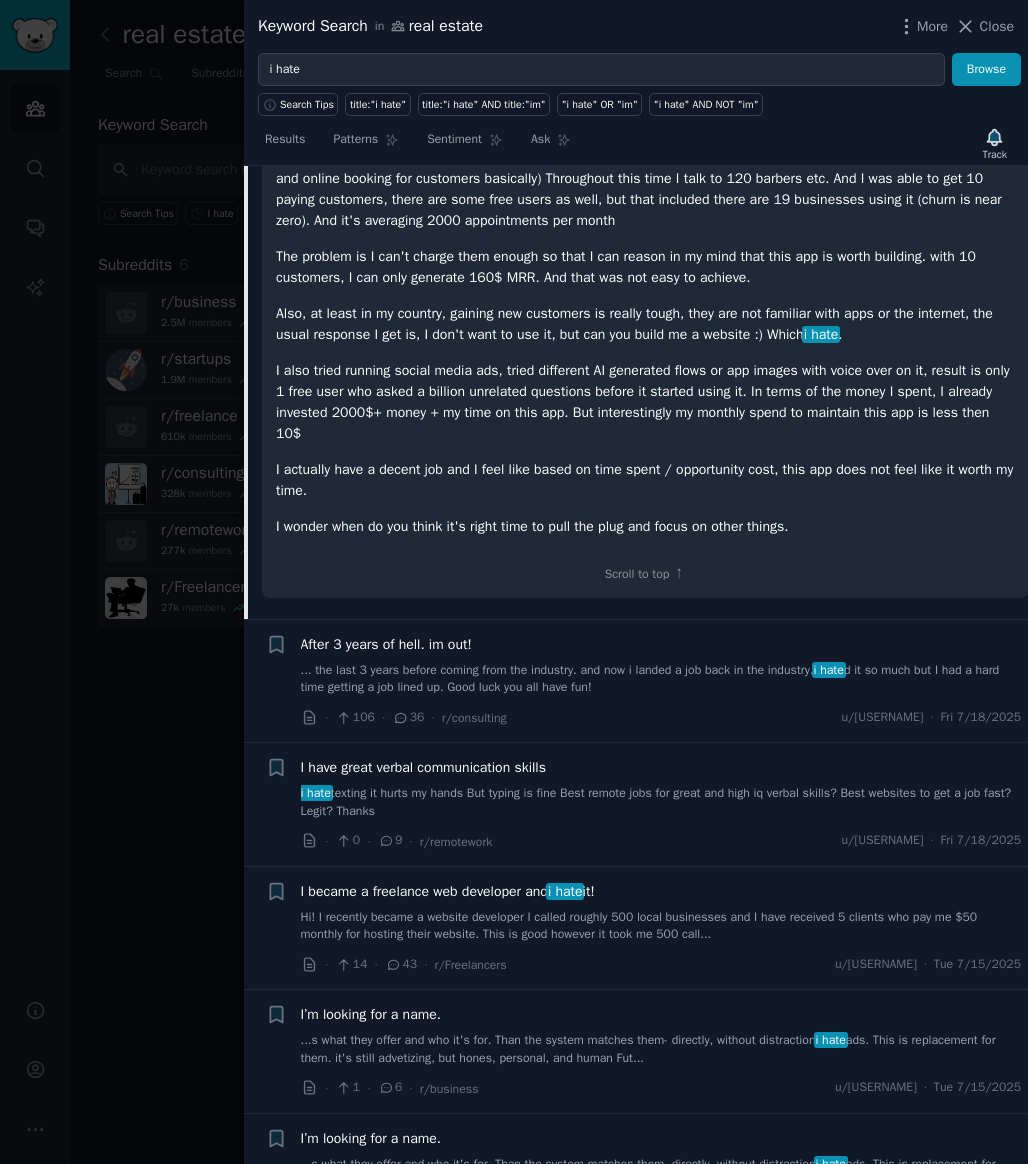 click on "i hate  texting it hurts my hands But typing is fine
Best remote jobs for great and high iq verbal skills?
Best websites to get a job fast? Legit?
Thanks" at bounding box center (661, 802) 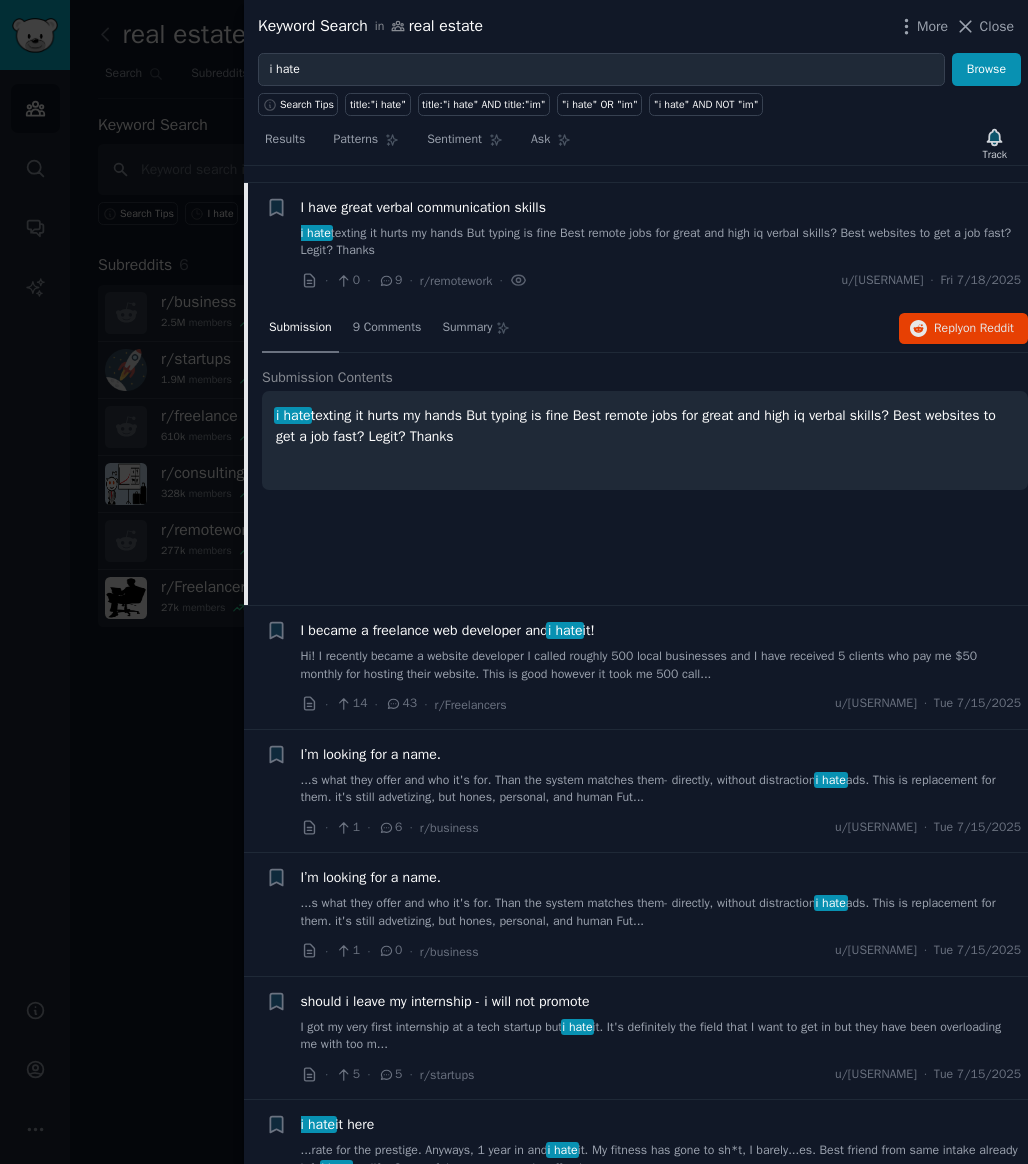 scroll, scrollTop: 955, scrollLeft: 0, axis: vertical 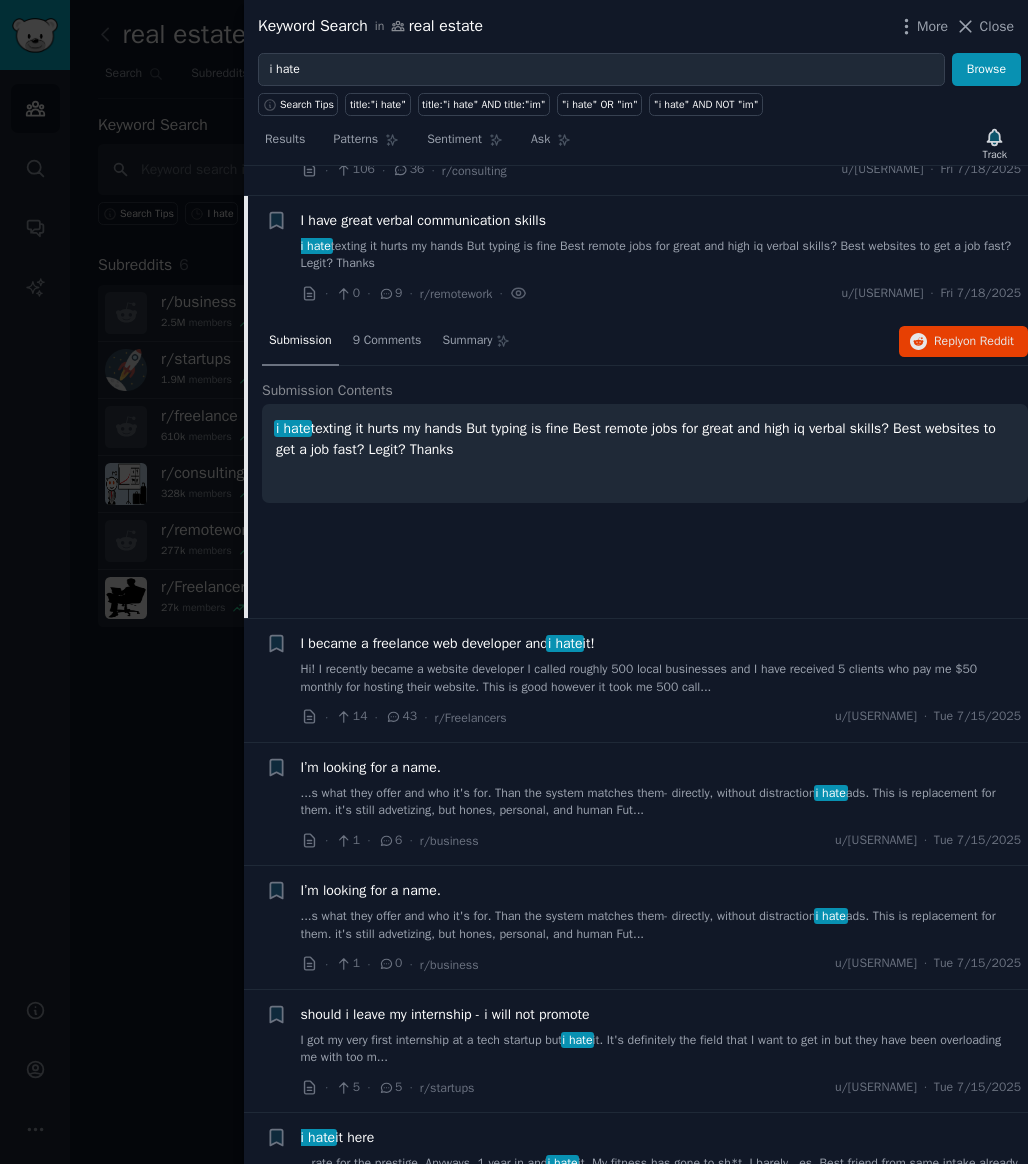 click on "I have great verbal communication skills" at bounding box center [423, 220] 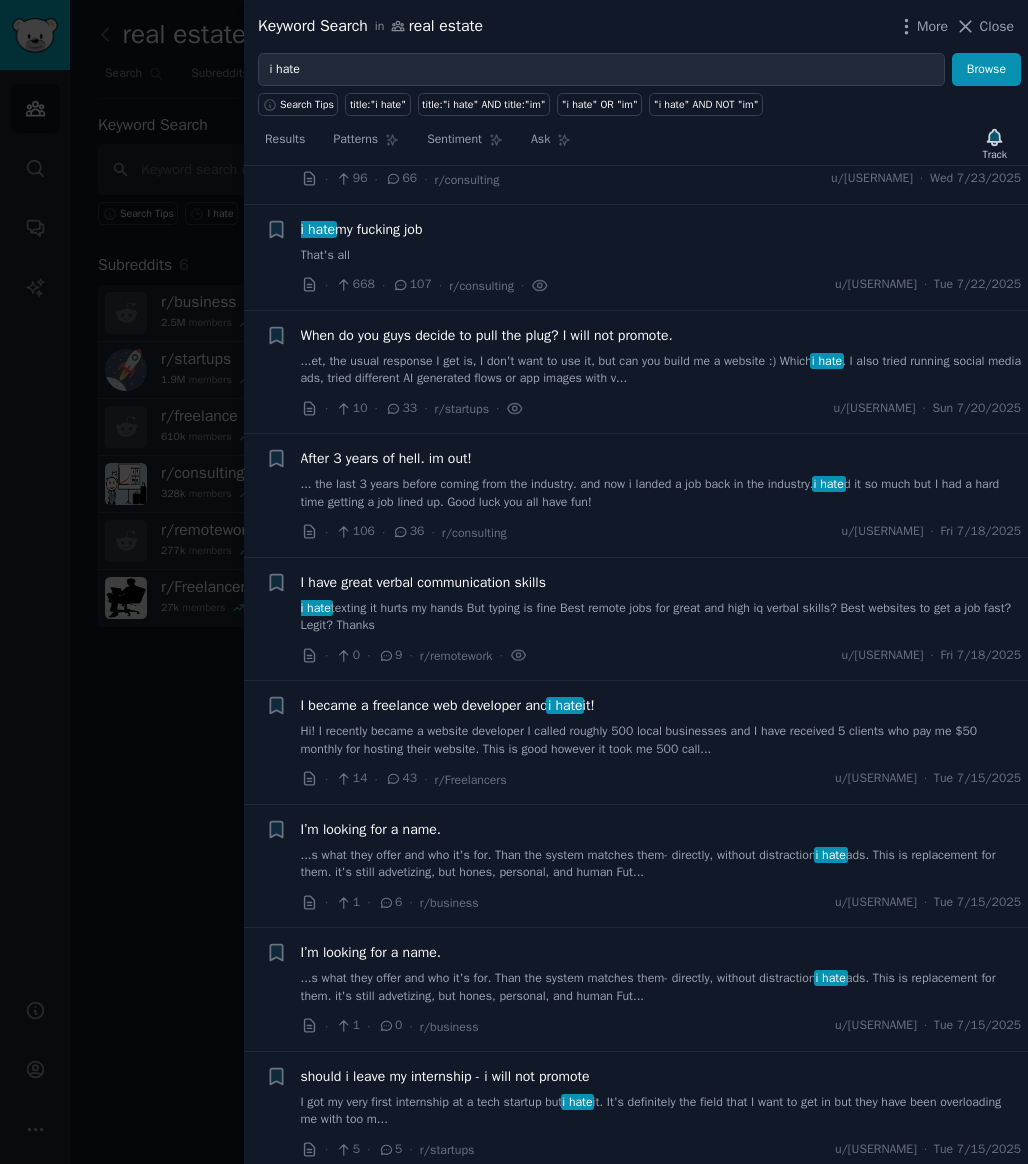 scroll, scrollTop: 585, scrollLeft: 0, axis: vertical 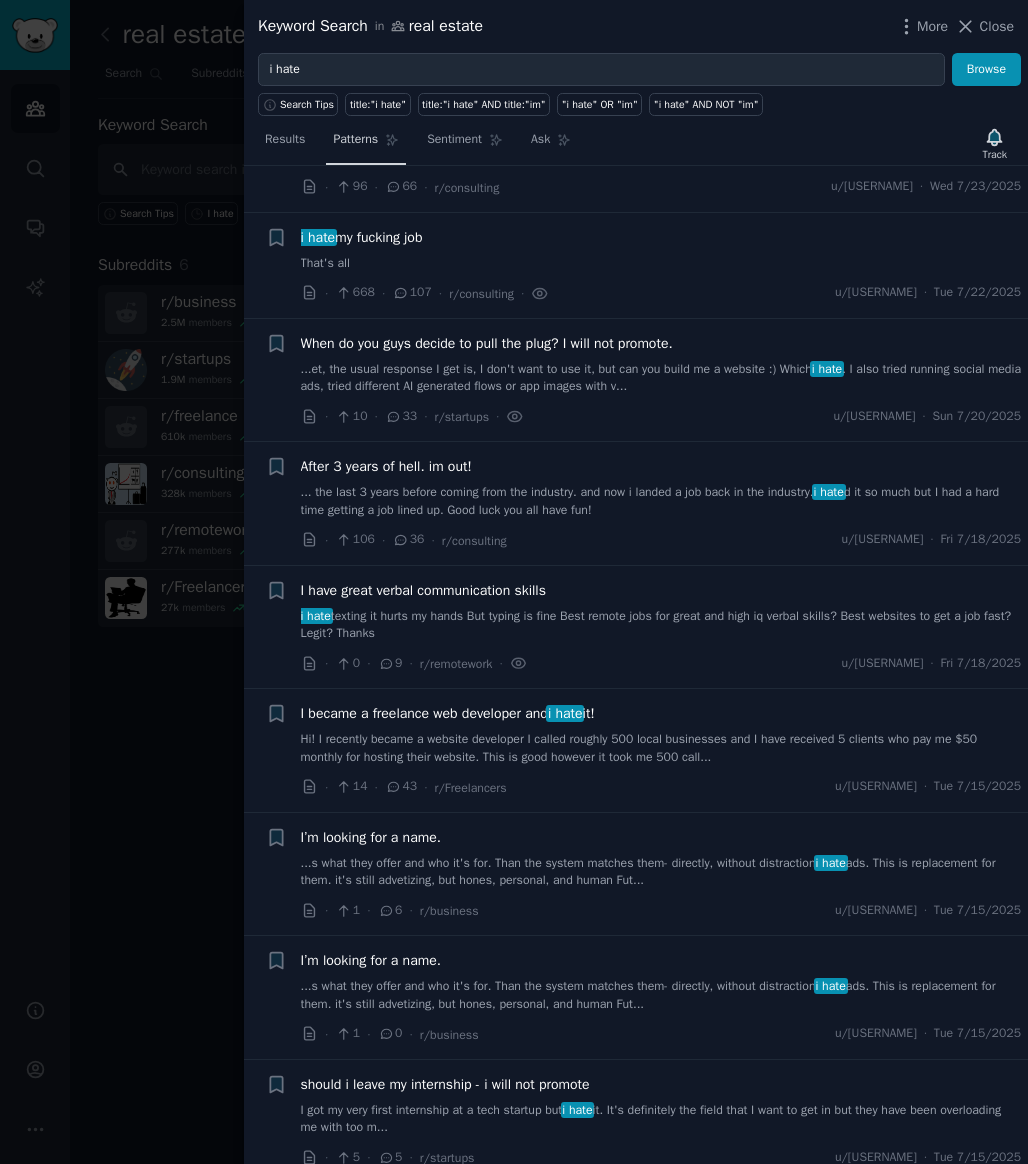 click on "Patterns" at bounding box center (355, 140) 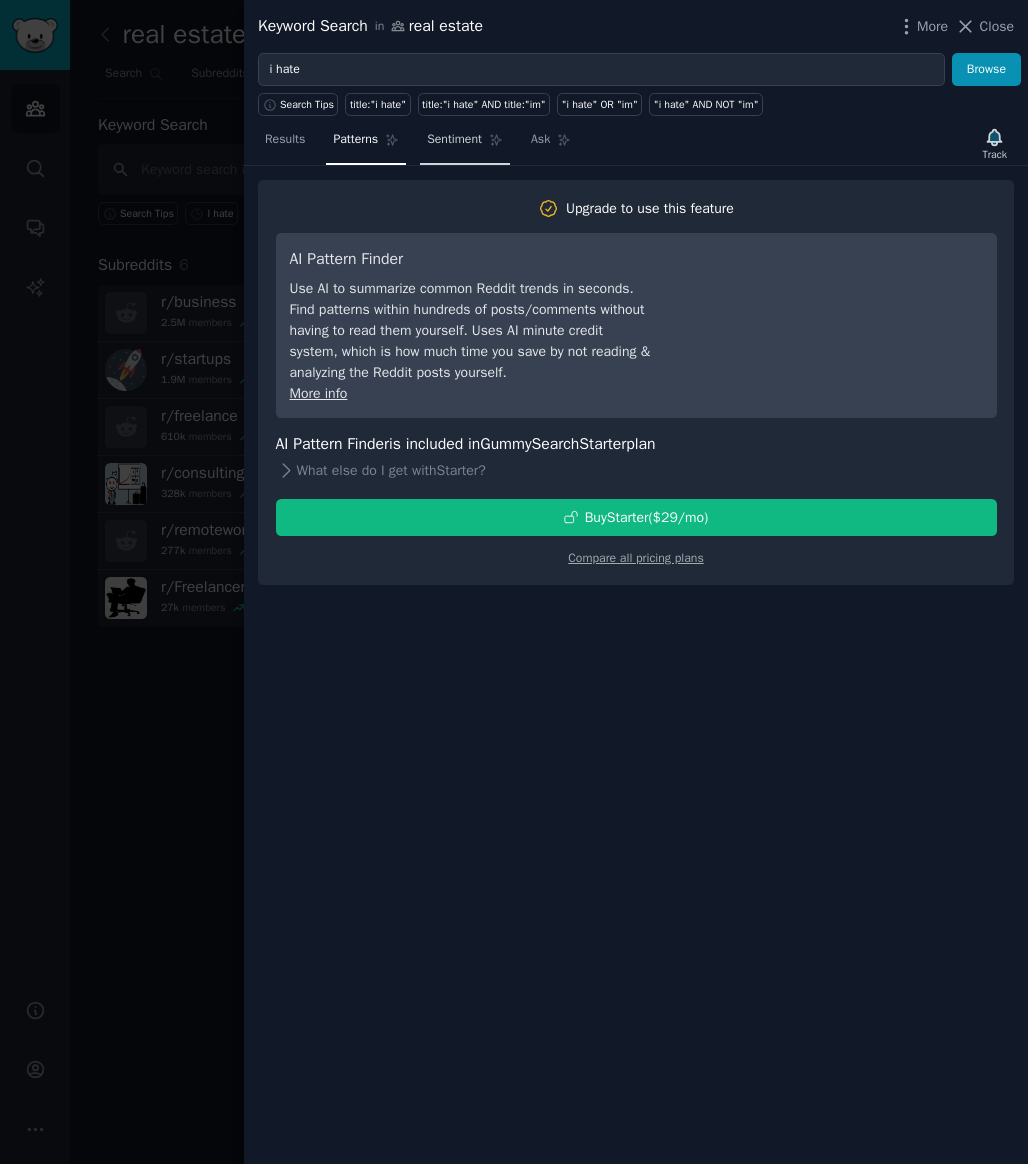 click on "Sentiment" at bounding box center (454, 140) 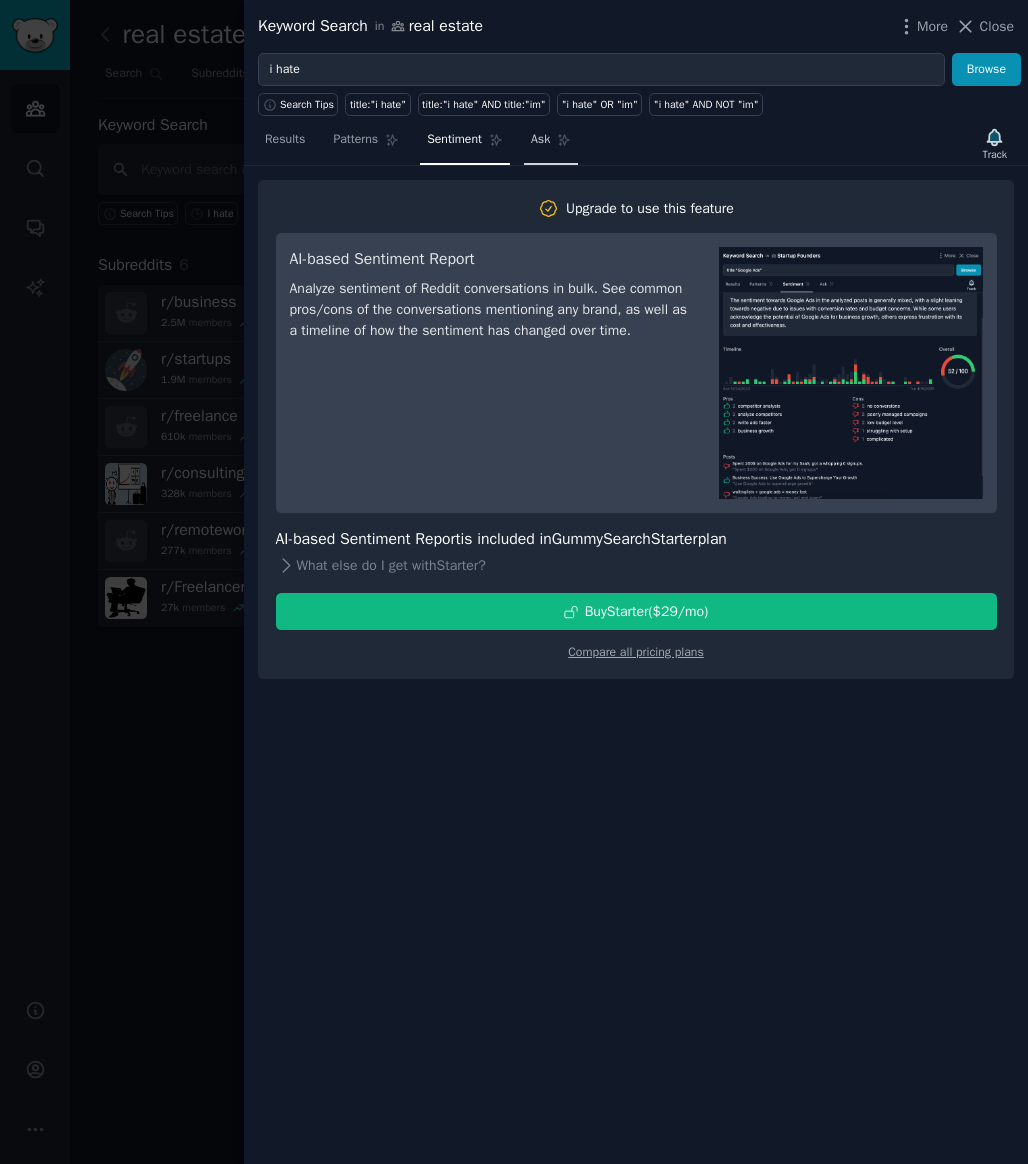 click on "Ask" at bounding box center [540, 140] 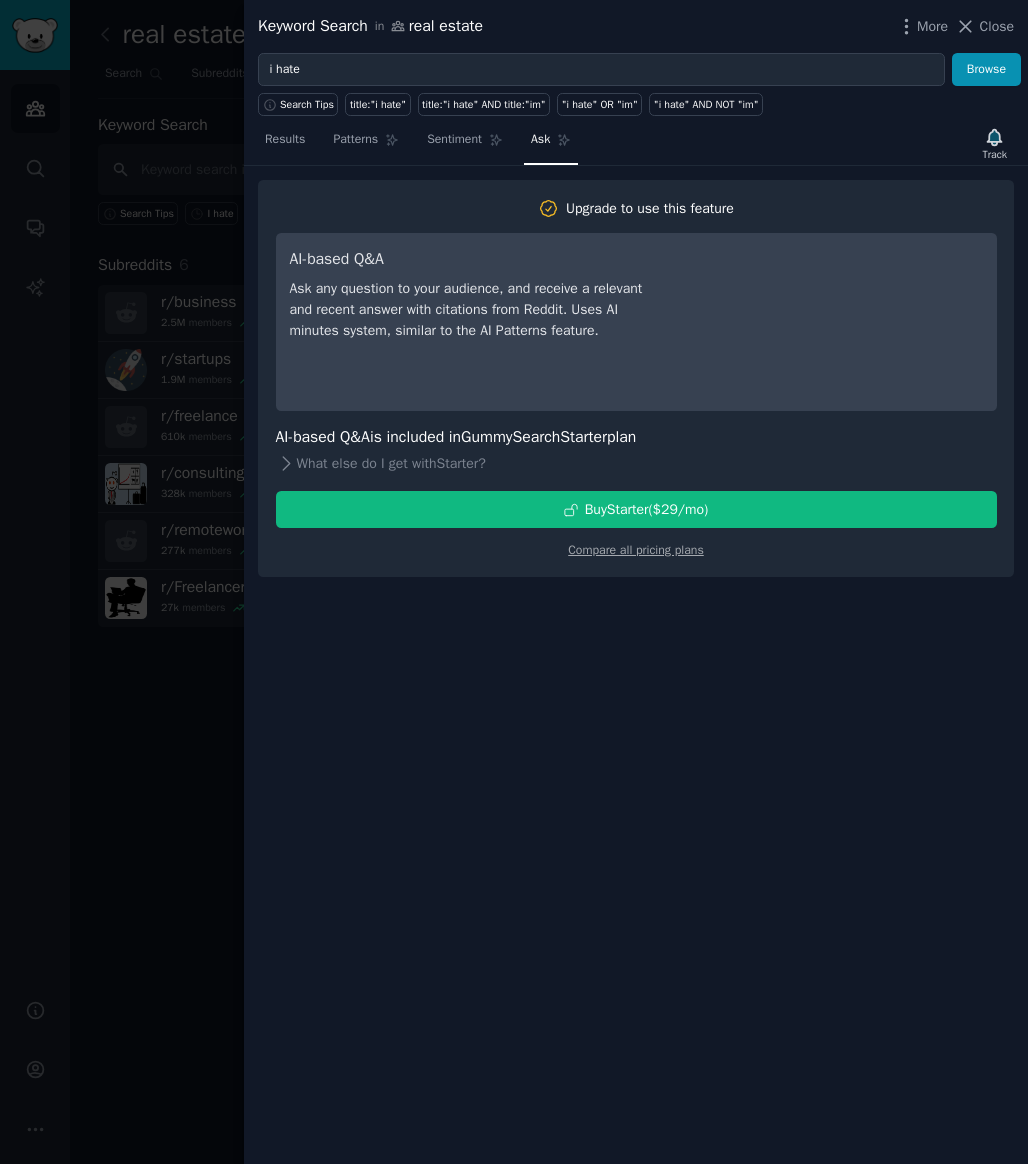 click on "Results Patterns Sentiment Ask" at bounding box center [418, 144] 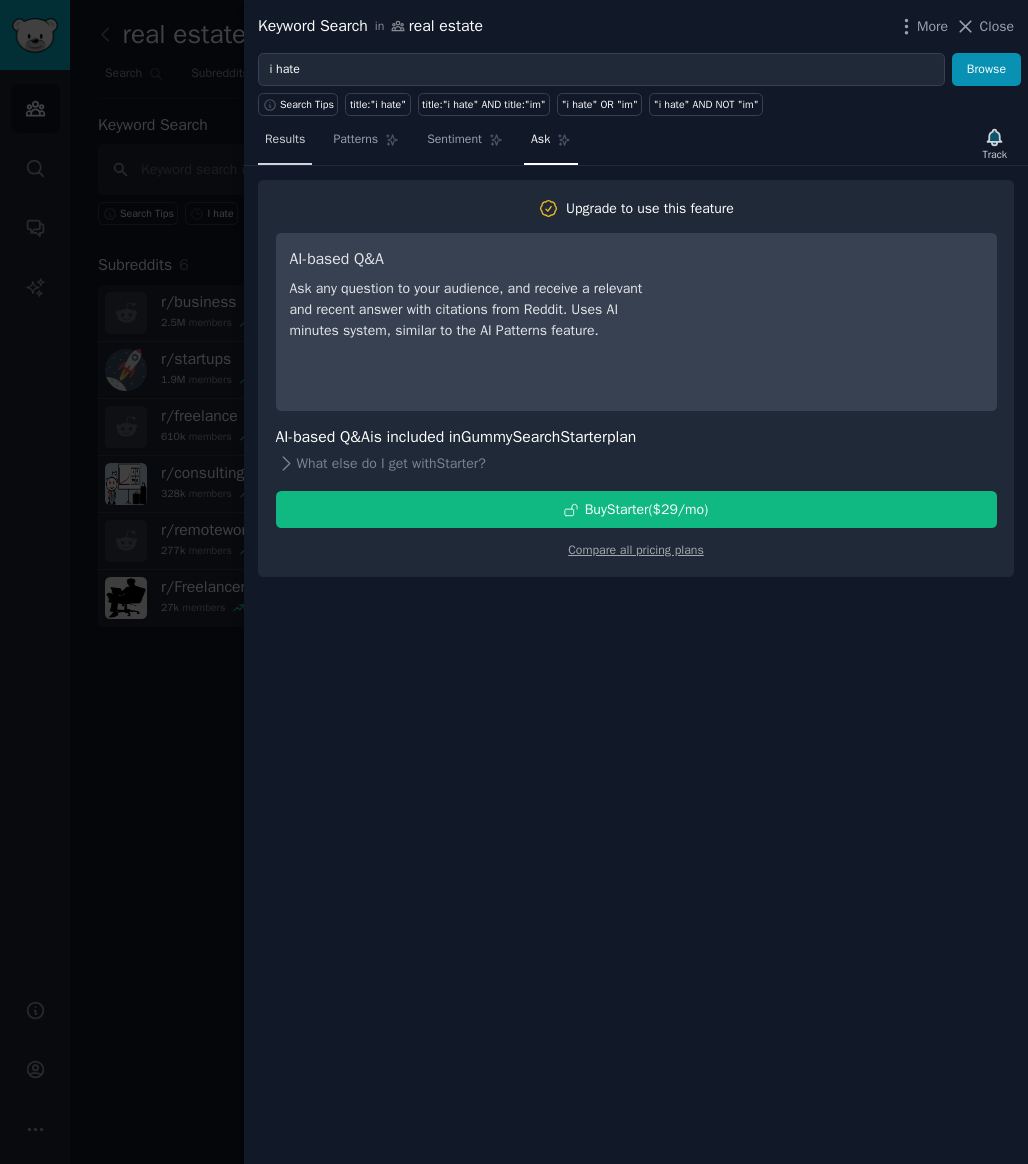 click on "Results" at bounding box center [285, 140] 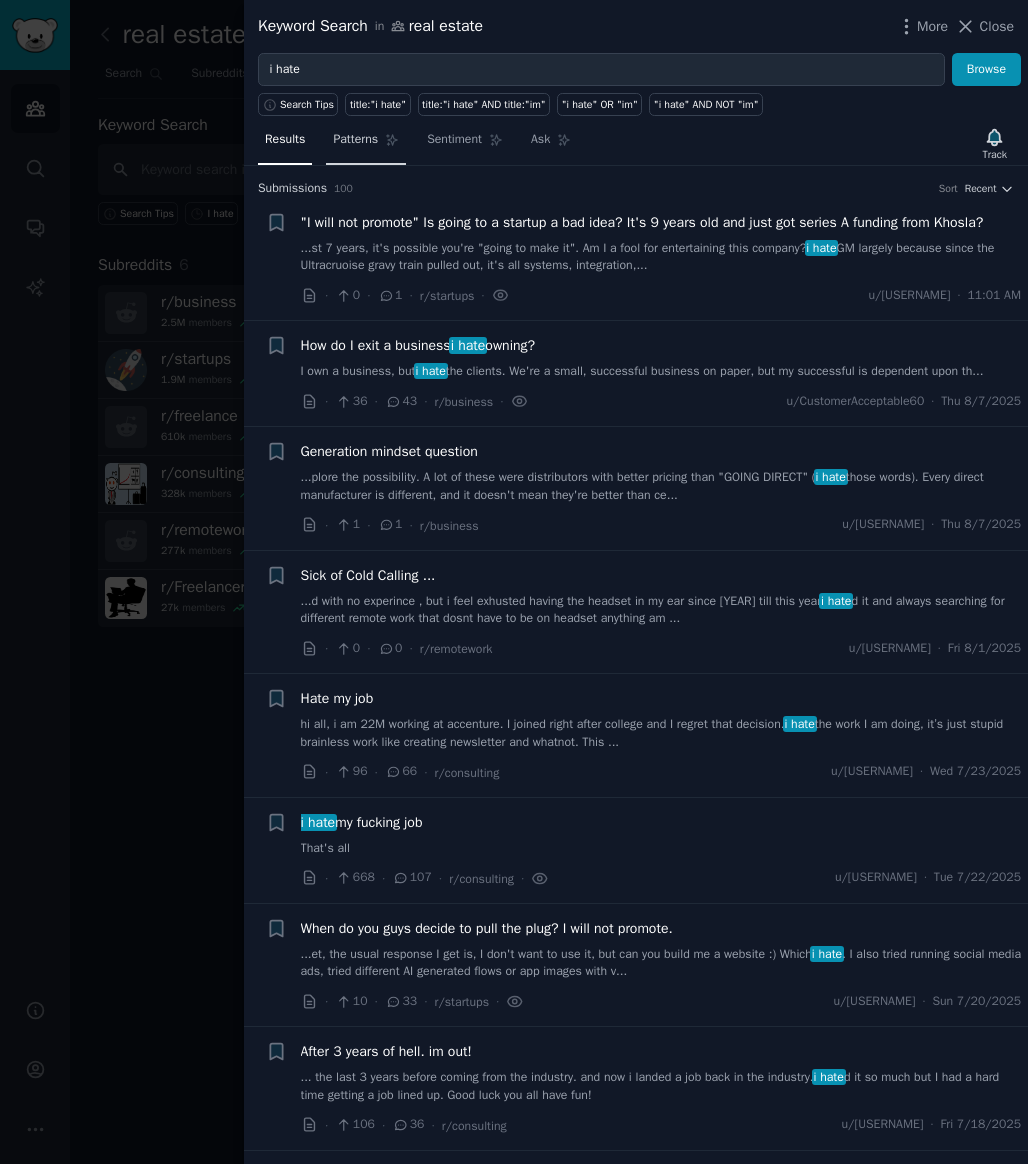 click on "Patterns" at bounding box center [355, 140] 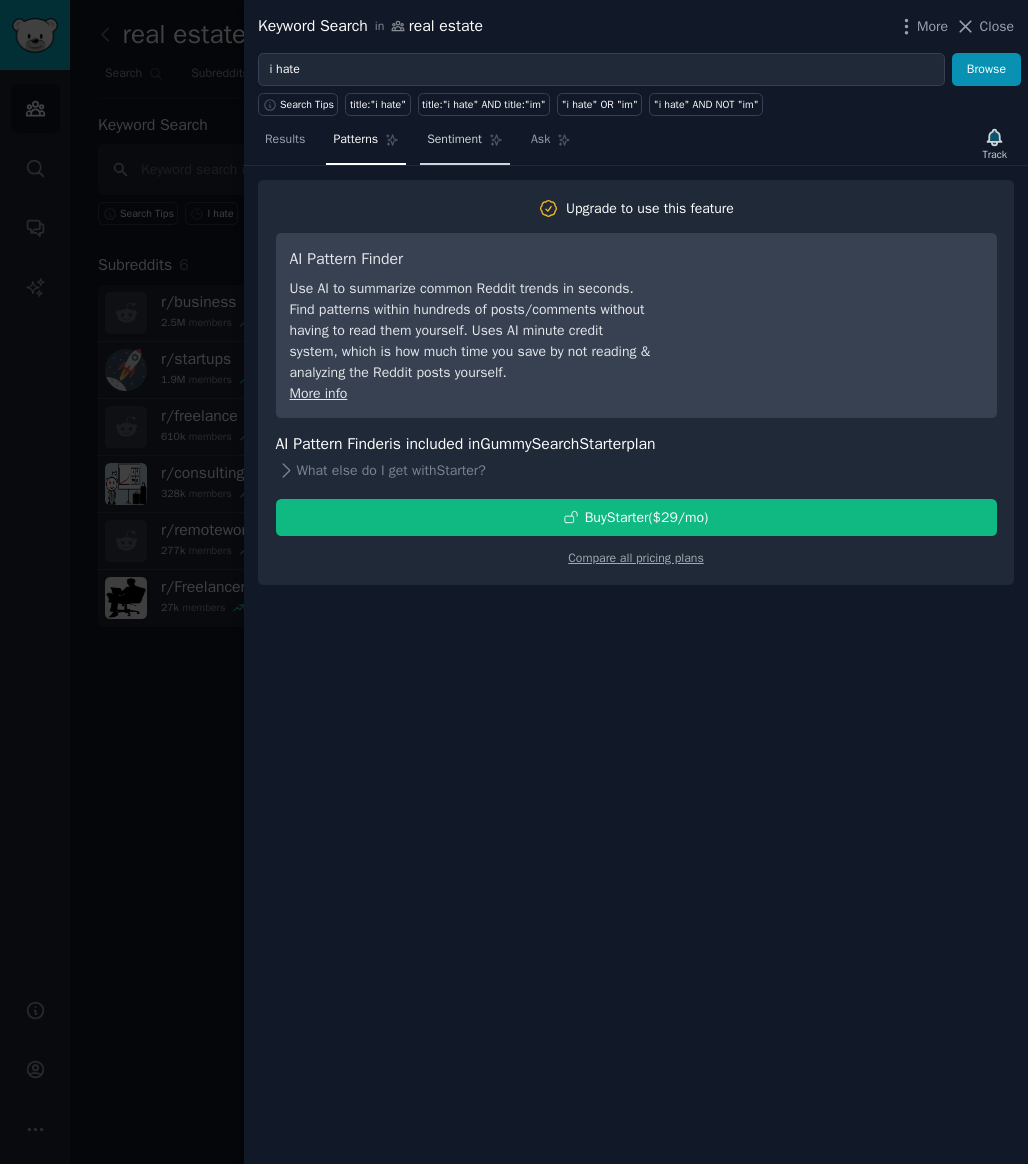 click on "Sentiment" at bounding box center (465, 144) 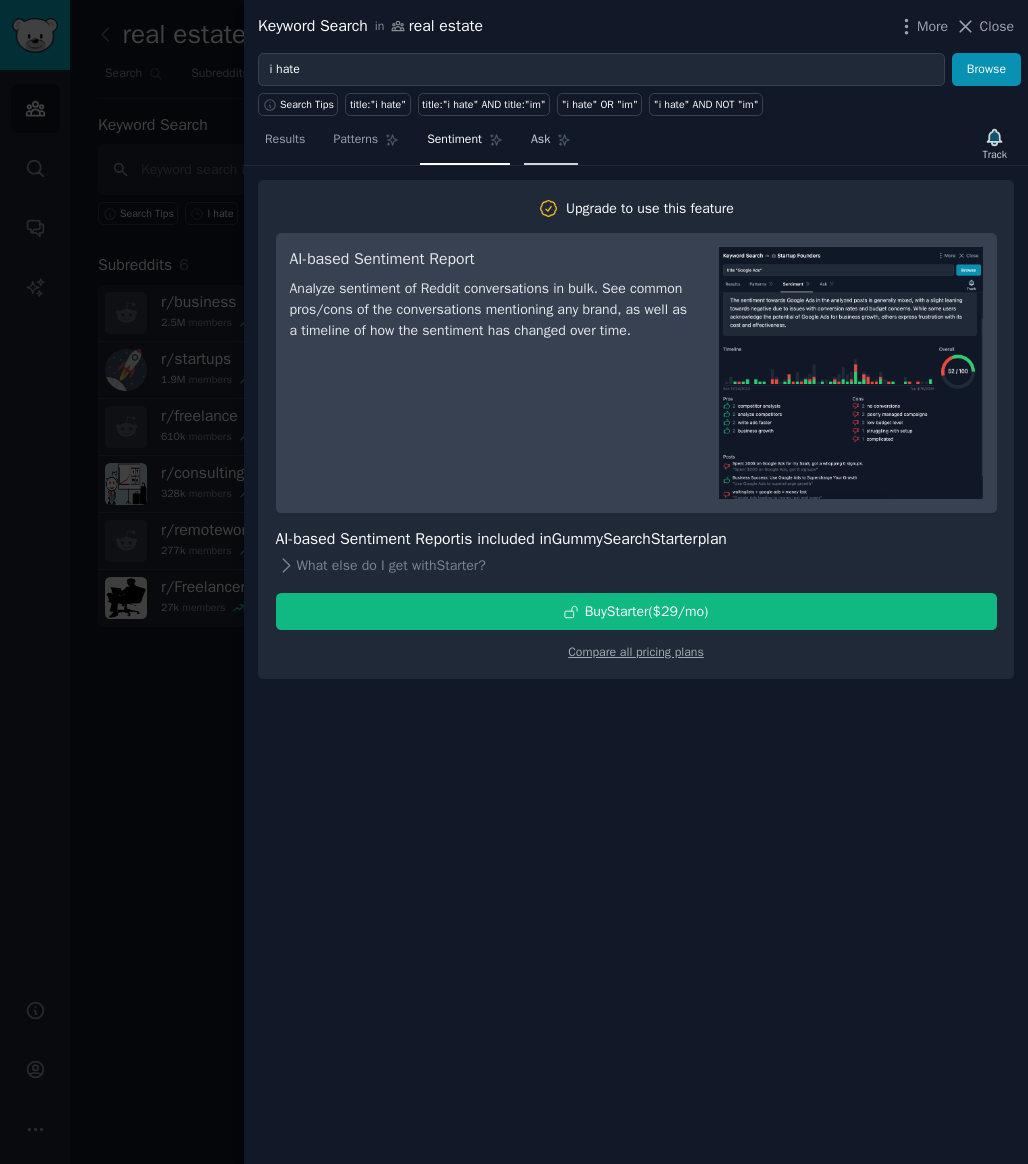 click on "Ask" at bounding box center [540, 140] 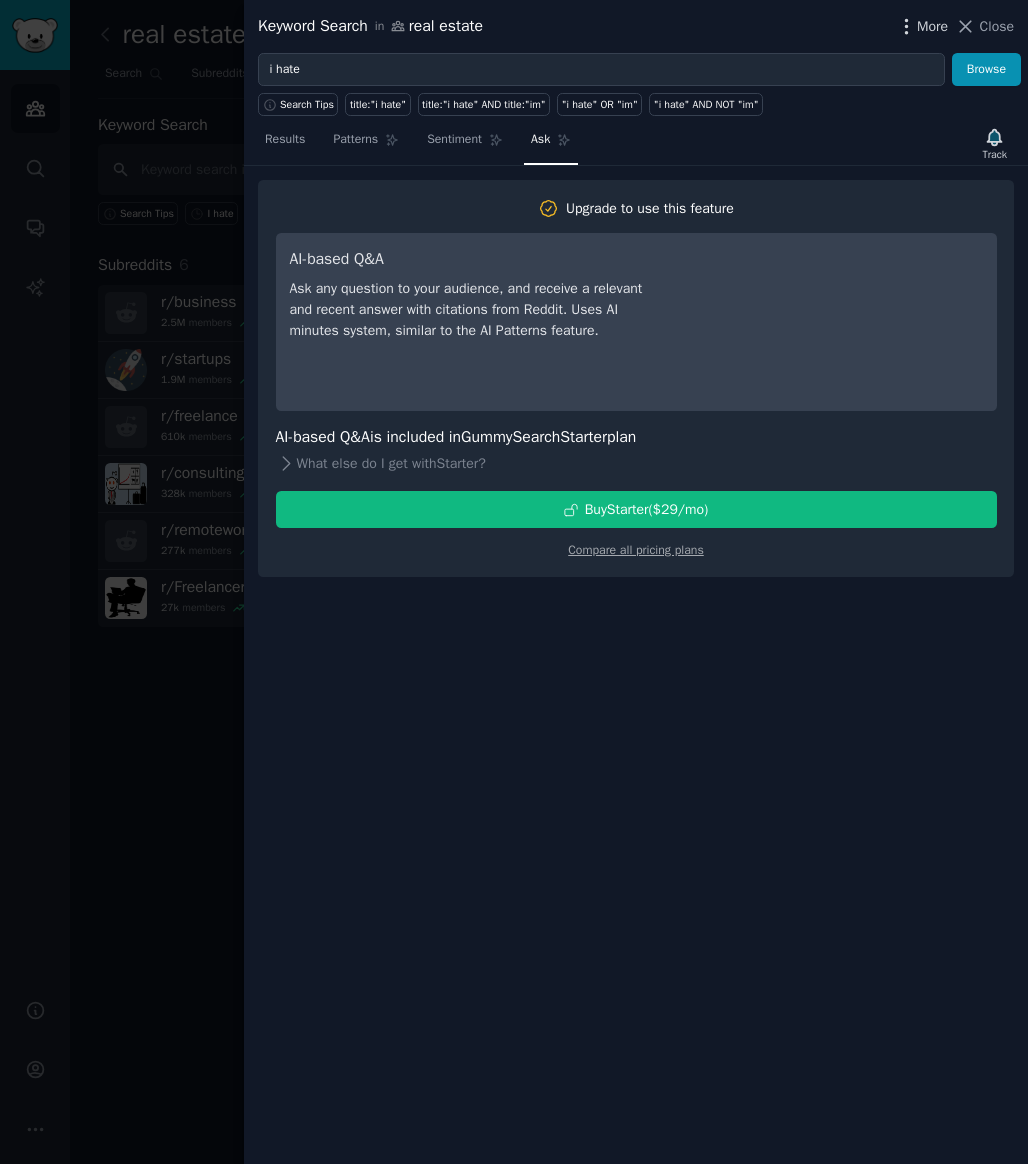 click on "More" at bounding box center [932, 26] 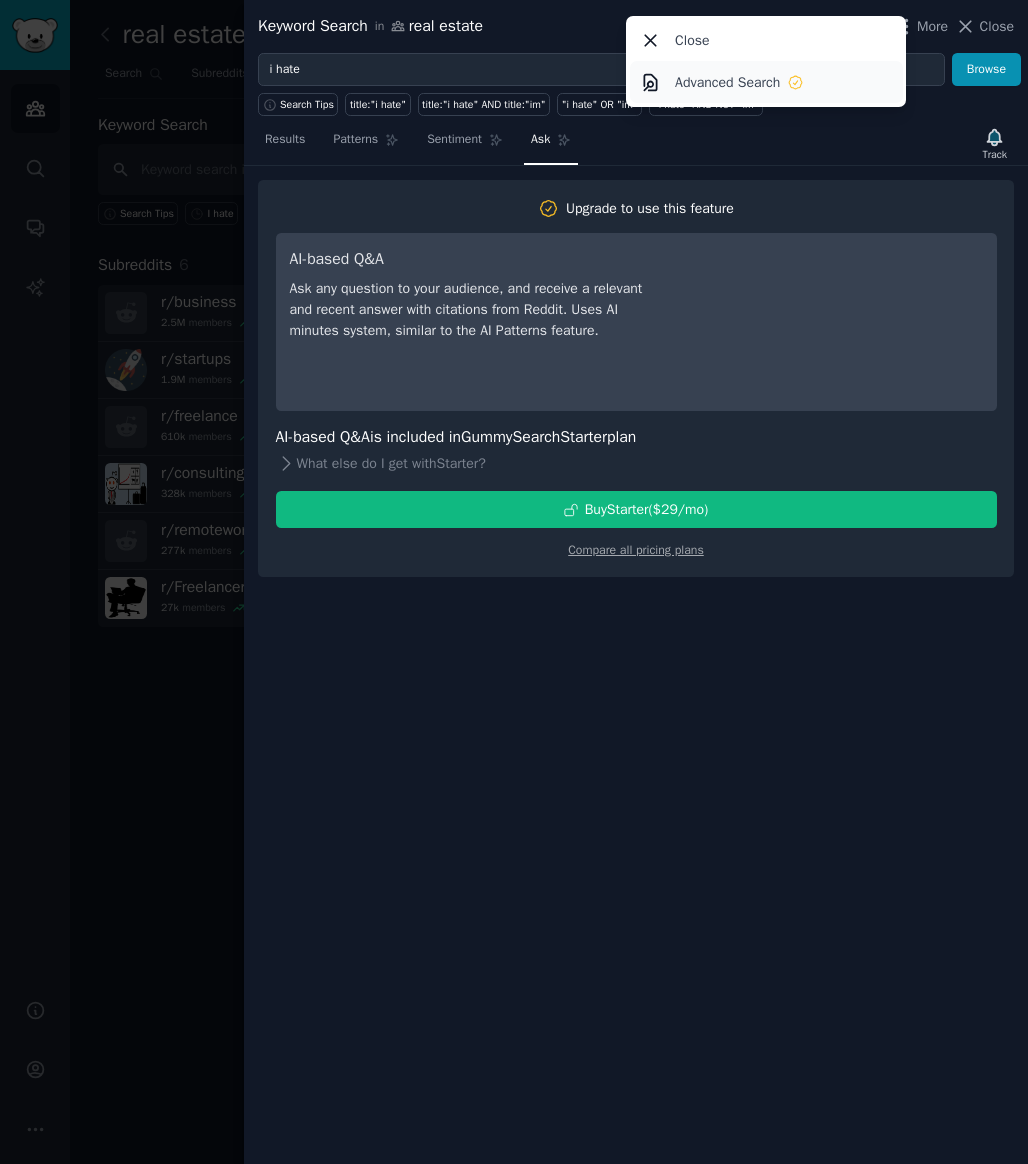 click on "Advanced Search" at bounding box center [727, 82] 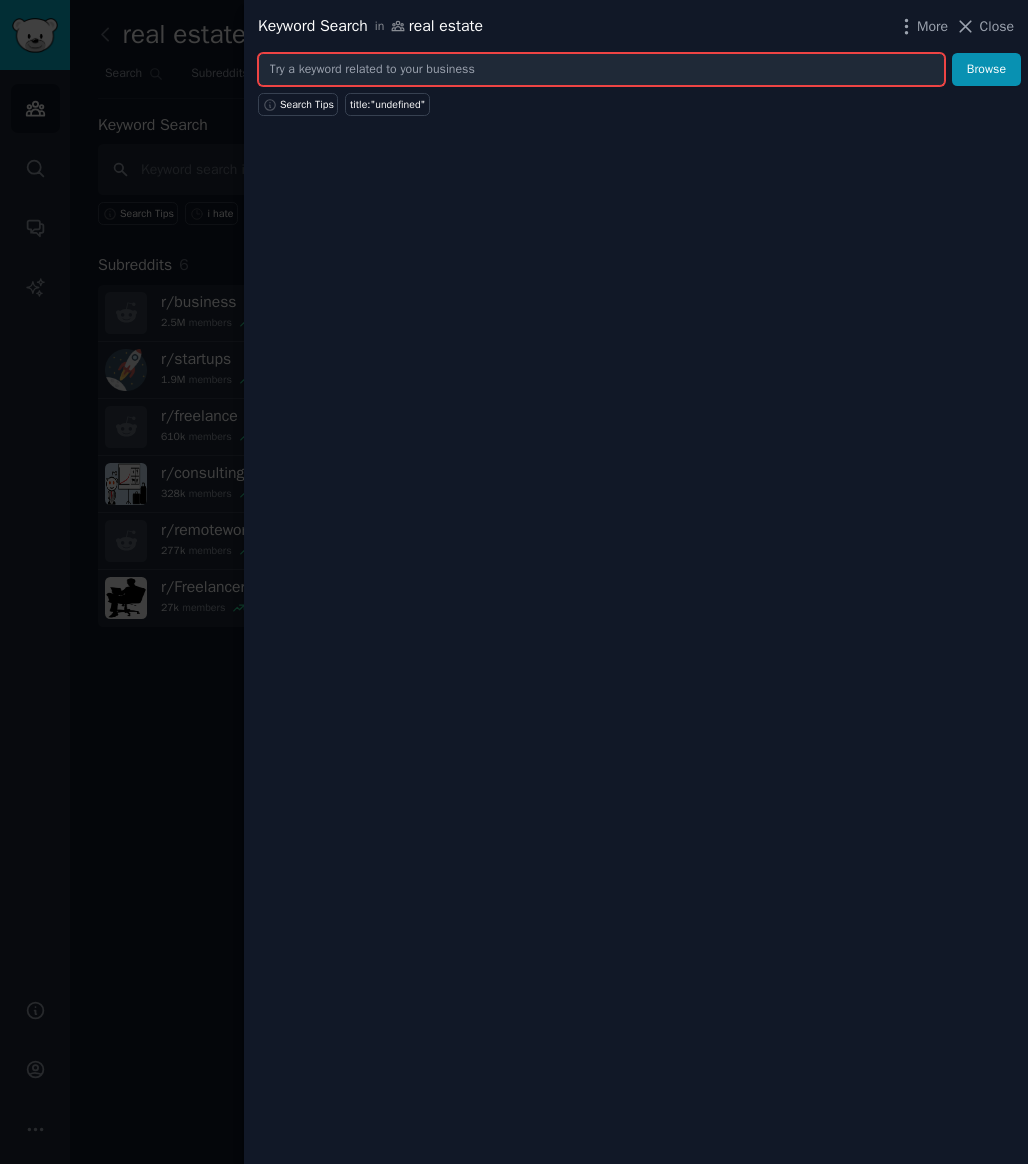 click at bounding box center (601, 70) 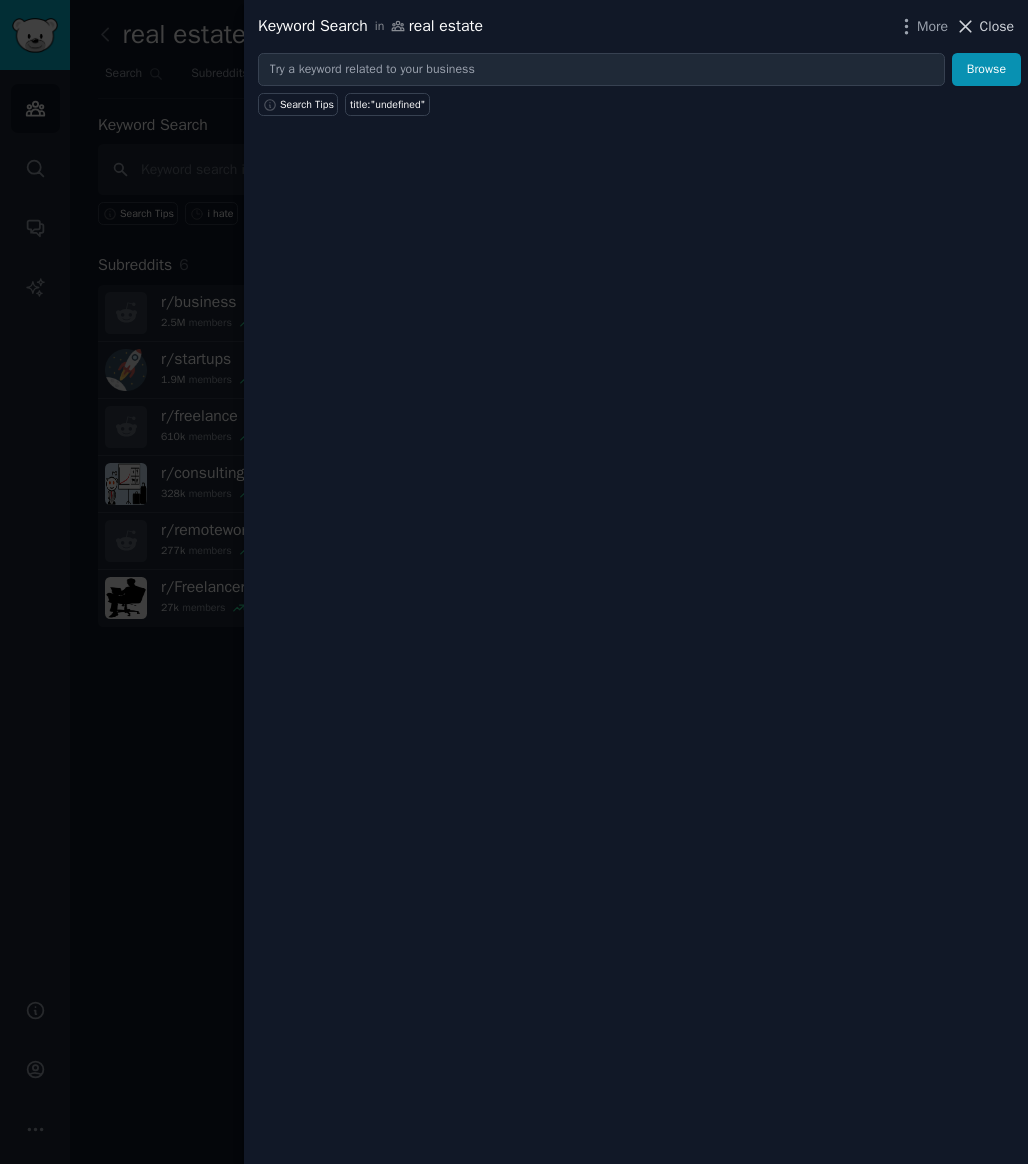 click on "Close" at bounding box center [997, 26] 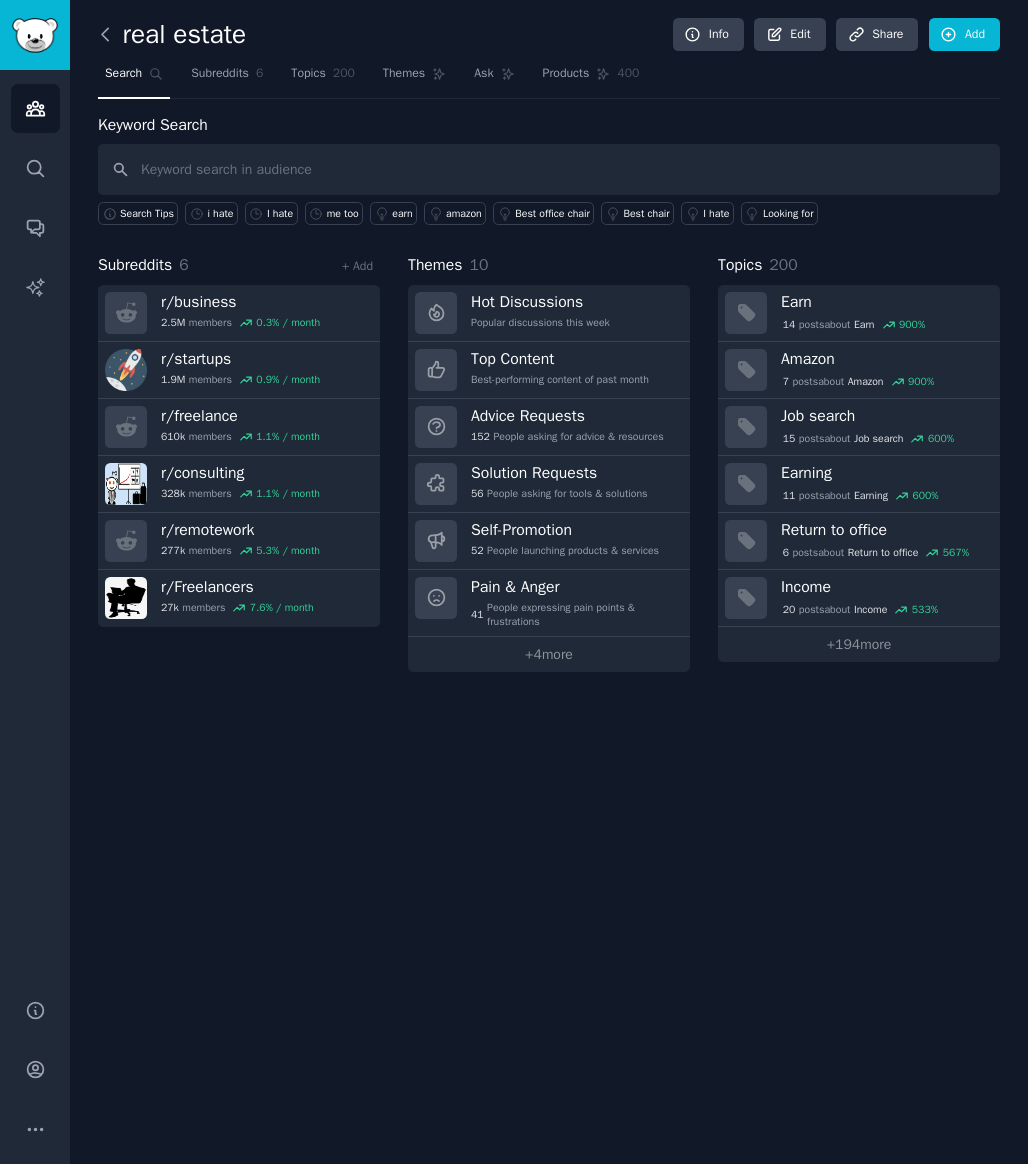 click 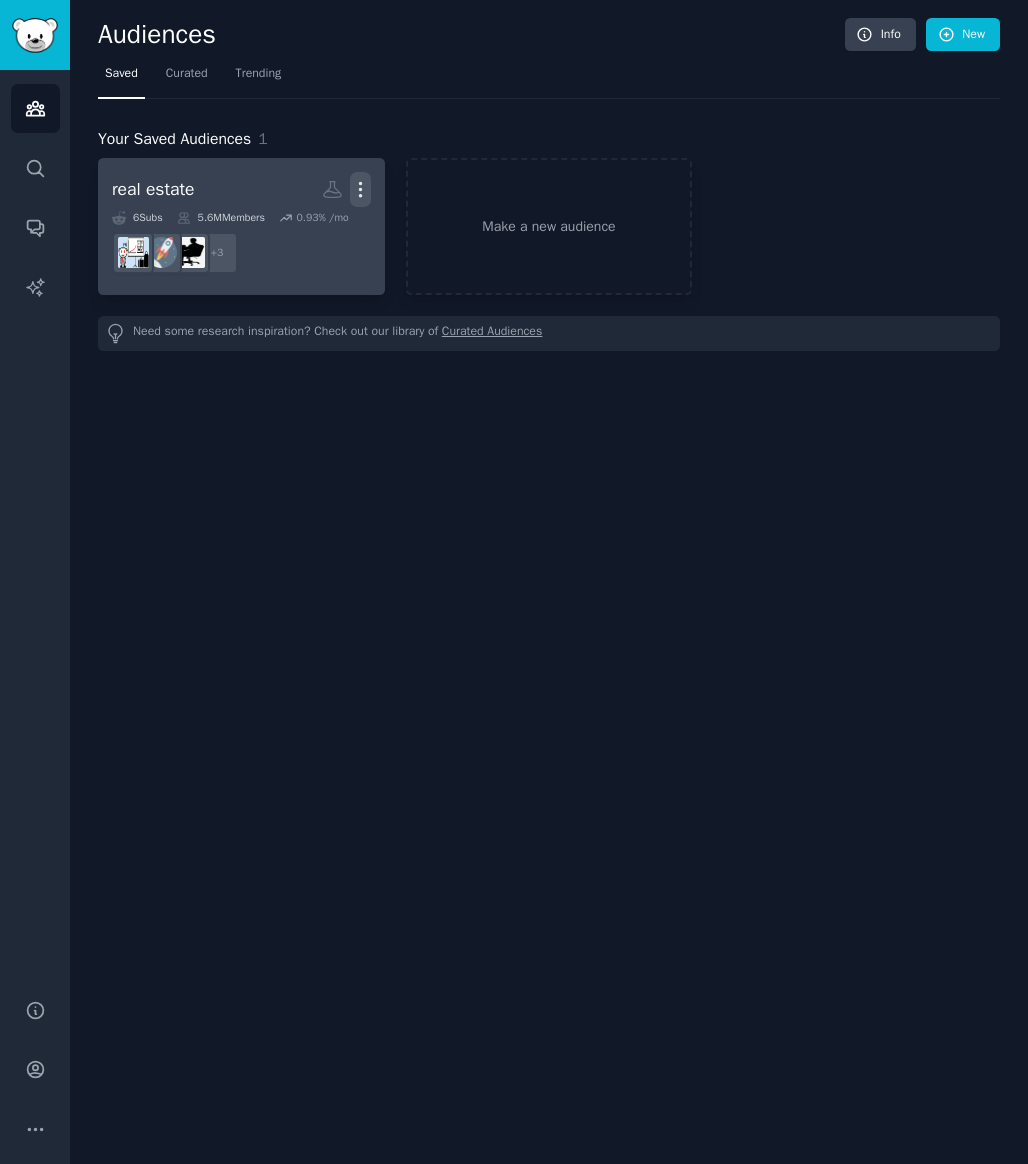 click 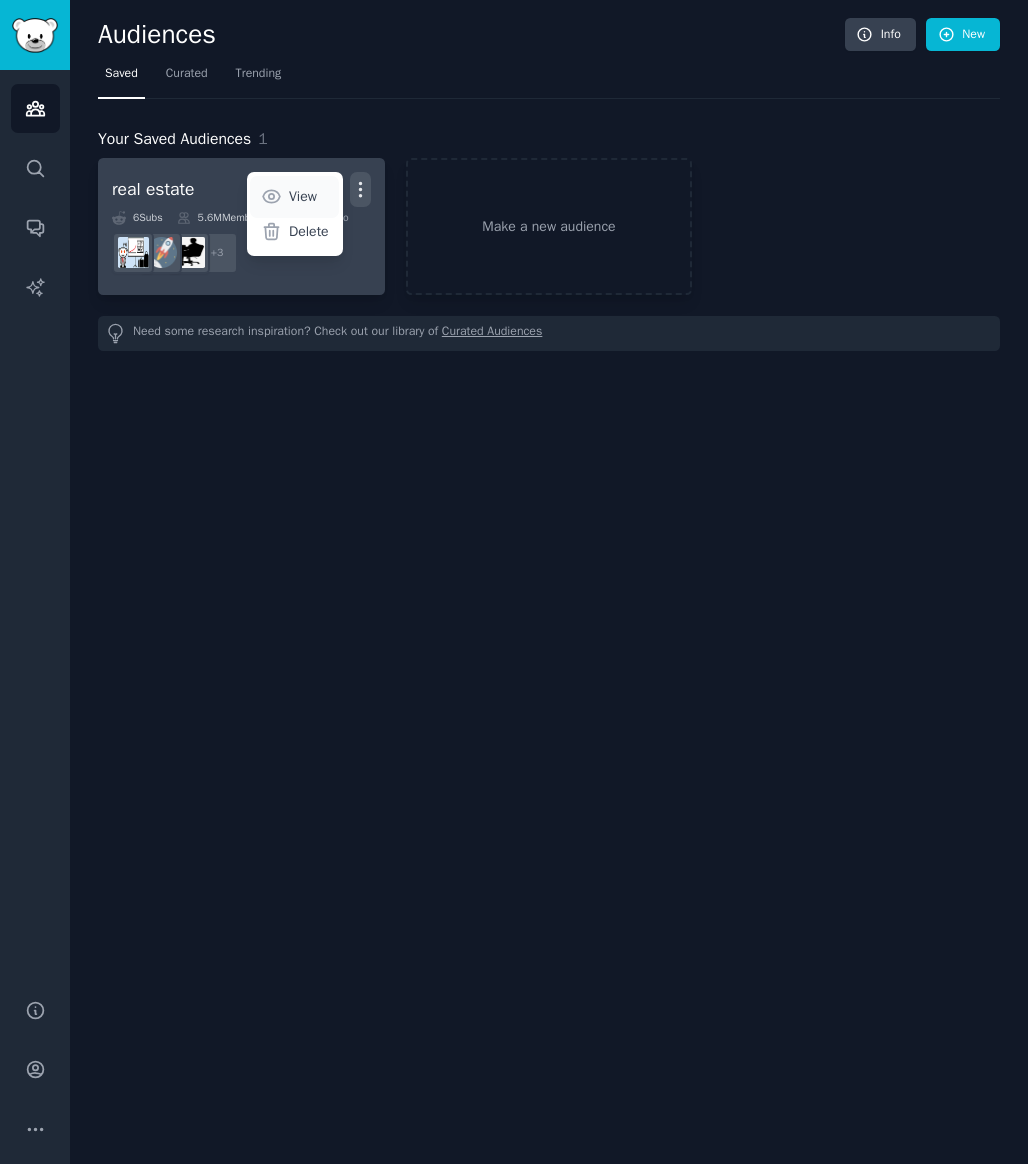 click on "View" at bounding box center (303, 196) 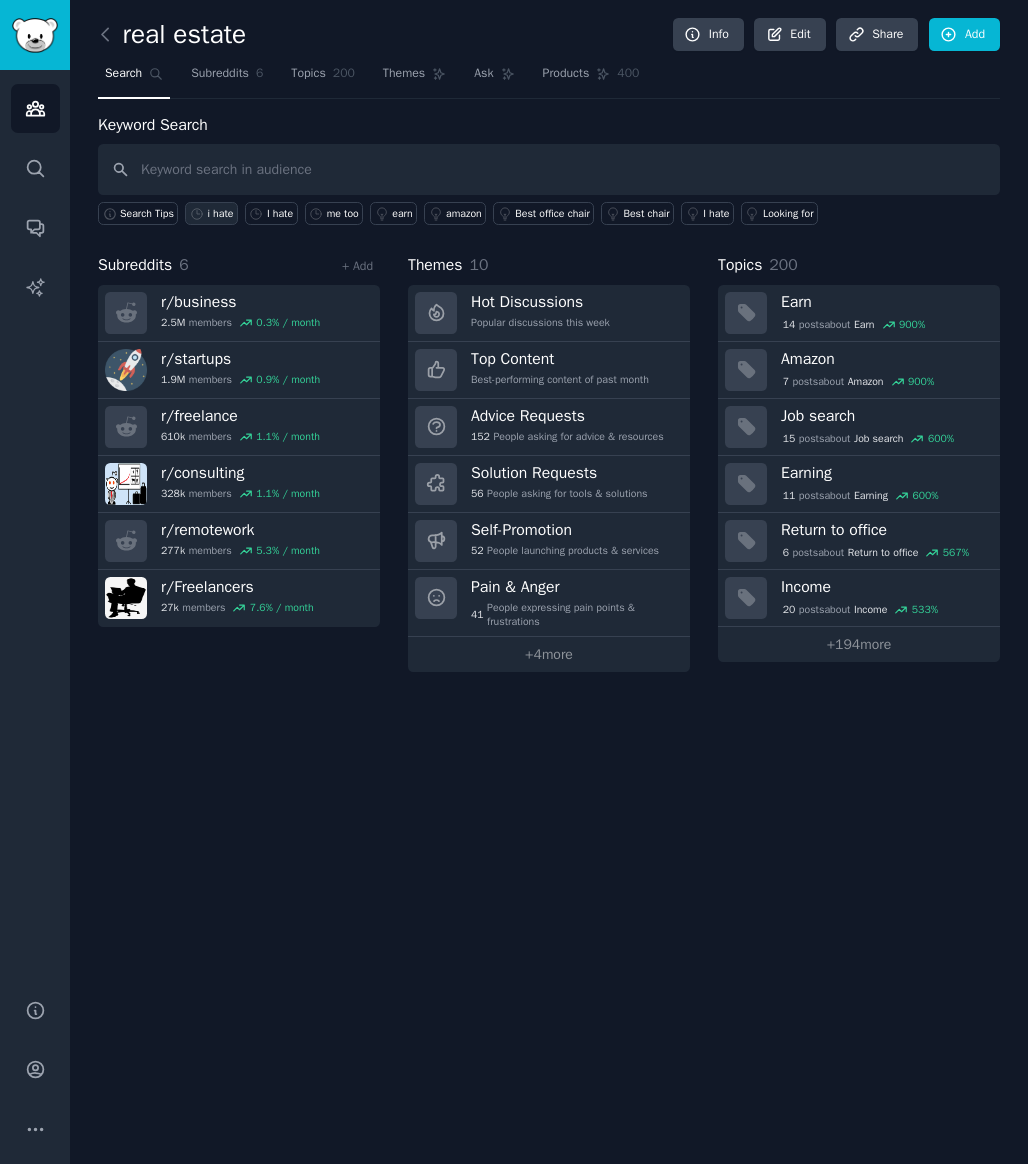 click 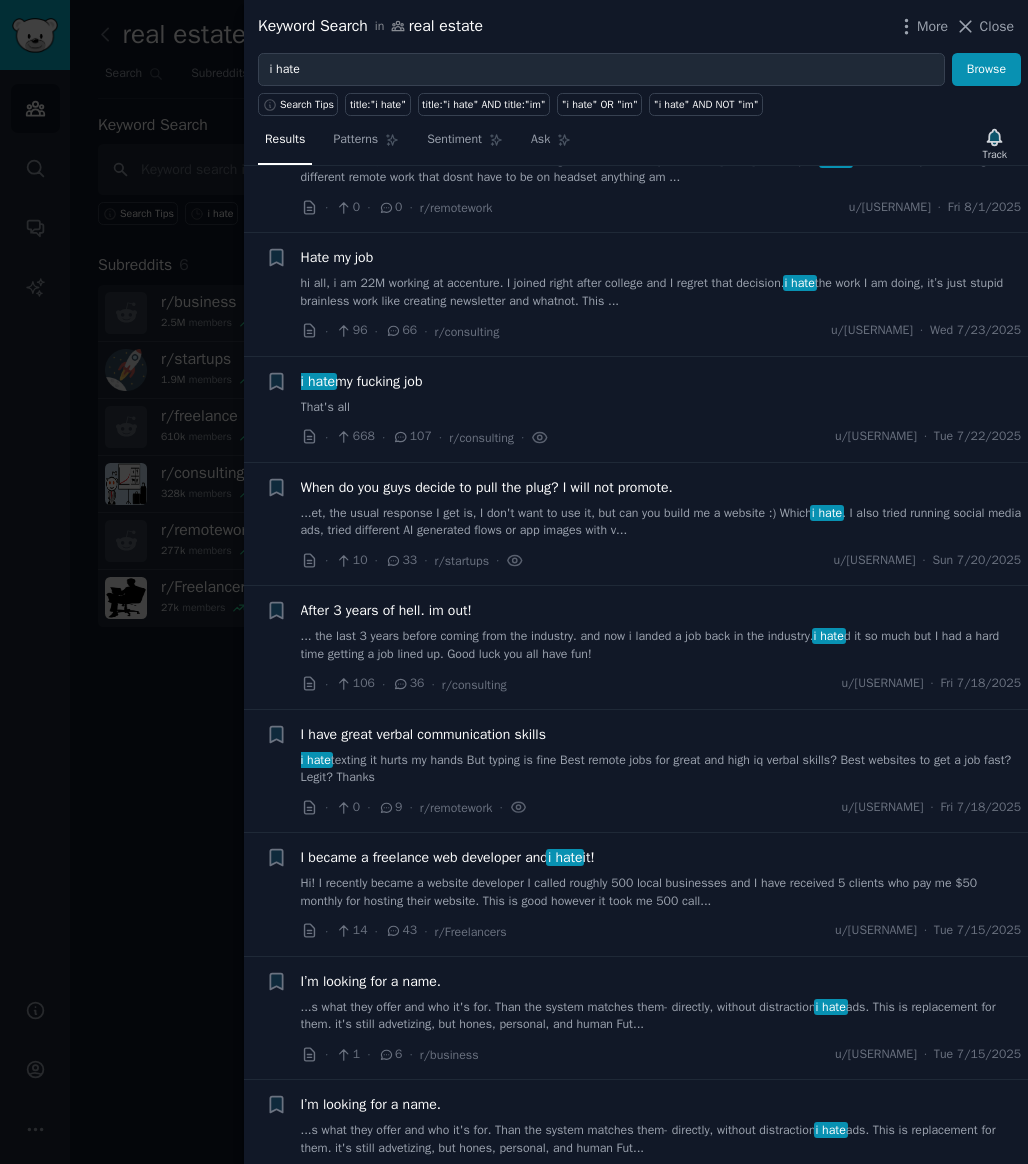 scroll, scrollTop: 450, scrollLeft: 0, axis: vertical 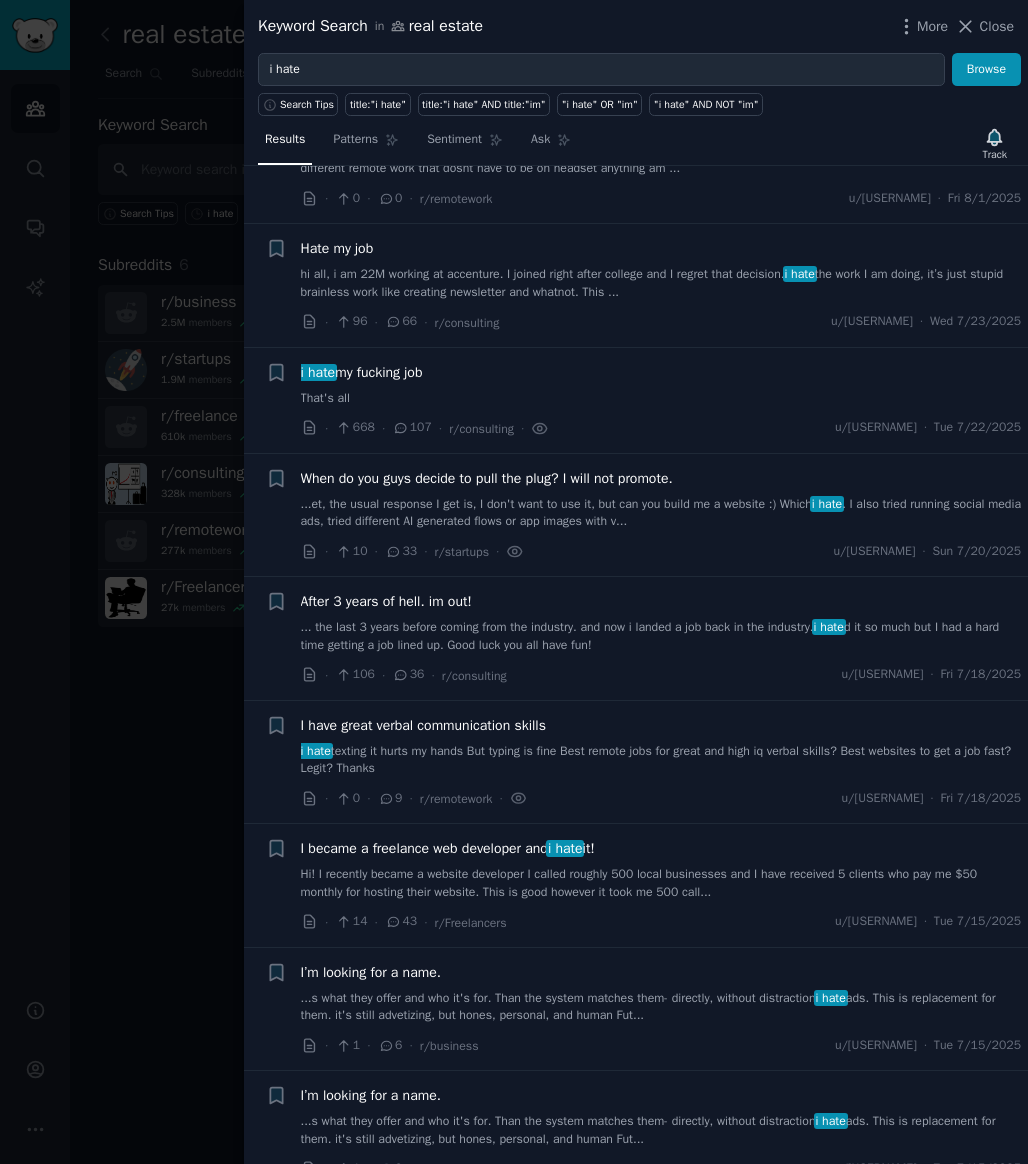 click on "...s what they offer and who it's for. Than the system matches them- directly, without distraction
i hate  ads. This is replacement for them.
it's still advetizing, but hones, personal, and human
Fut..." at bounding box center (661, 1007) 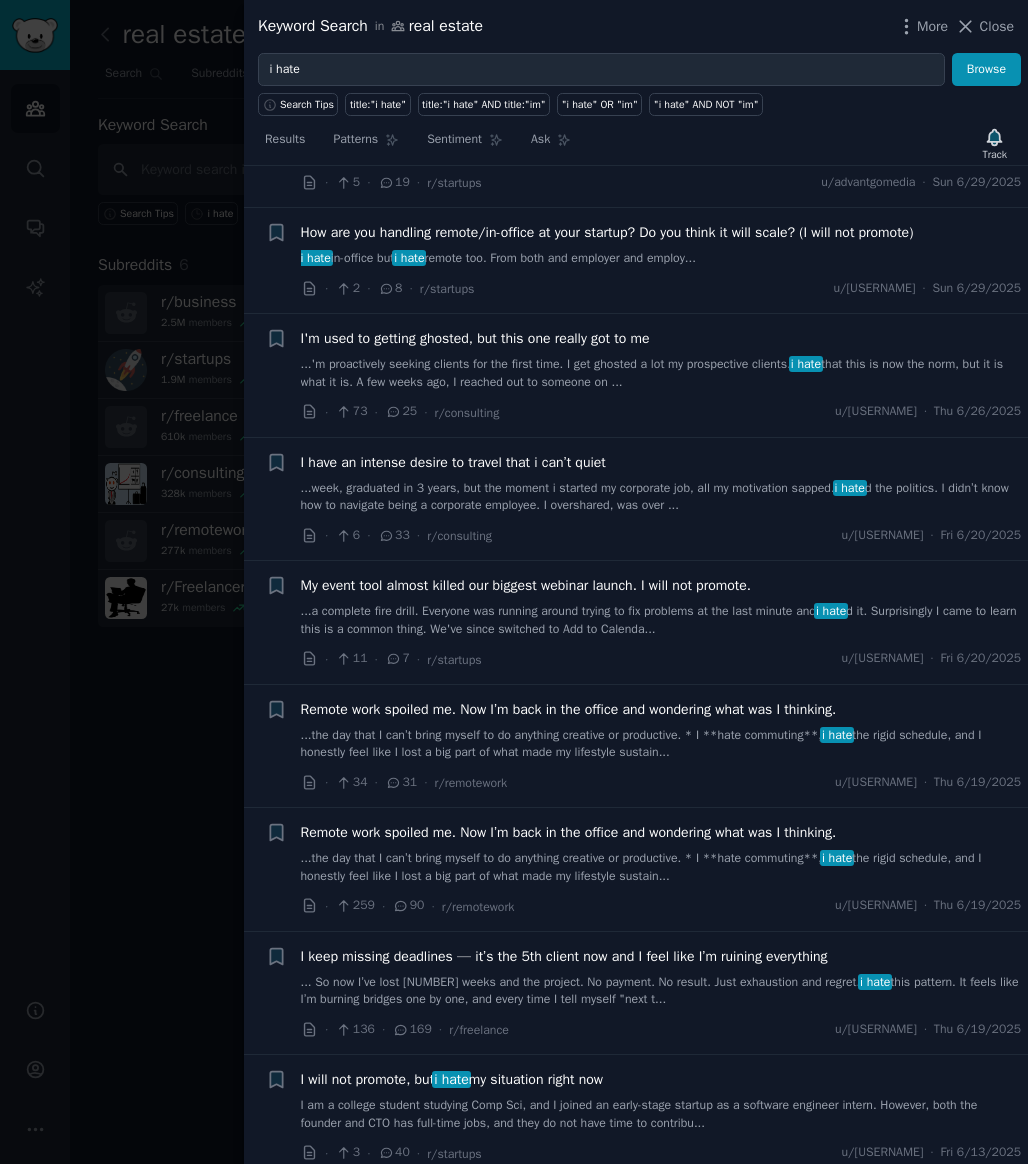 scroll, scrollTop: 3083, scrollLeft: 0, axis: vertical 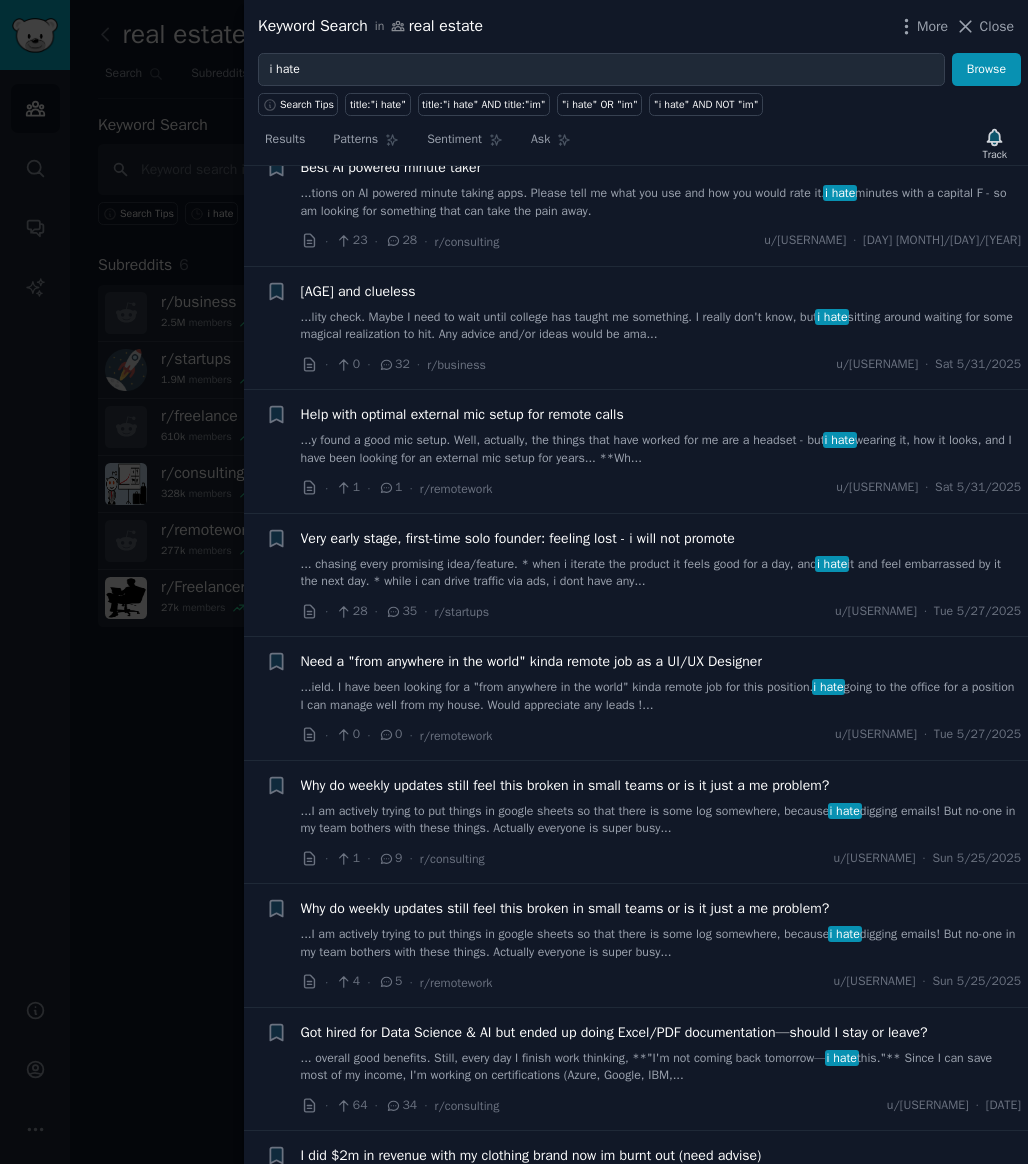 click on "... chasing every promising idea/feature.
* when i iterate the product it feels good for a day, and  i hate  it and feel embarrassed by it the next day.
* while i can drive traffic via ads, i dont have any..." at bounding box center (661, 573) 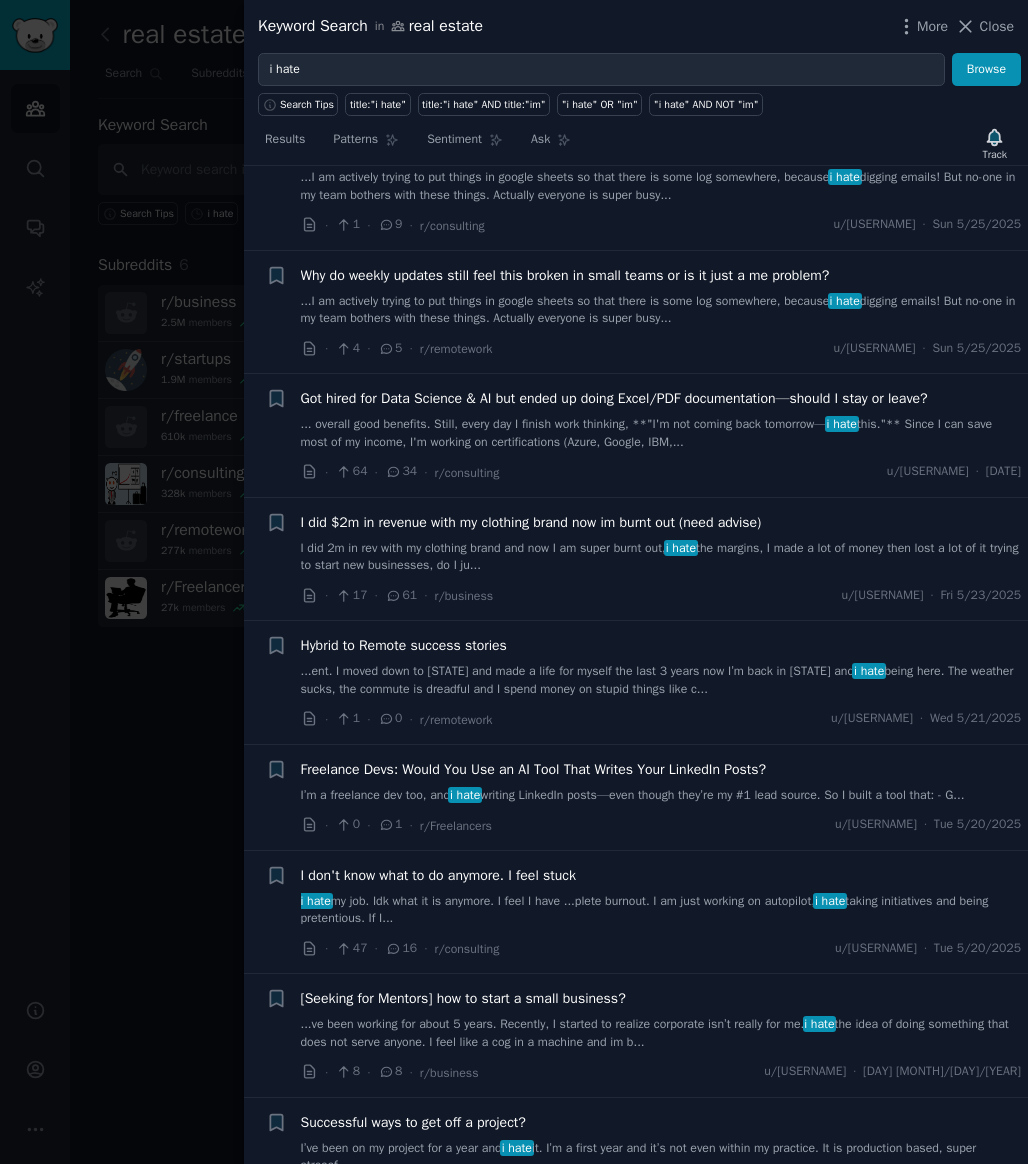 scroll, scrollTop: 5147, scrollLeft: 0, axis: vertical 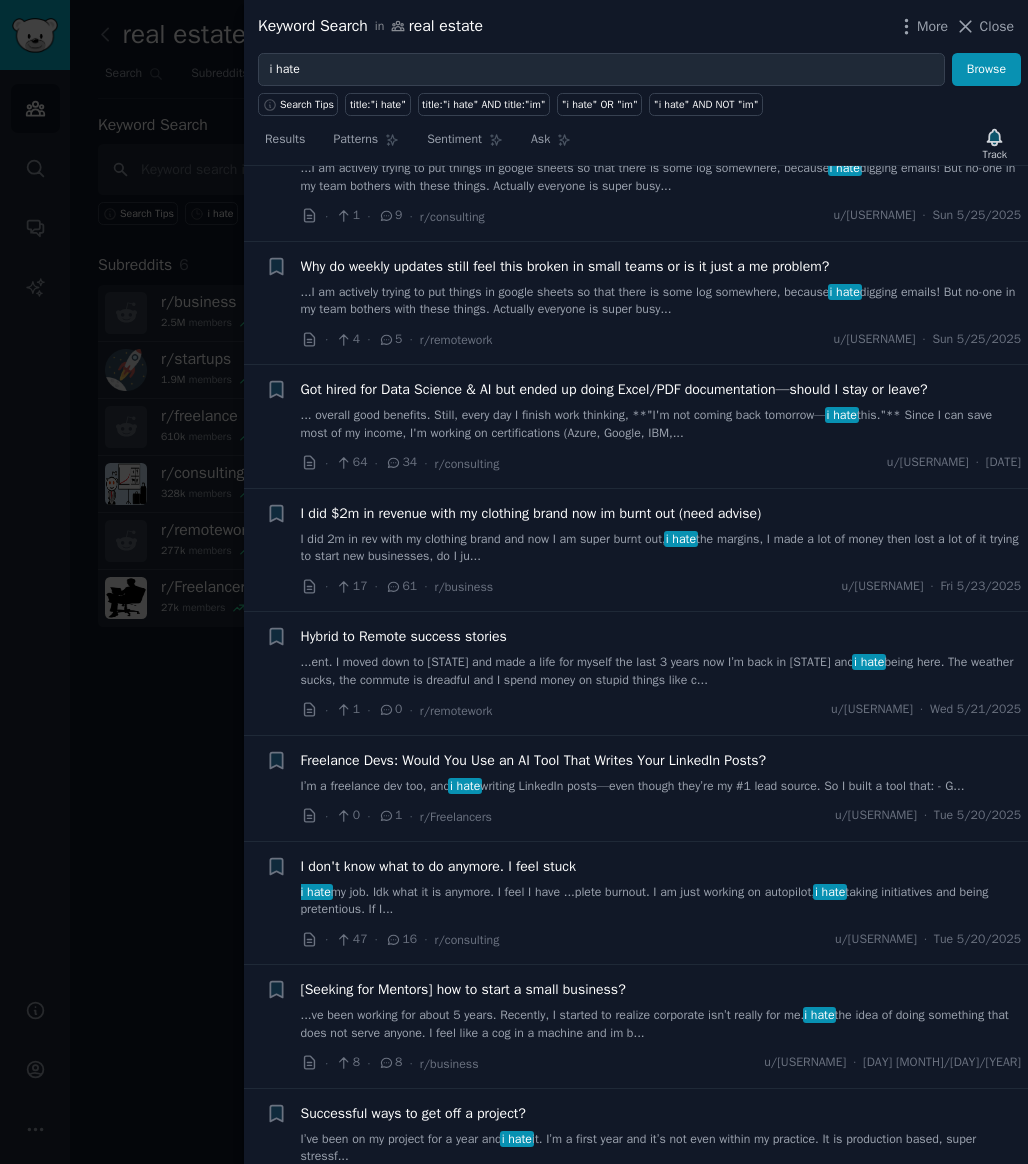 click on "Freelance Devs: Would You Use an AI Tool That Writes Your LinkedIn Posts? I’m a freelance dev too, and  i hate  writing LinkedIn posts—even though they’re my #1 lead source.
So I built a tool that:
- G... · 0 · 1 · r/Freelancers u/No-Appointment4807 · Tue 5/20/2025" at bounding box center (661, 788) 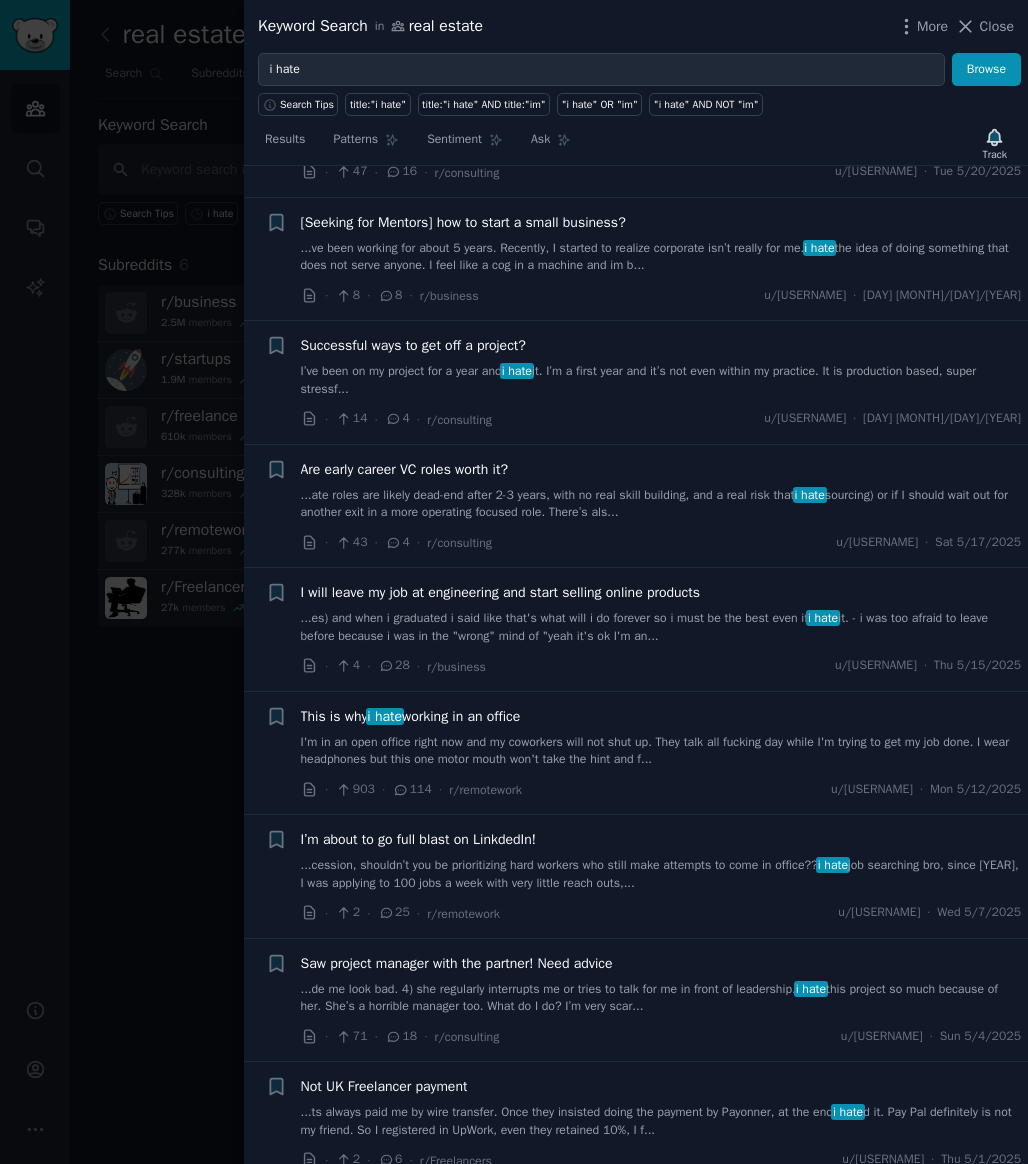 scroll, scrollTop: 5732, scrollLeft: 0, axis: vertical 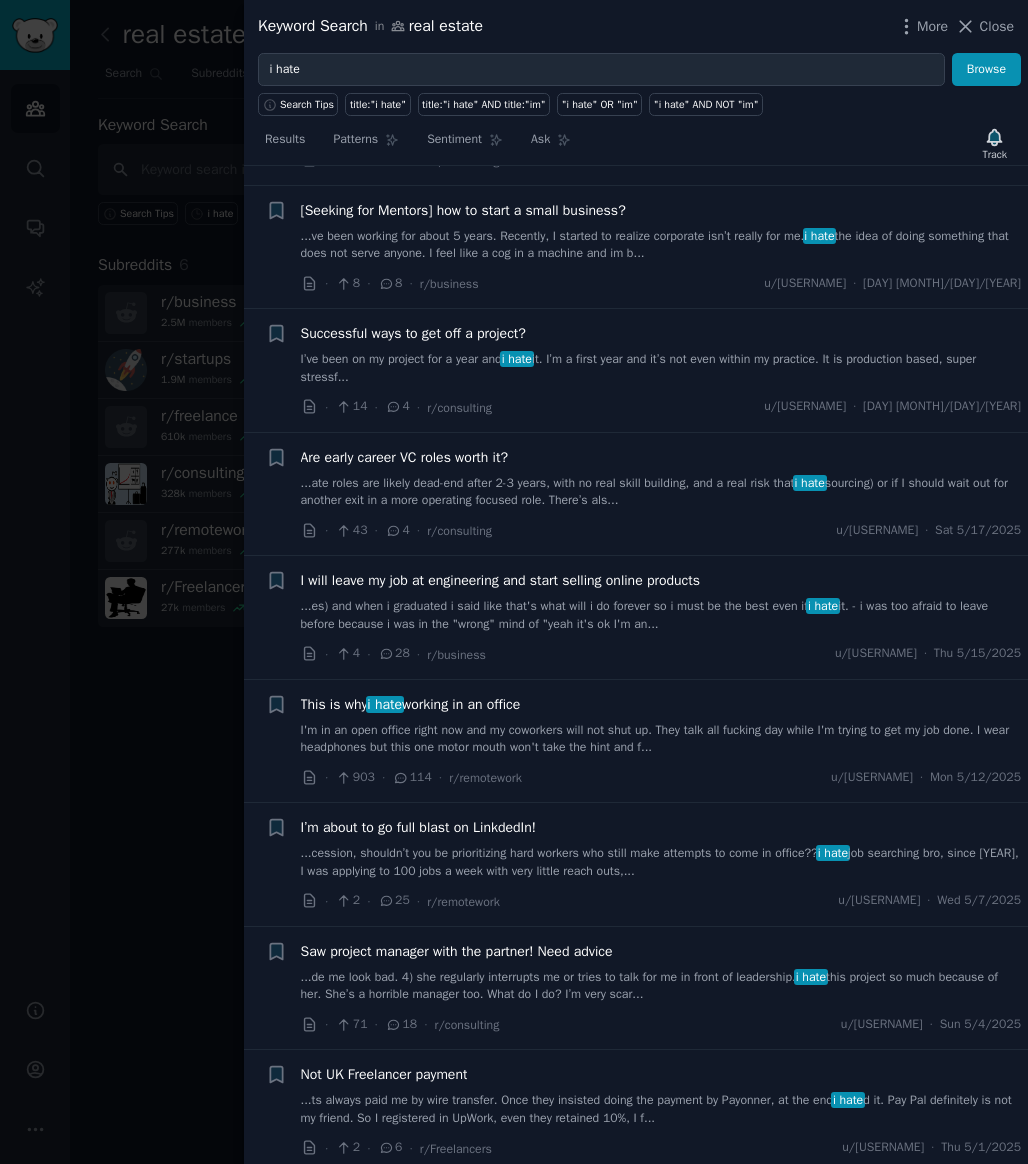 click on "...es) and when i graduated i said like that's what will i do forever so i must be the best even if  i hate  it.
- i was too afraid to leave before because i was in the "wrong" mind of "yeah it's ok I'm an..." at bounding box center [661, 615] 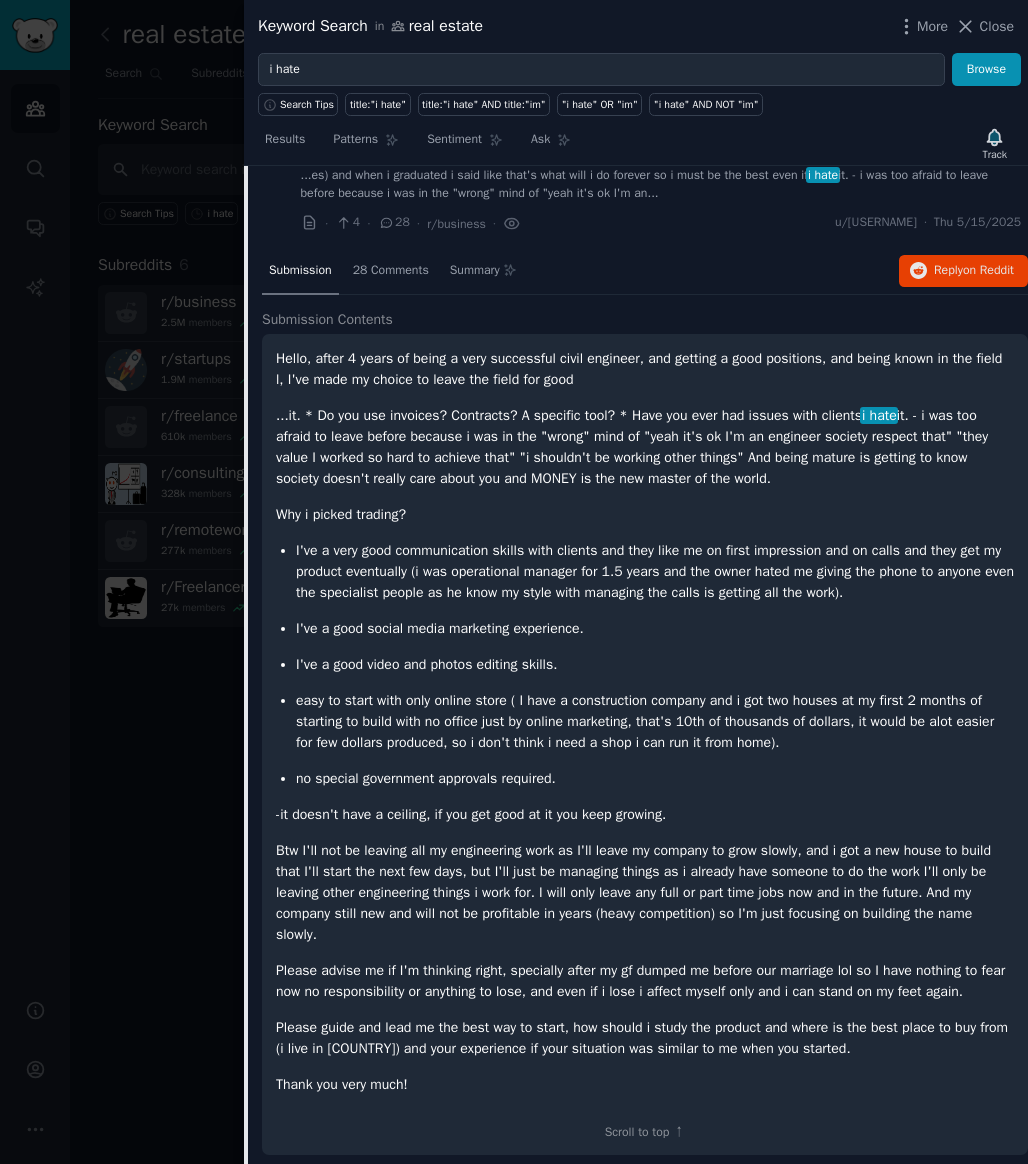 scroll, scrollTop: 5810, scrollLeft: 0, axis: vertical 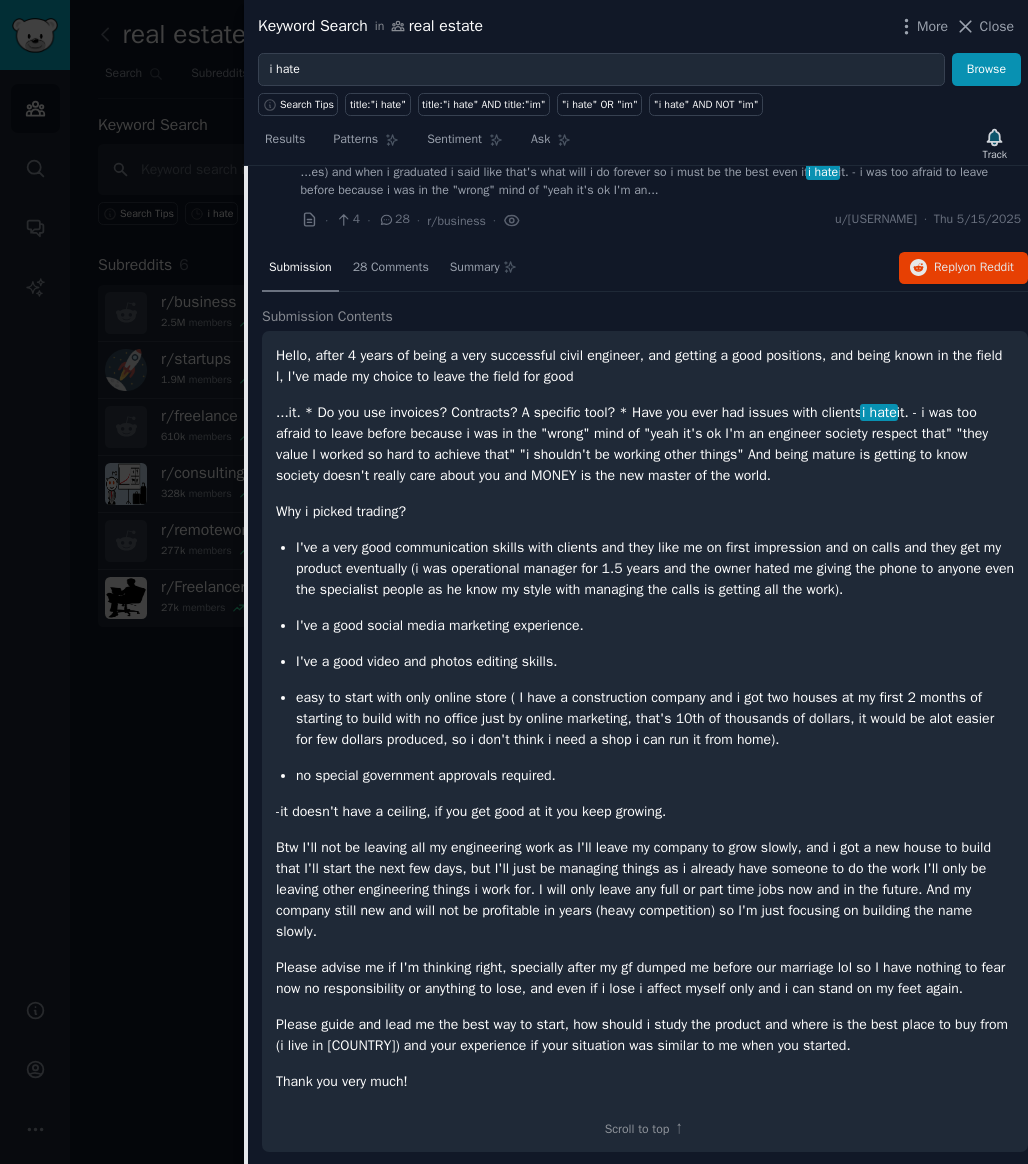 click on "I will leave my job at engineering and start selling online products ...es) and when i graduated i said like that's what will i do forever so i must be the best even if  i hate  it.
- i was too afraid to leave before because i was in the "wrong" mind of "yeah it's ok I'm an... · 4 · 28 · r/business · u/Maleficent-Ad7184 · Thu 5/15/2025" at bounding box center (661, 183) 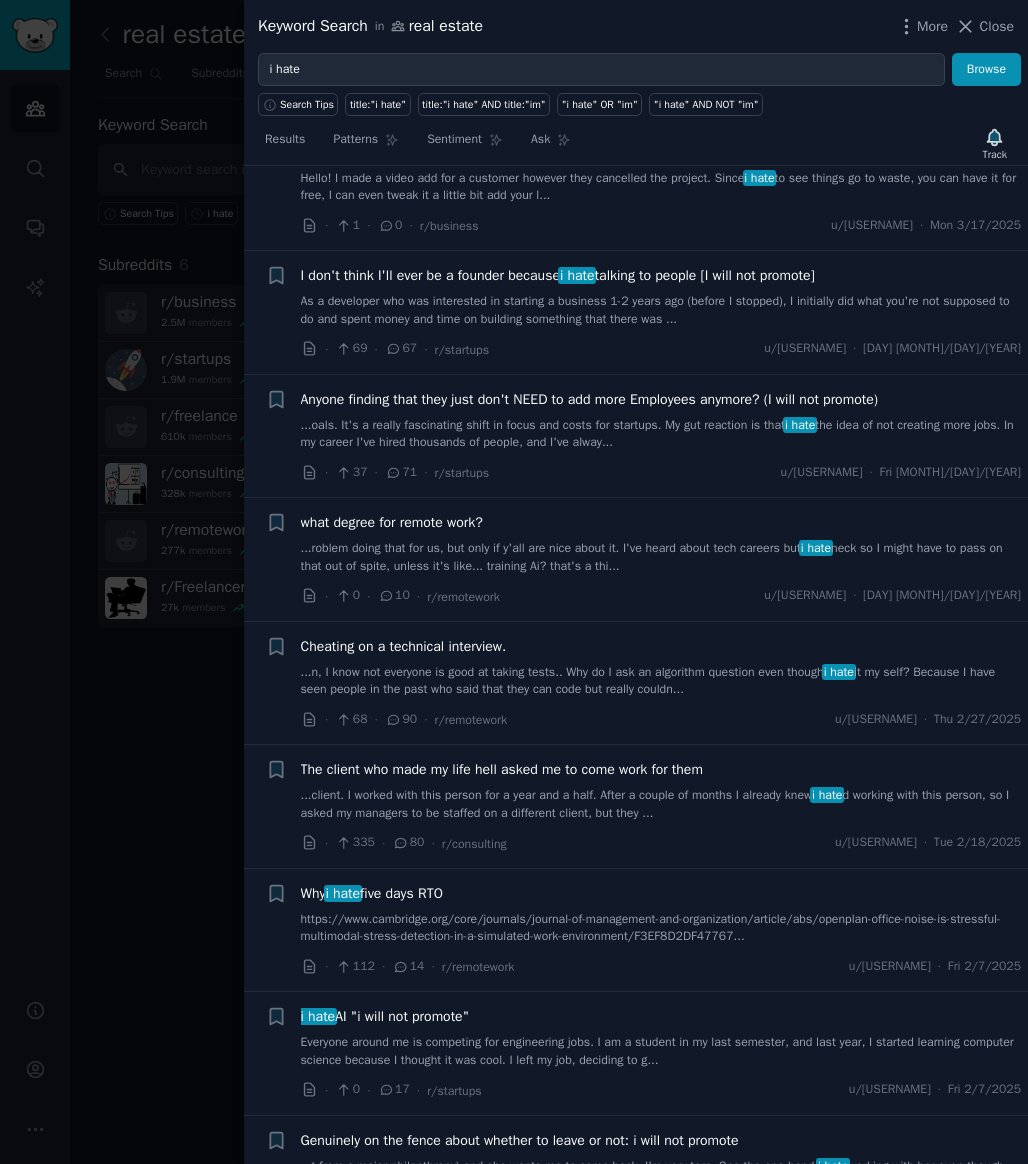 scroll, scrollTop: 9231, scrollLeft: 0, axis: vertical 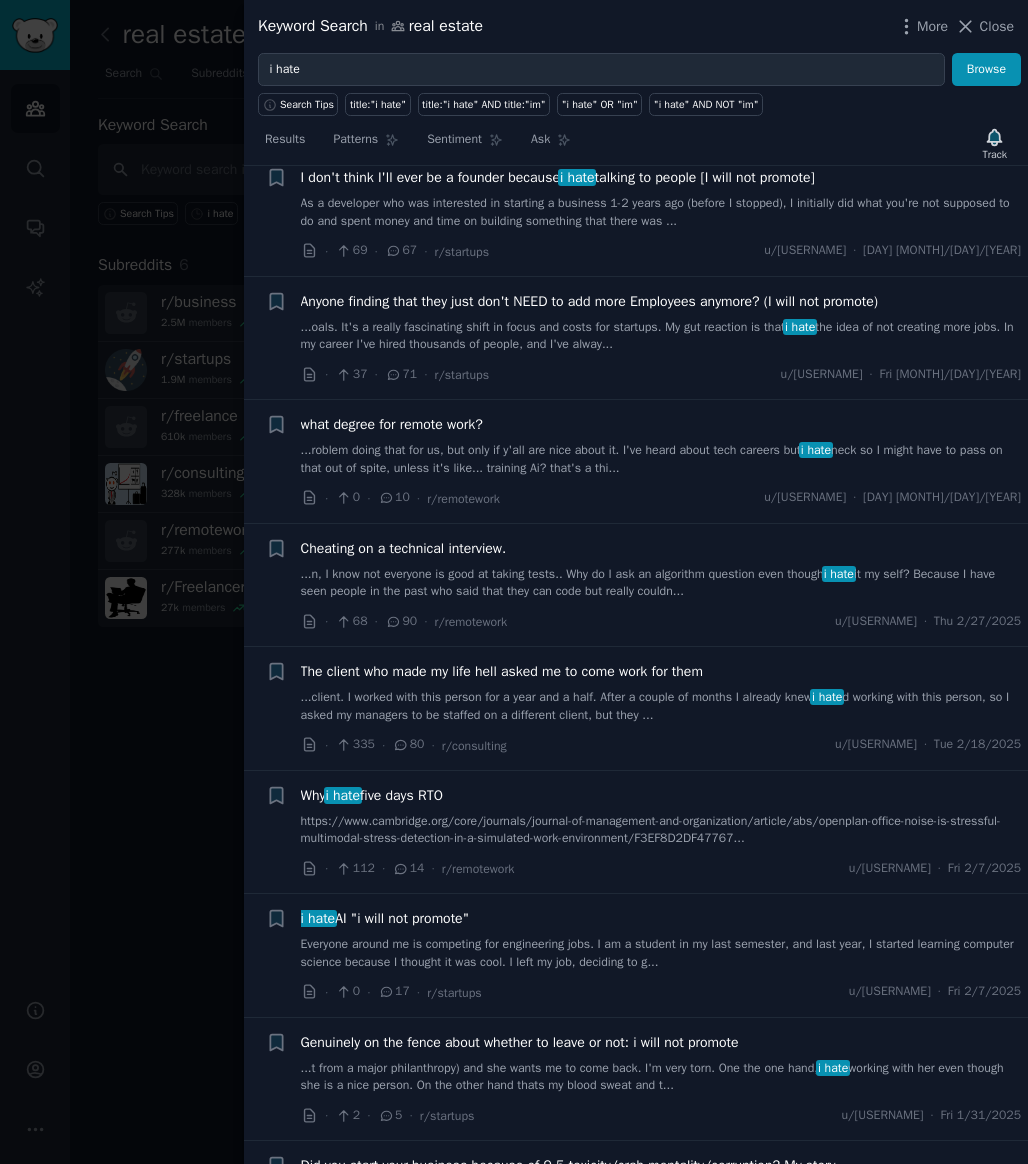 click at bounding box center [514, 582] 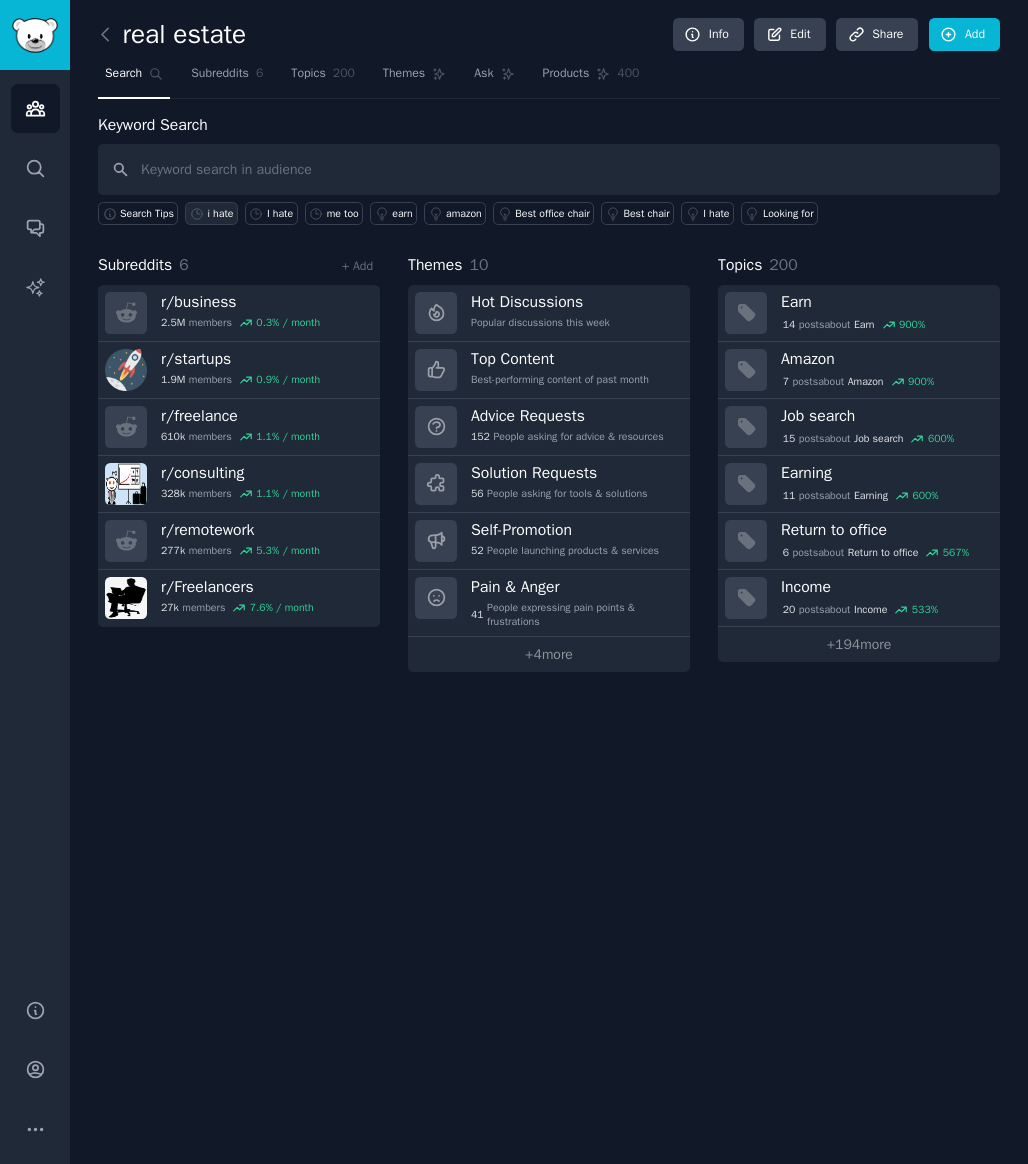 click on "i hate" at bounding box center (220, 214) 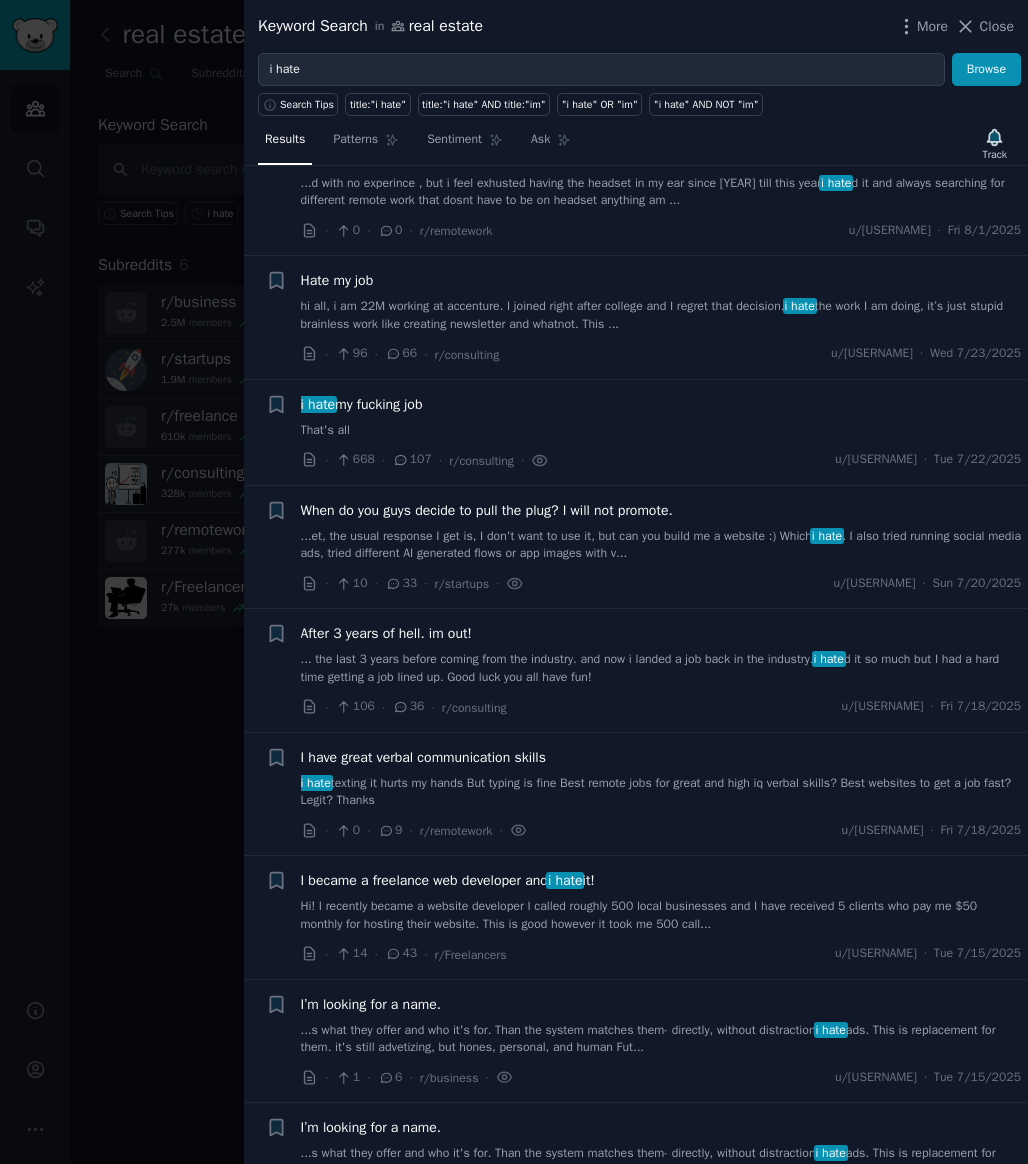 scroll, scrollTop: 426, scrollLeft: 0, axis: vertical 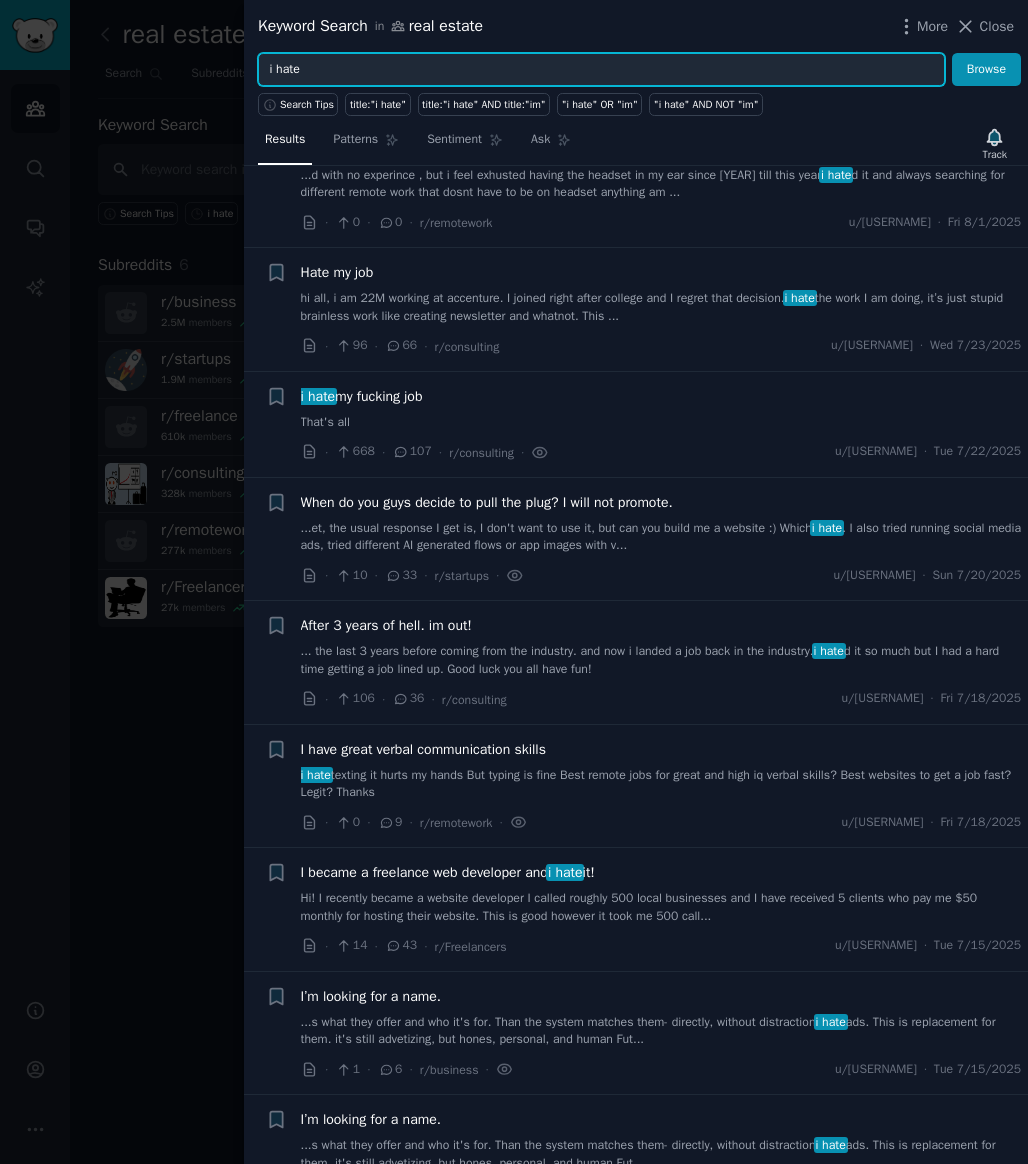 click on "i hate" at bounding box center (601, 70) 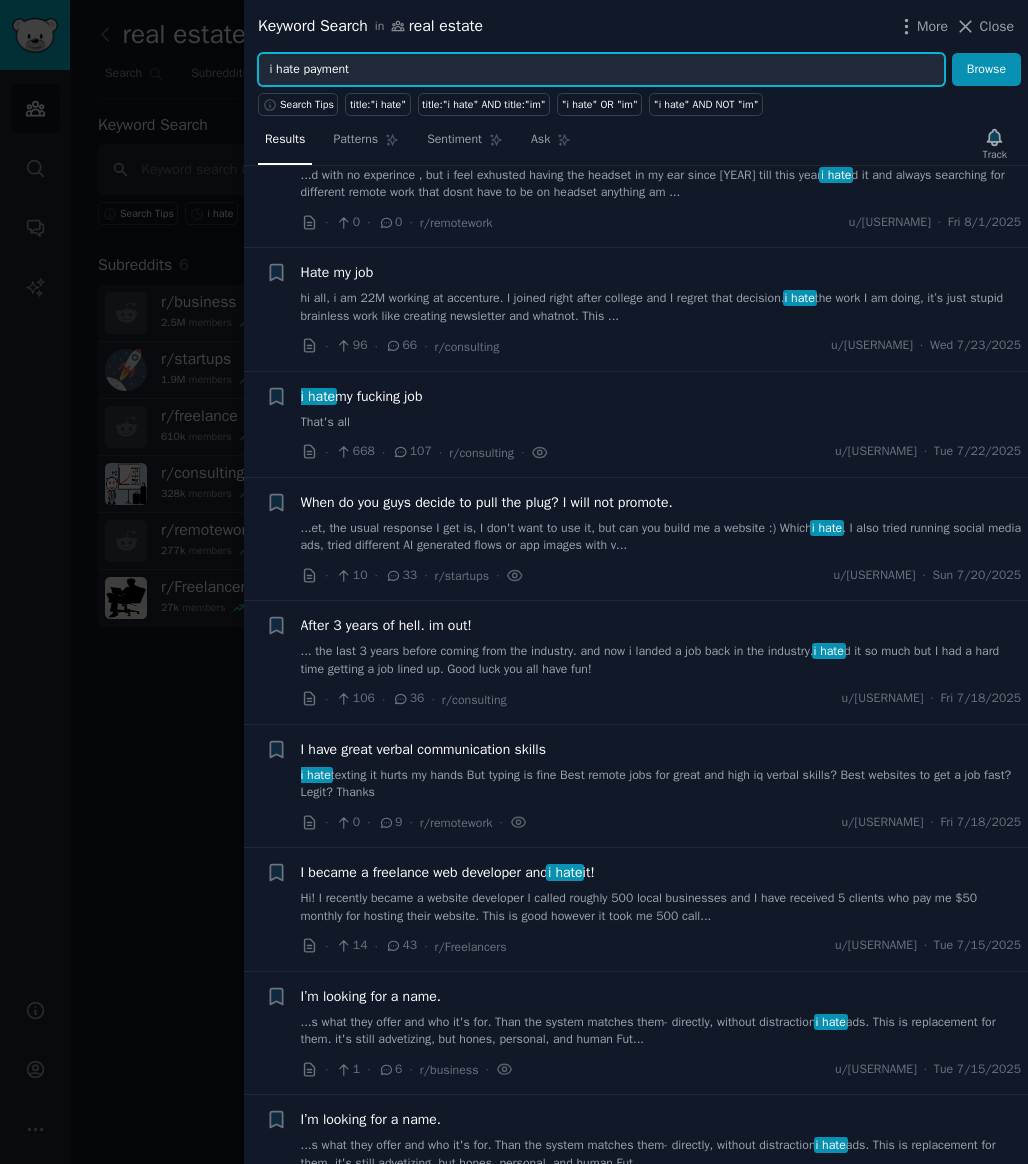 type on "i hate payment" 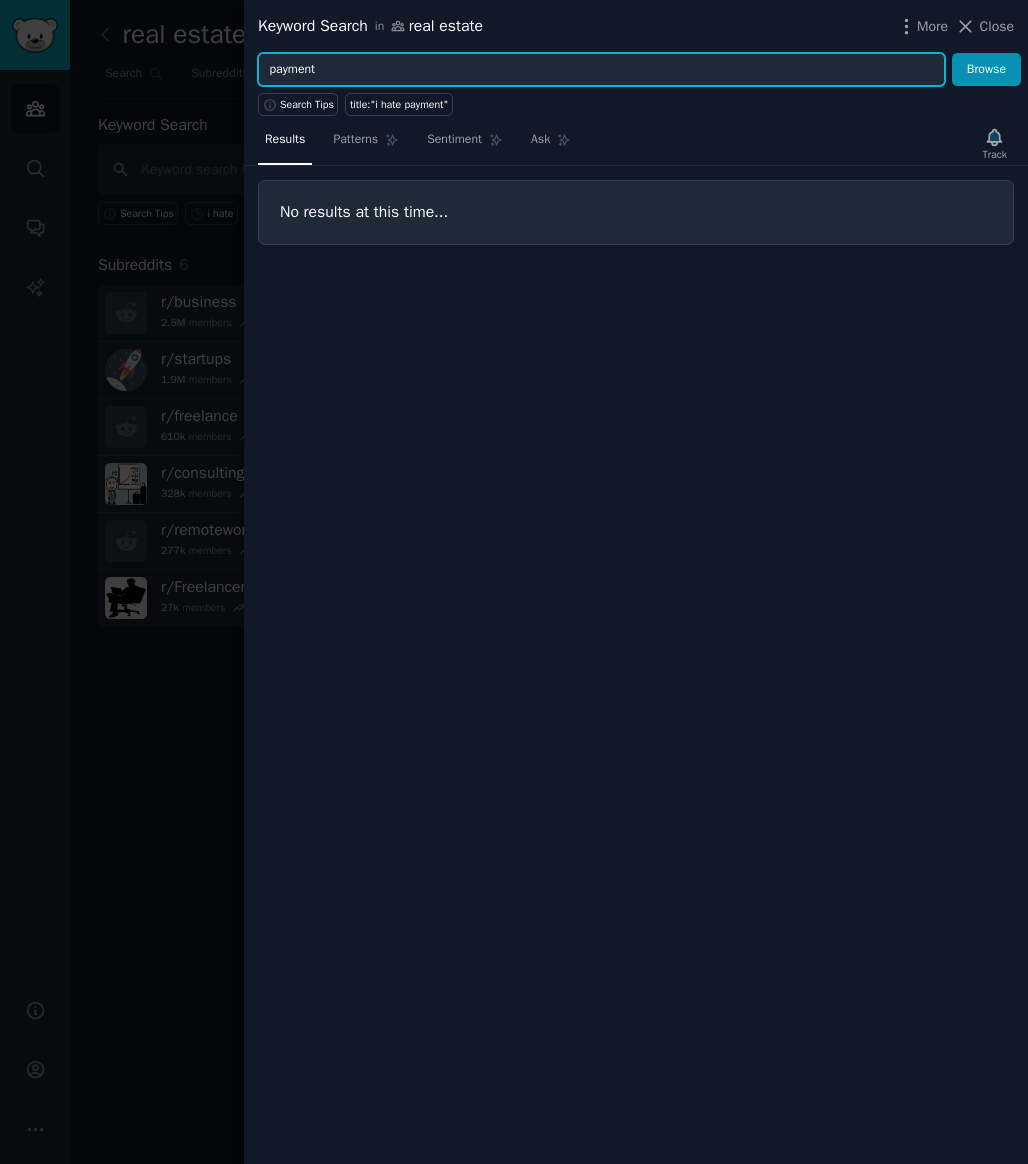 type on "payment" 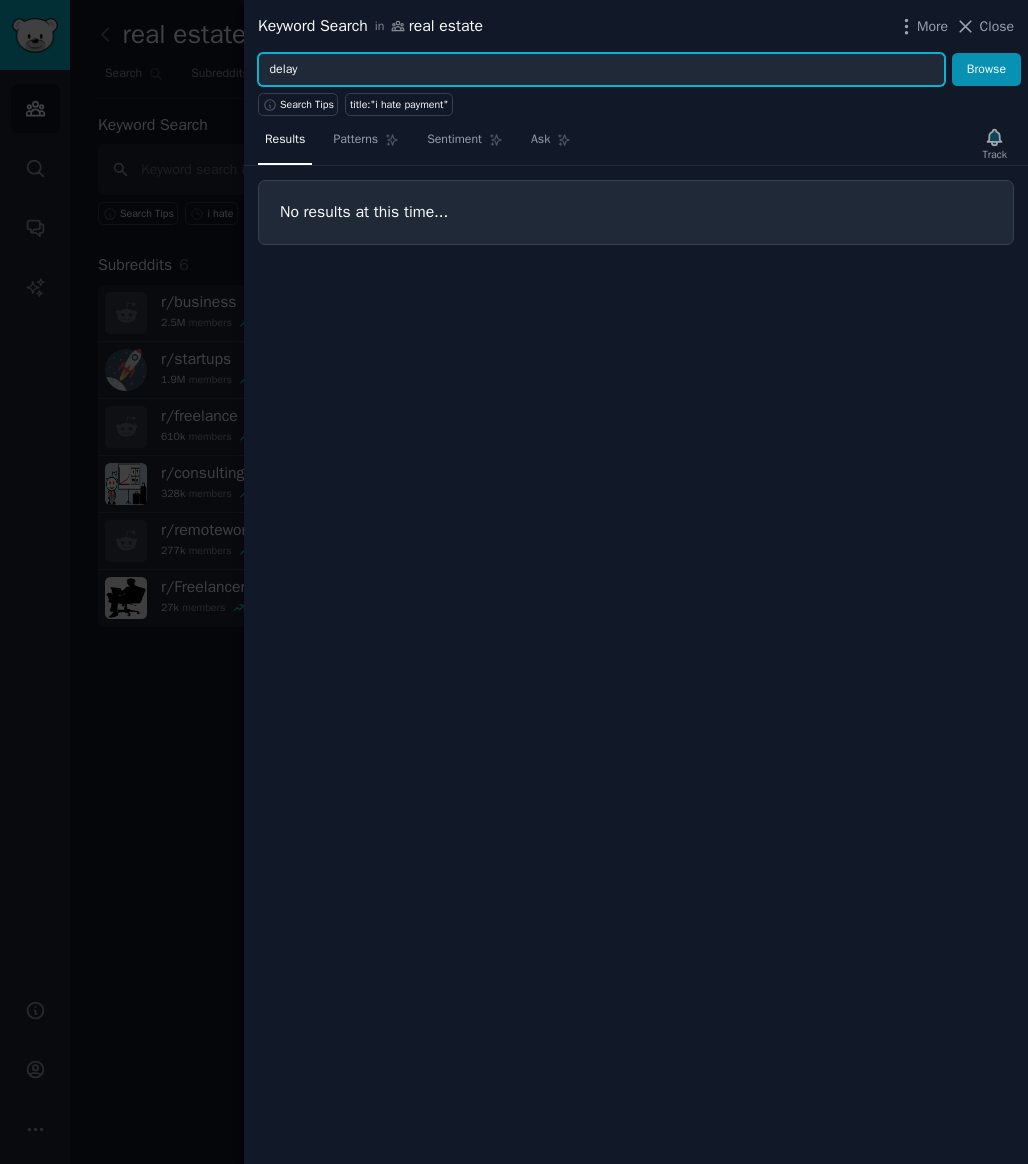 type on "delay" 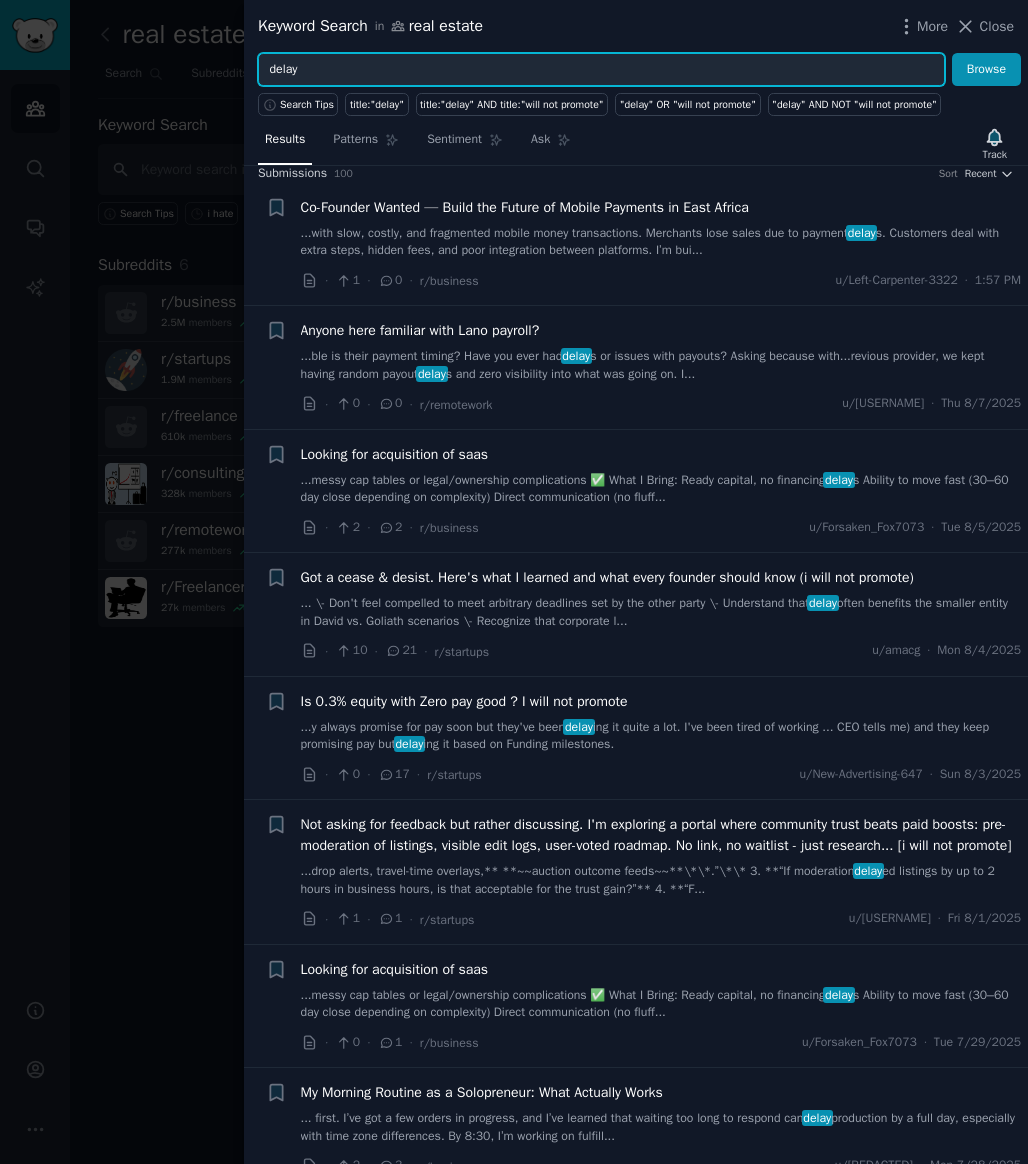 scroll, scrollTop: 14, scrollLeft: 0, axis: vertical 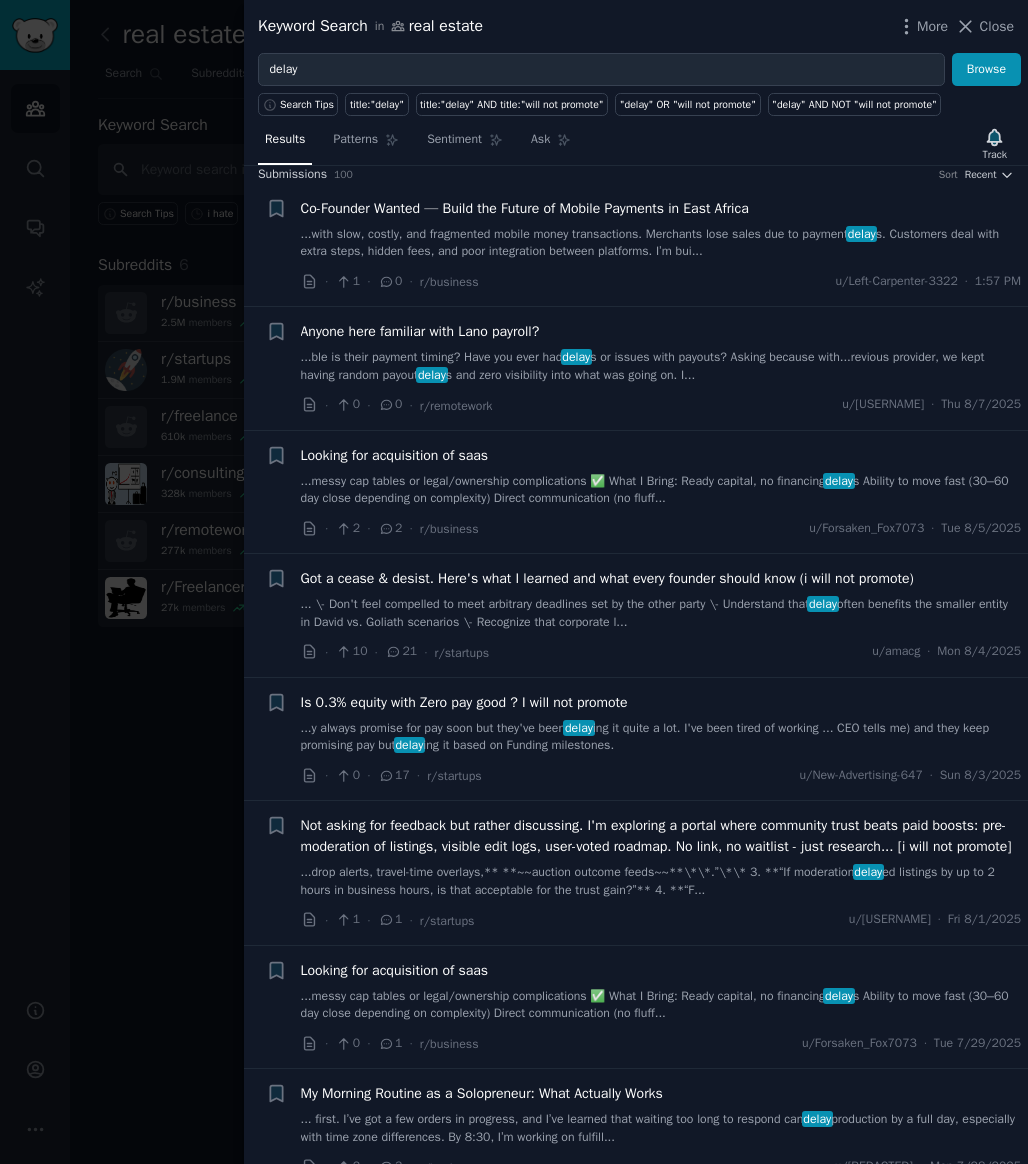 click on "...with slow, costly, and fragmented mobile money transactions. Merchants lose sales due to payment  delay s. Customers deal with extra steps, hidden fees, and poor integration between platforms.
I’m bui..." at bounding box center (661, 243) 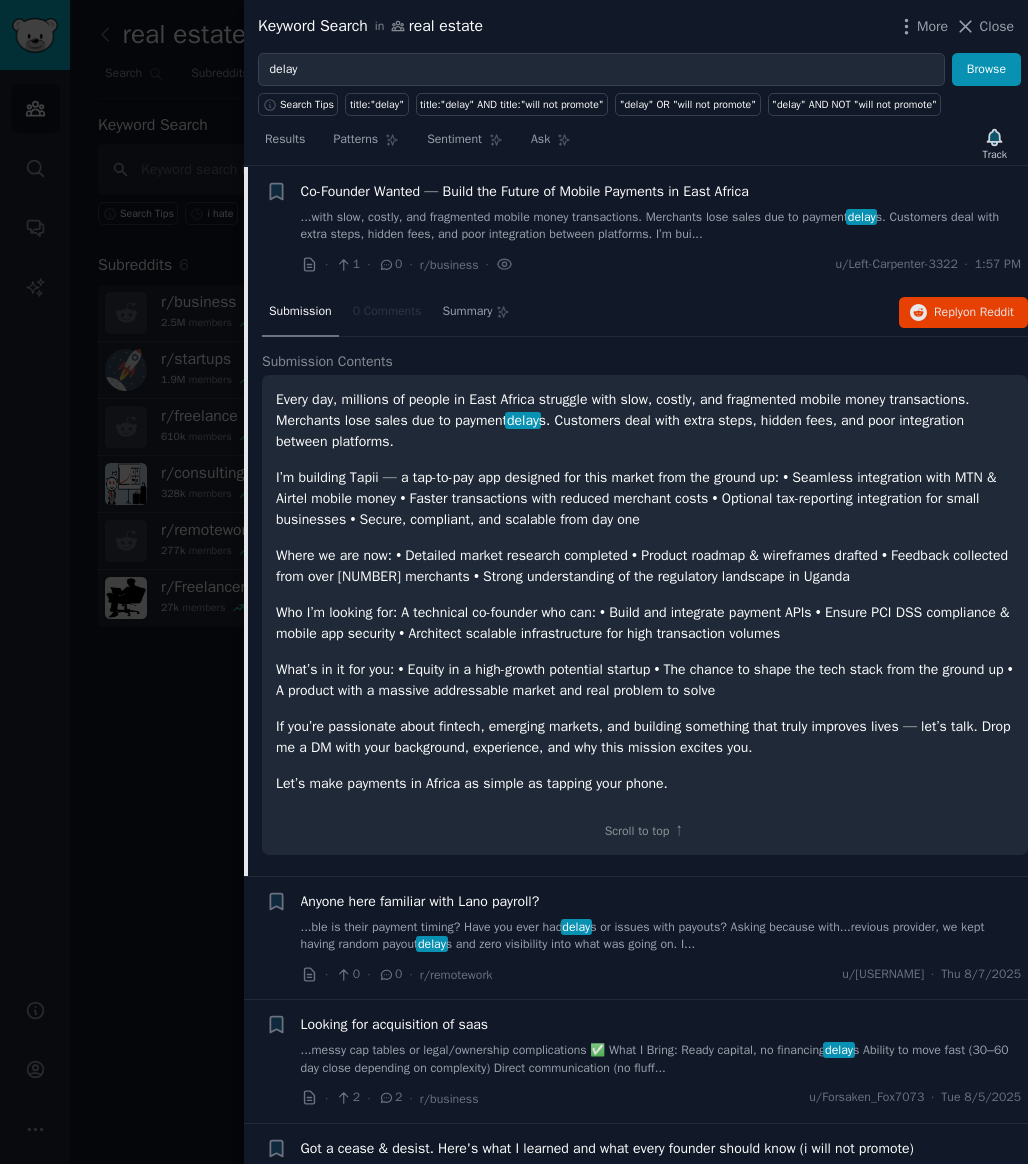 scroll, scrollTop: 31, scrollLeft: 0, axis: vertical 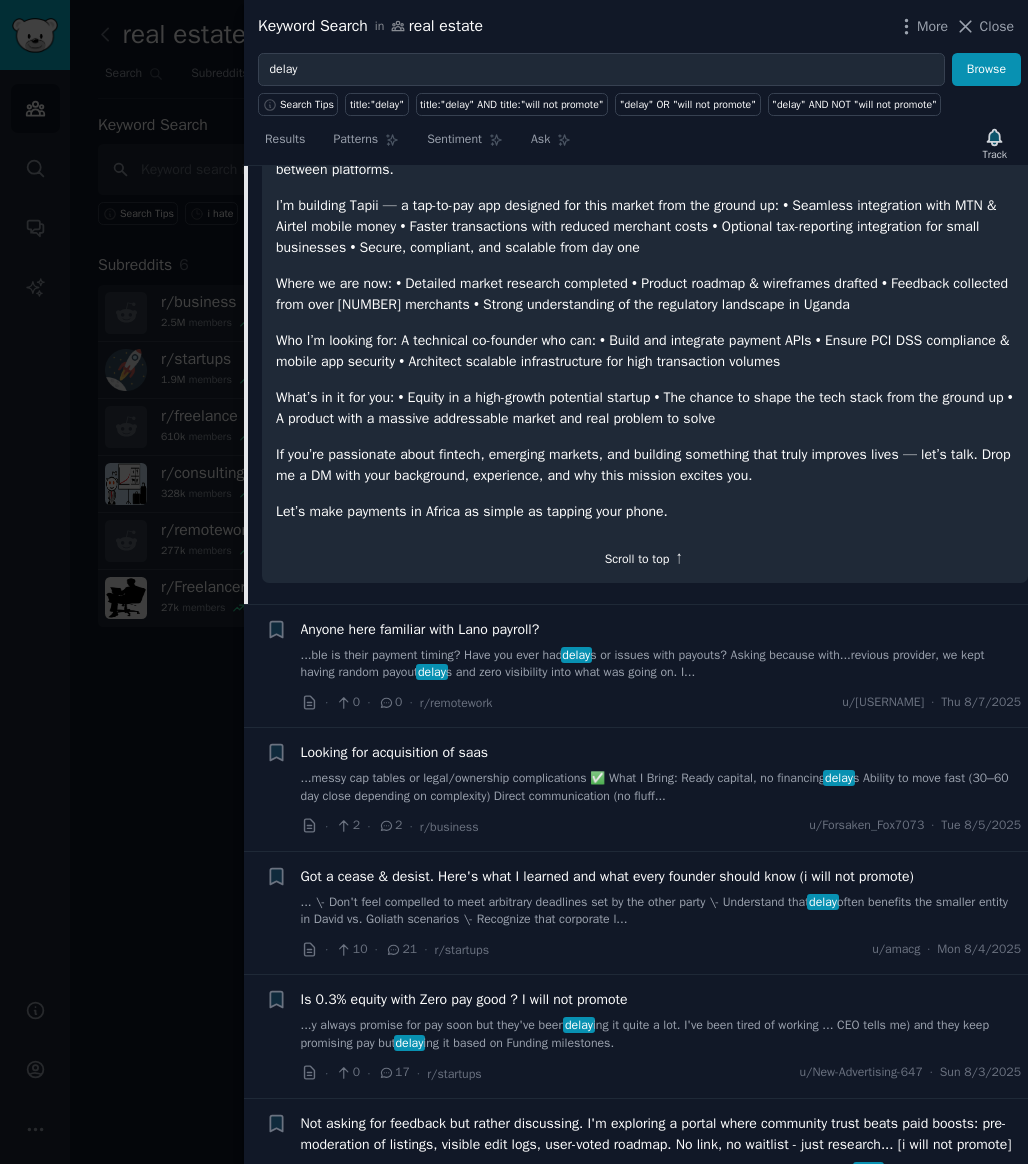 click on "Scroll to top ↑" 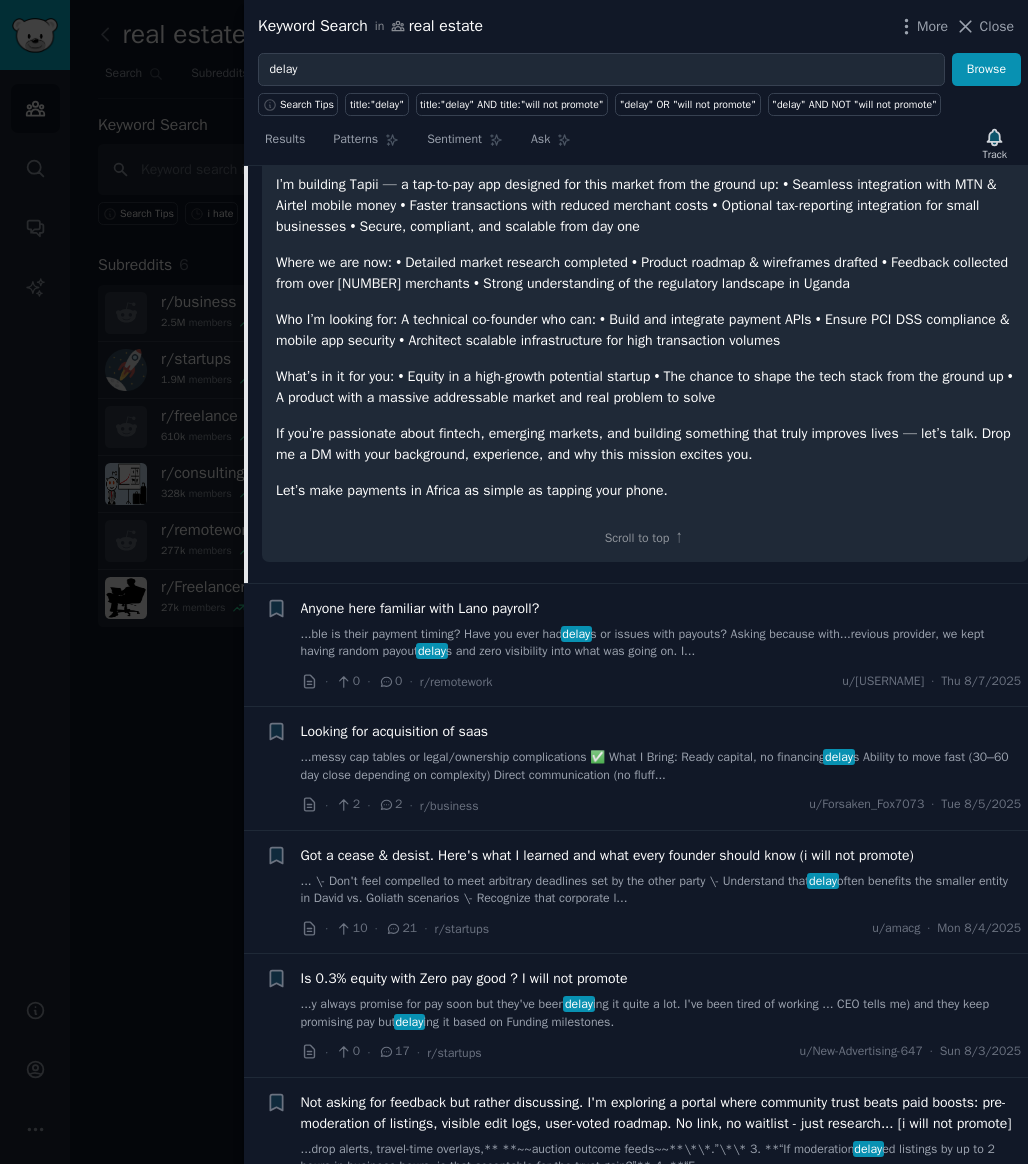 scroll, scrollTop: 341, scrollLeft: 0, axis: vertical 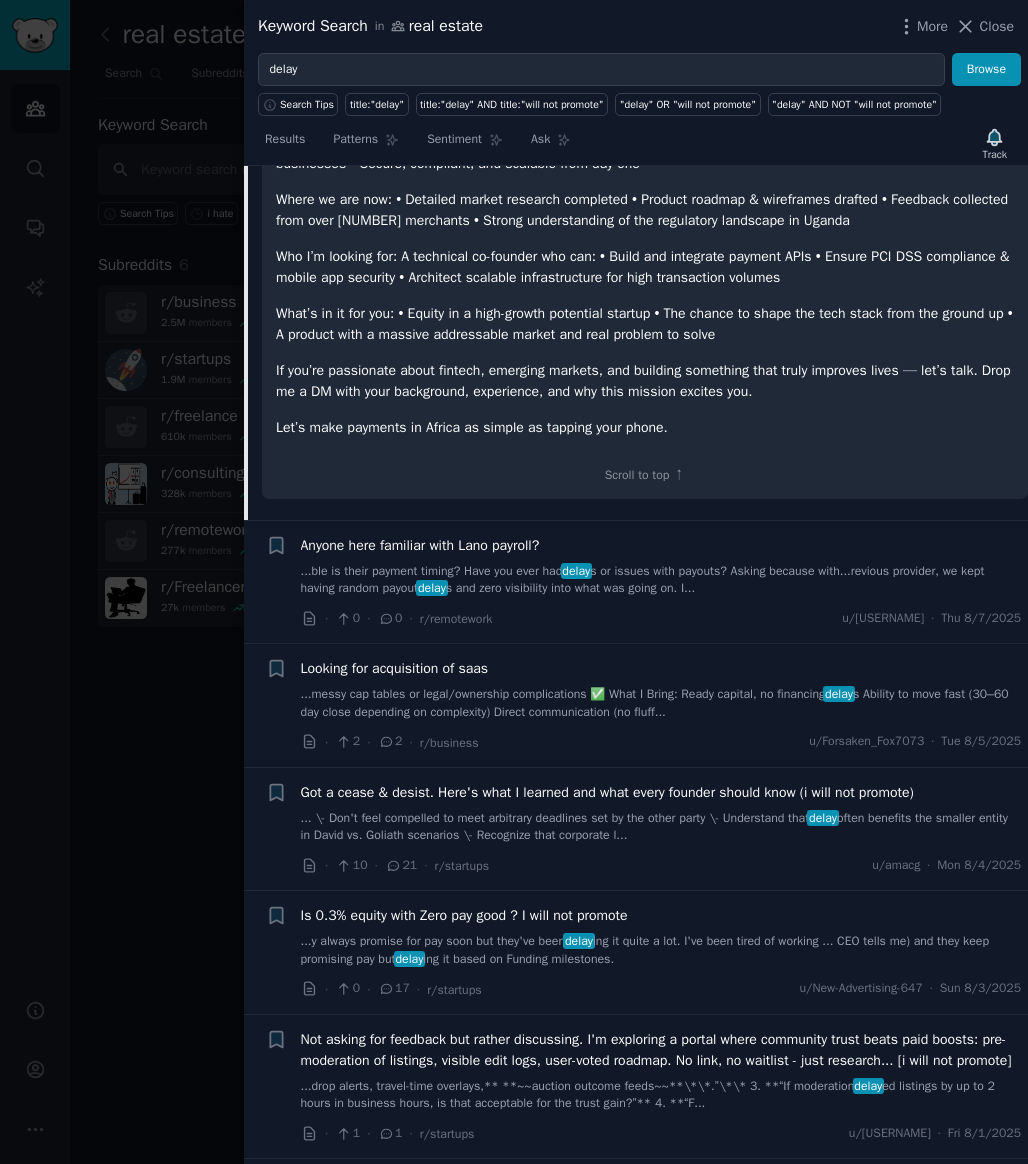 click on "...ble is their payment timing? Have you ever had  delay s or issues with payouts?
Asking because with...revious provider, we kept having random payout  delay s and zero visibility into what was going on. I..." at bounding box center [661, 580] 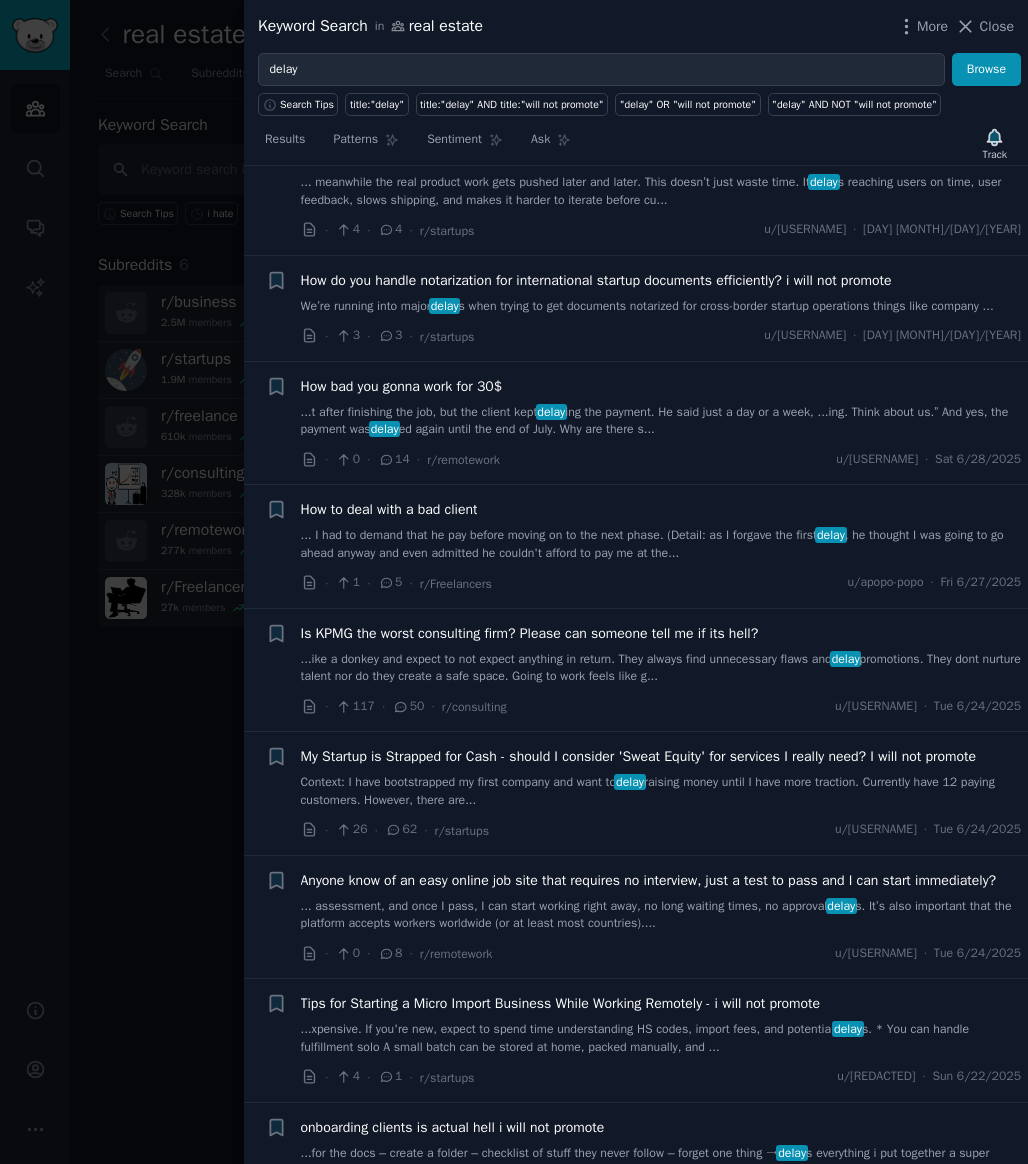 scroll, scrollTop: 3126, scrollLeft: 0, axis: vertical 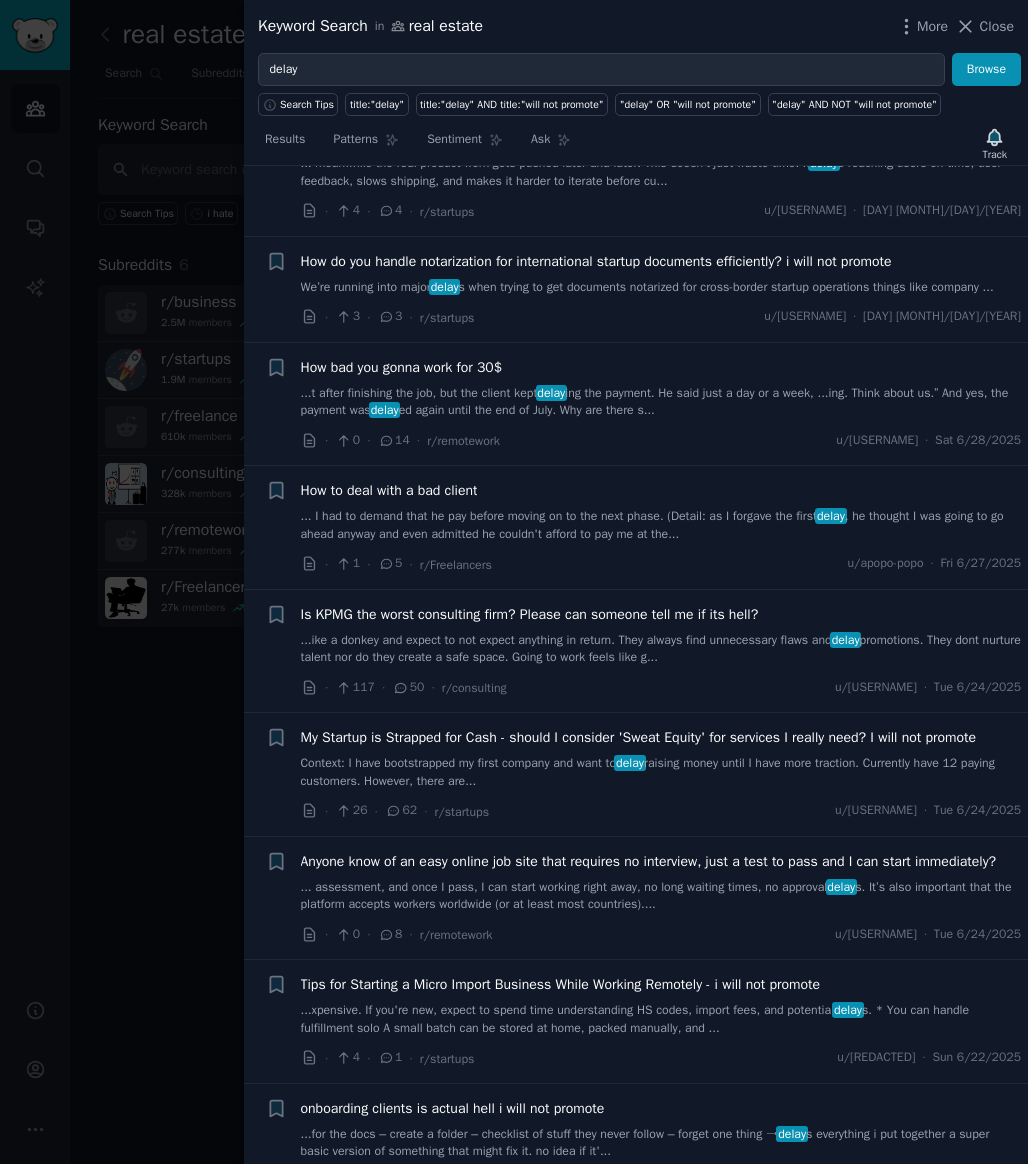 click on "...t after finishing the job, but the client kept  delay ing the payment. He said just a day or a week, ...ing. Think about us.” And yes, the payment was  delay ed again until the end of July. Why are there s..." at bounding box center (661, 402) 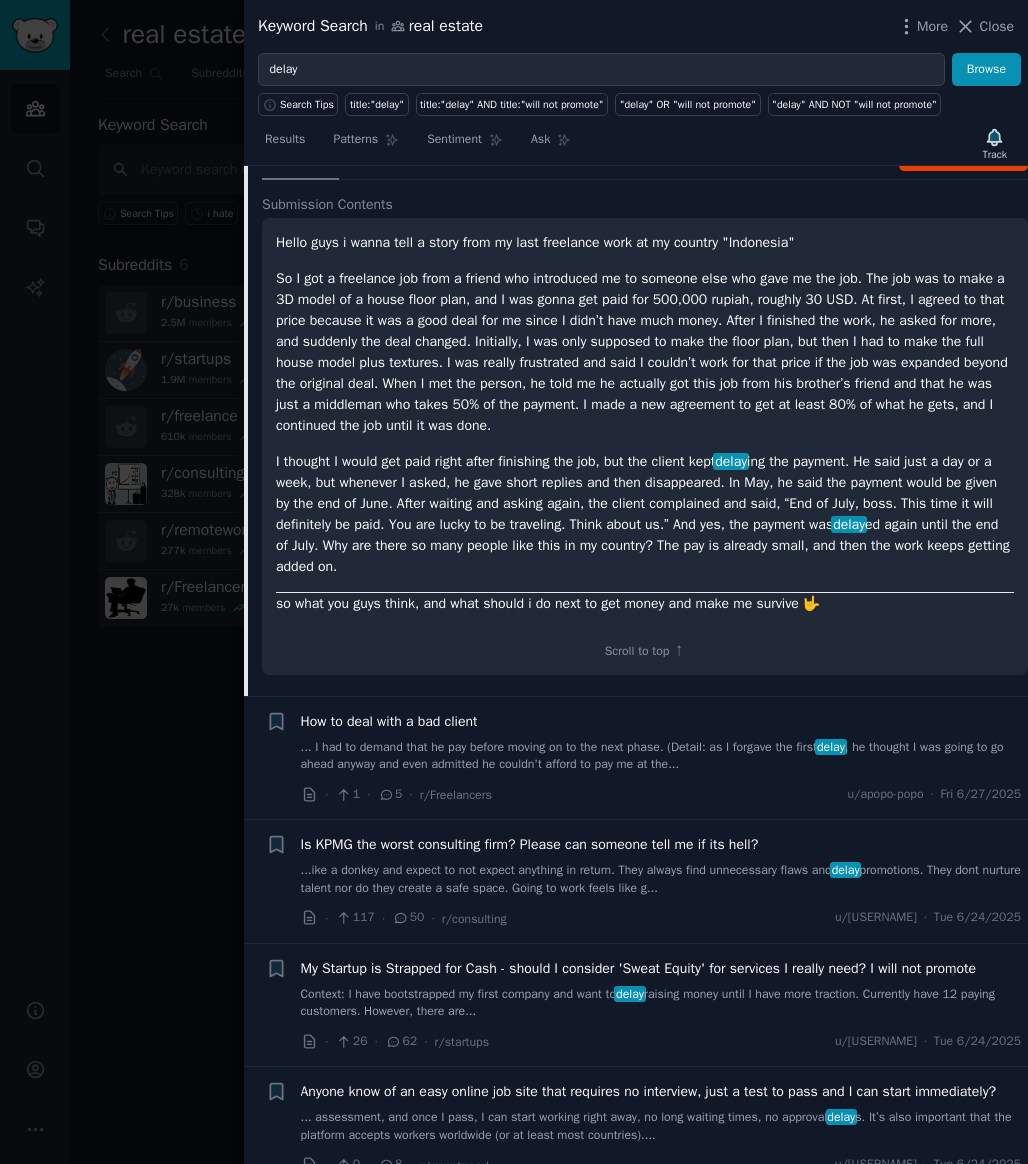 scroll, scrollTop: 3171, scrollLeft: 0, axis: vertical 